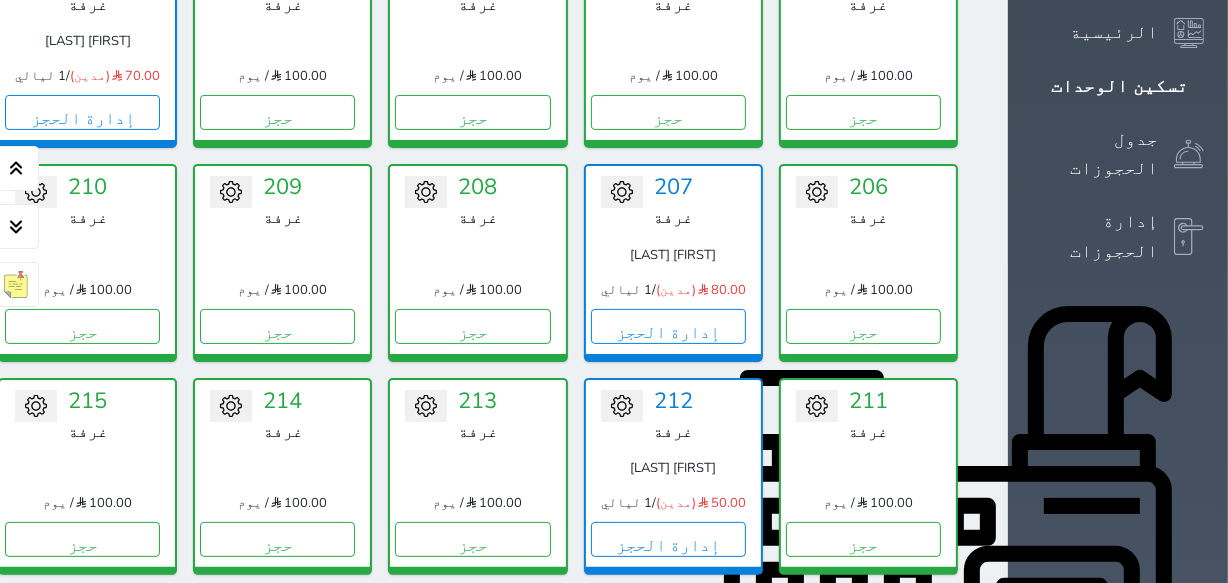 scroll, scrollTop: 454, scrollLeft: 0, axis: vertical 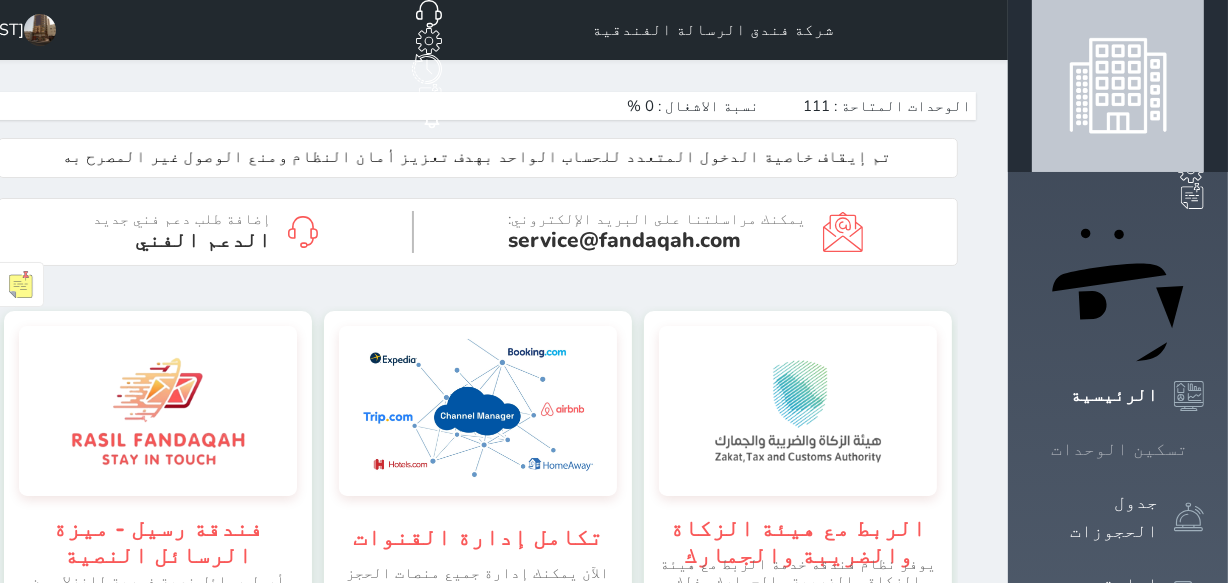 click 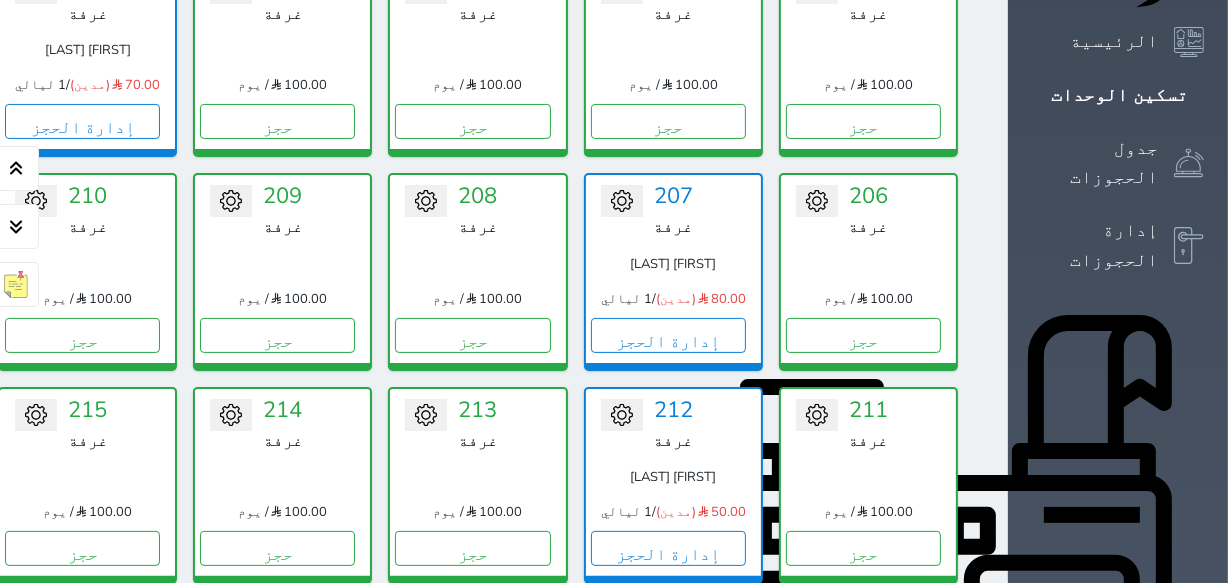 scroll, scrollTop: 363, scrollLeft: 0, axis: vertical 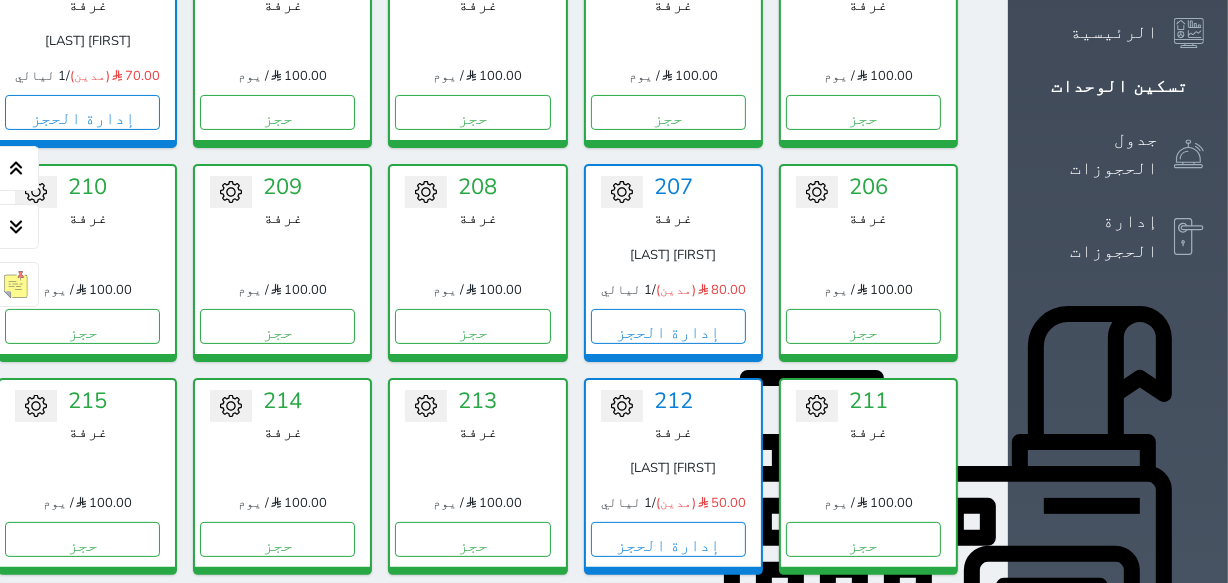 click on "[FIRST] [LAST]" at bounding box center [673, 255] 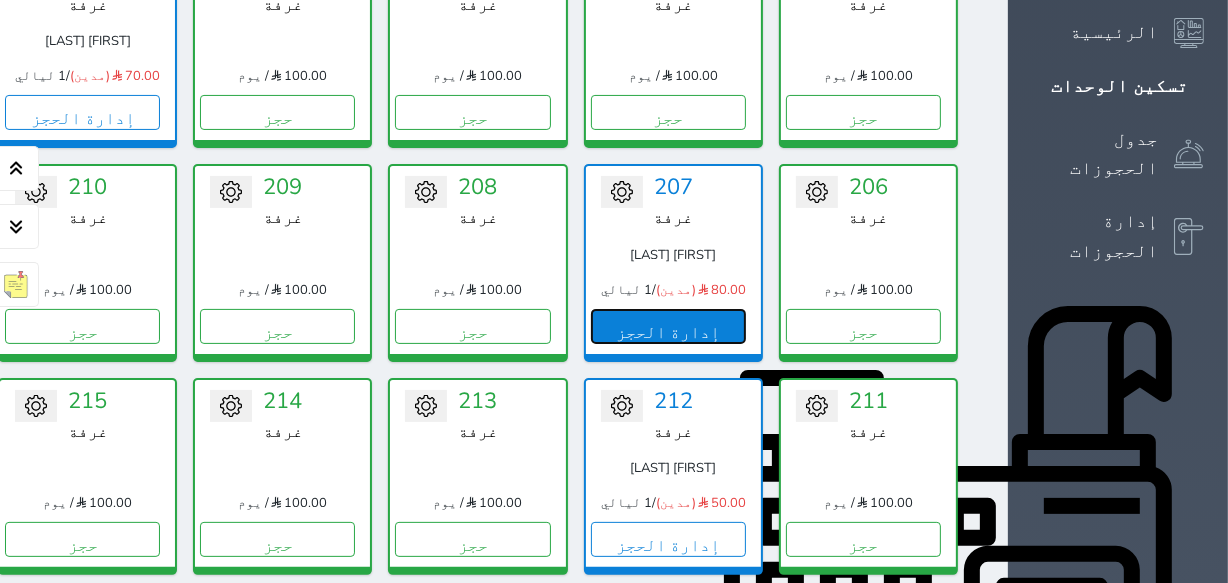 click on "إدارة الحجز" at bounding box center (668, 326) 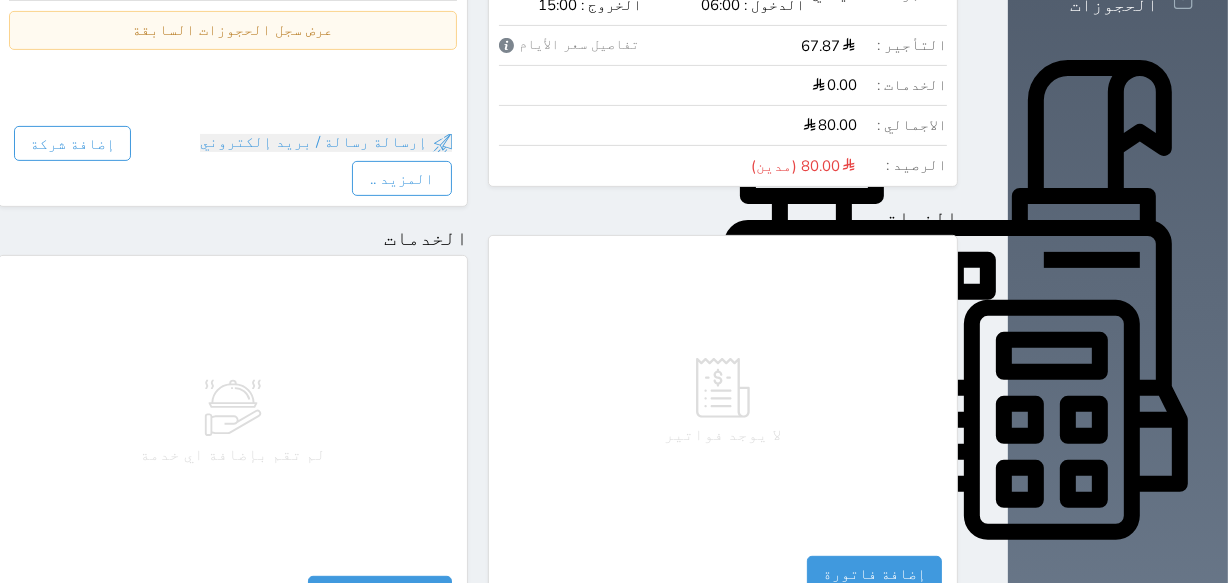 scroll, scrollTop: 0, scrollLeft: 0, axis: both 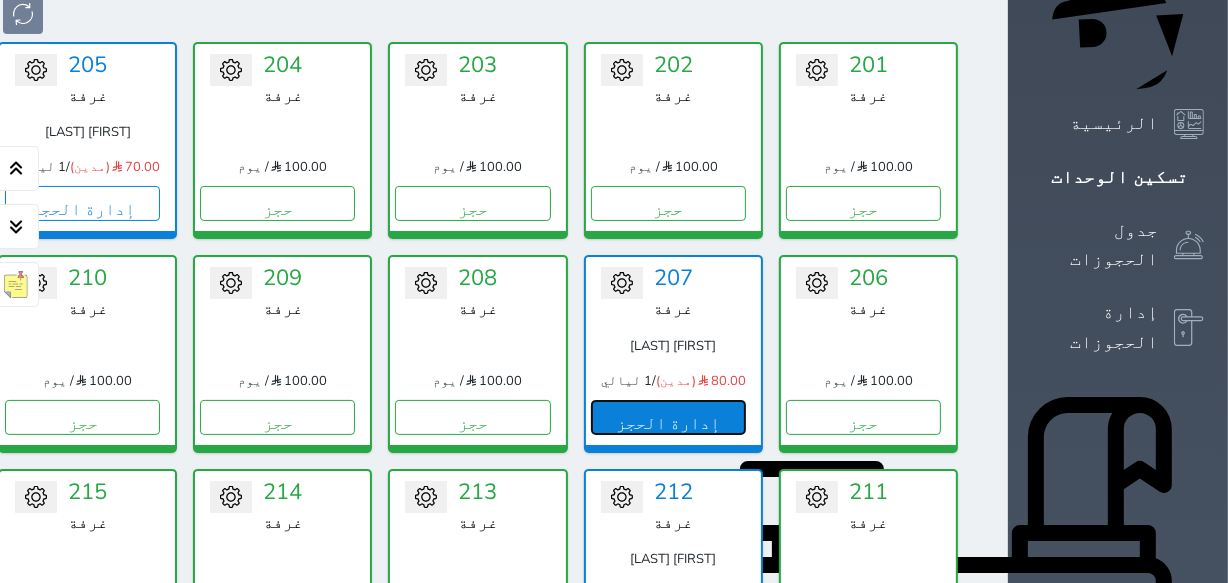 click on "إدارة الحجز" at bounding box center (668, 417) 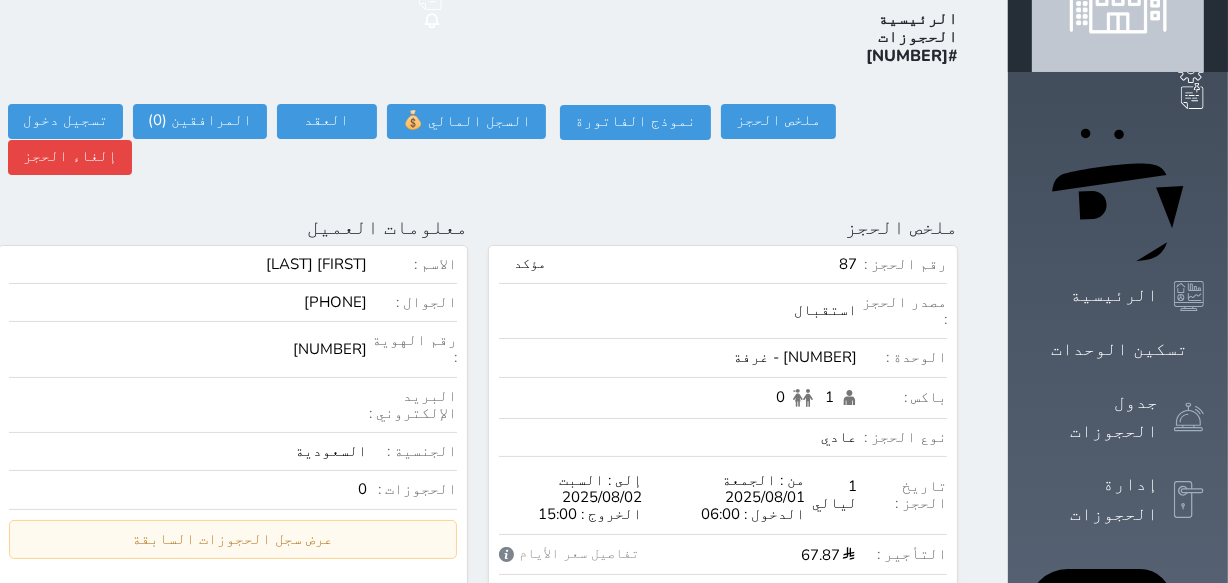 scroll, scrollTop: 0, scrollLeft: 0, axis: both 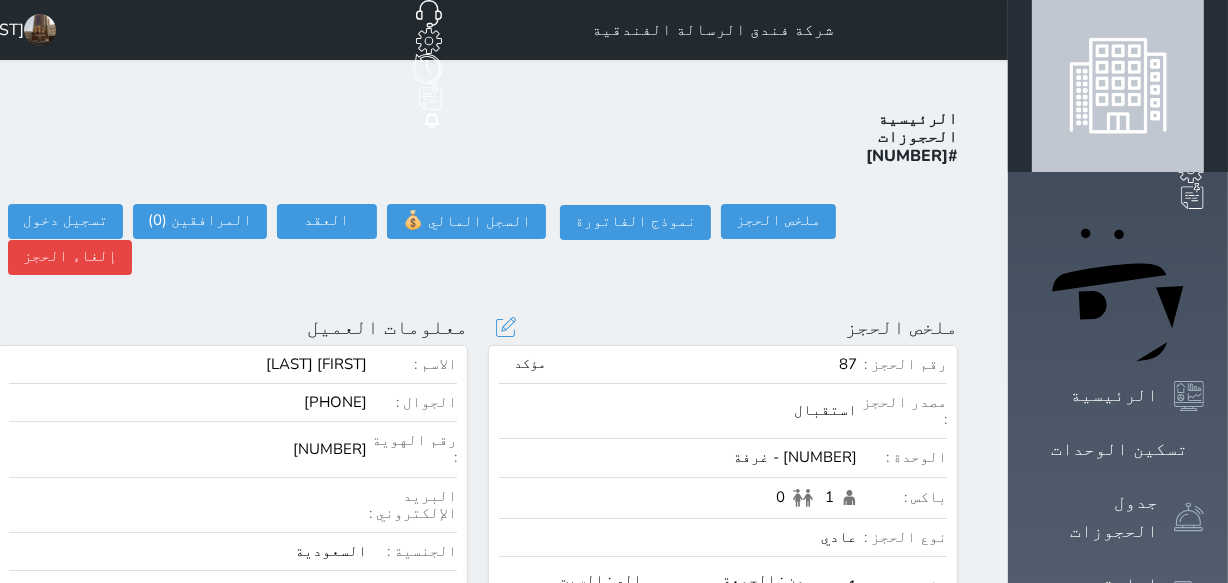 click on "مؤكد" at bounding box center [530, 364] 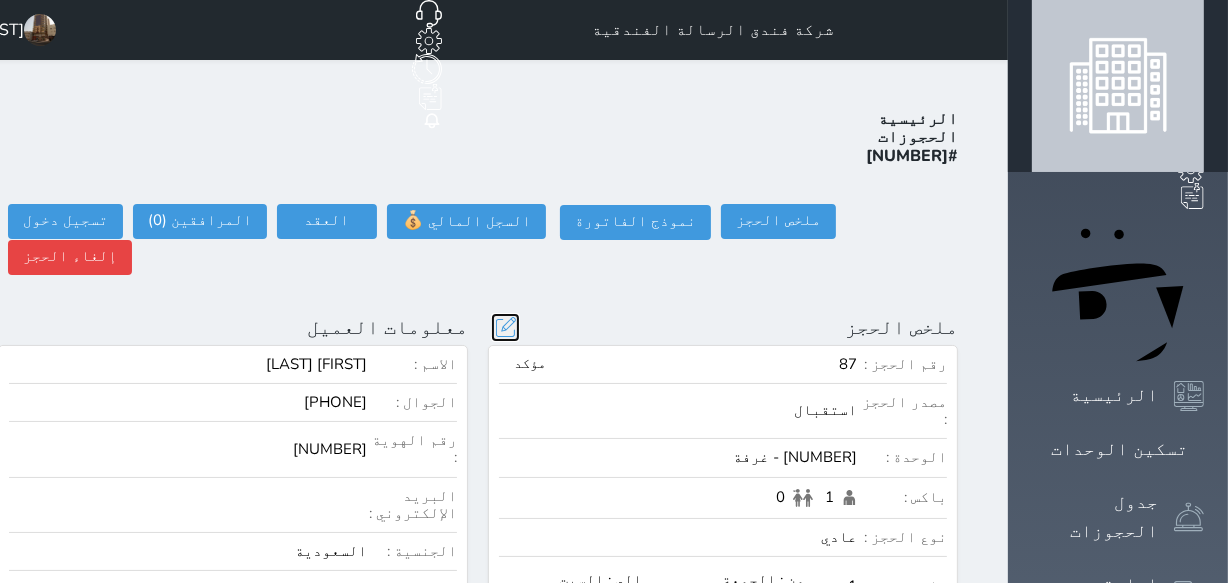 click at bounding box center (505, 327) 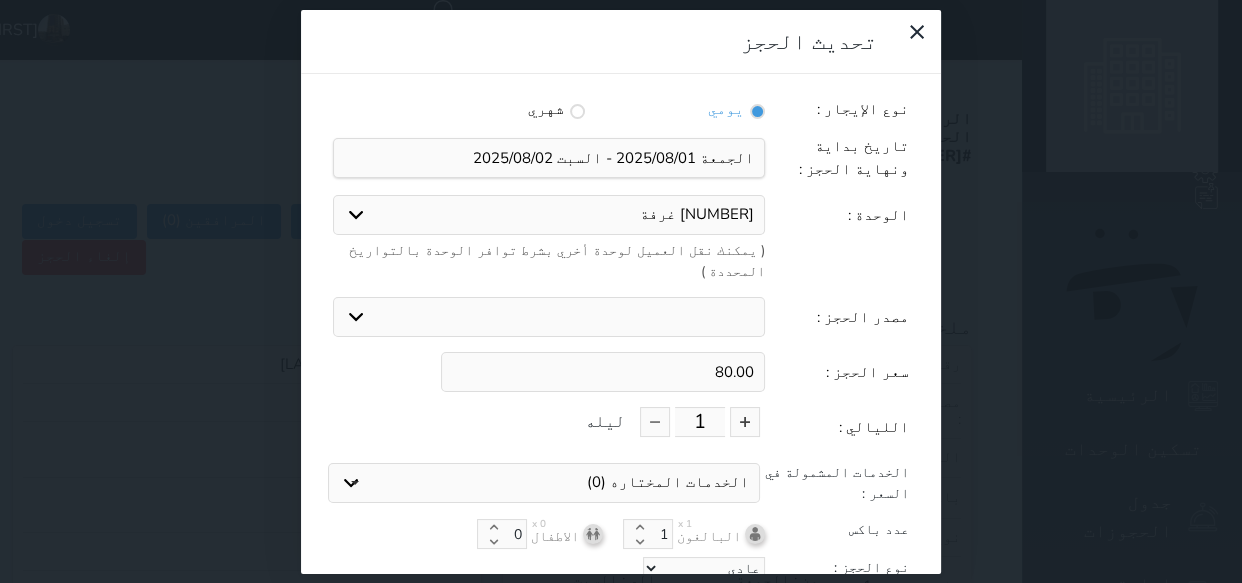 click on "80.00" at bounding box center (603, 372) 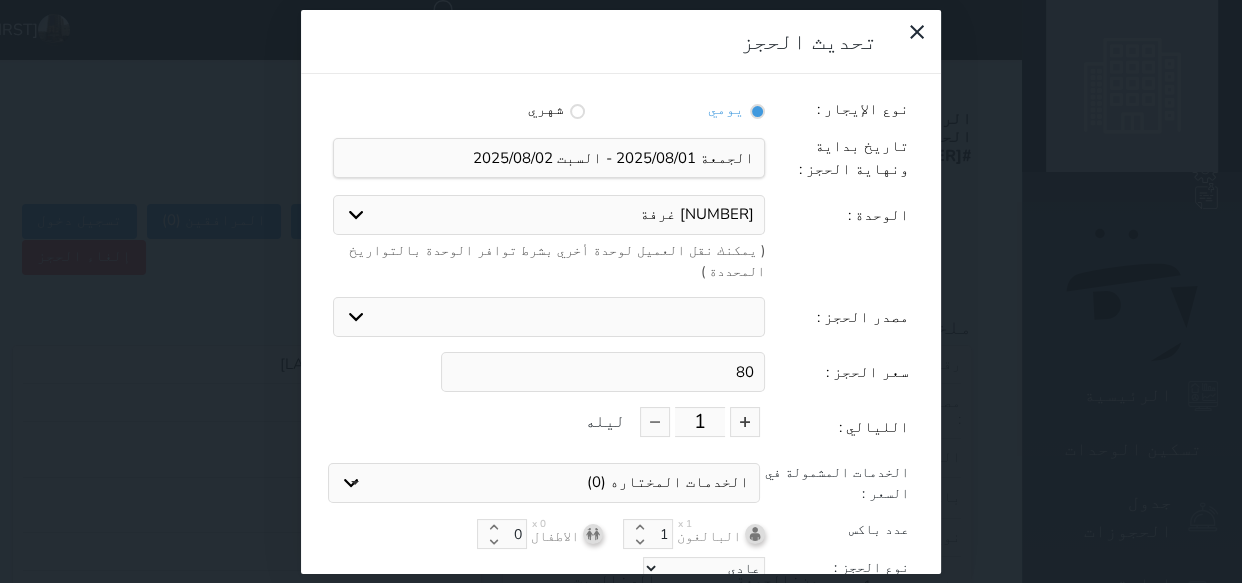 type on "8" 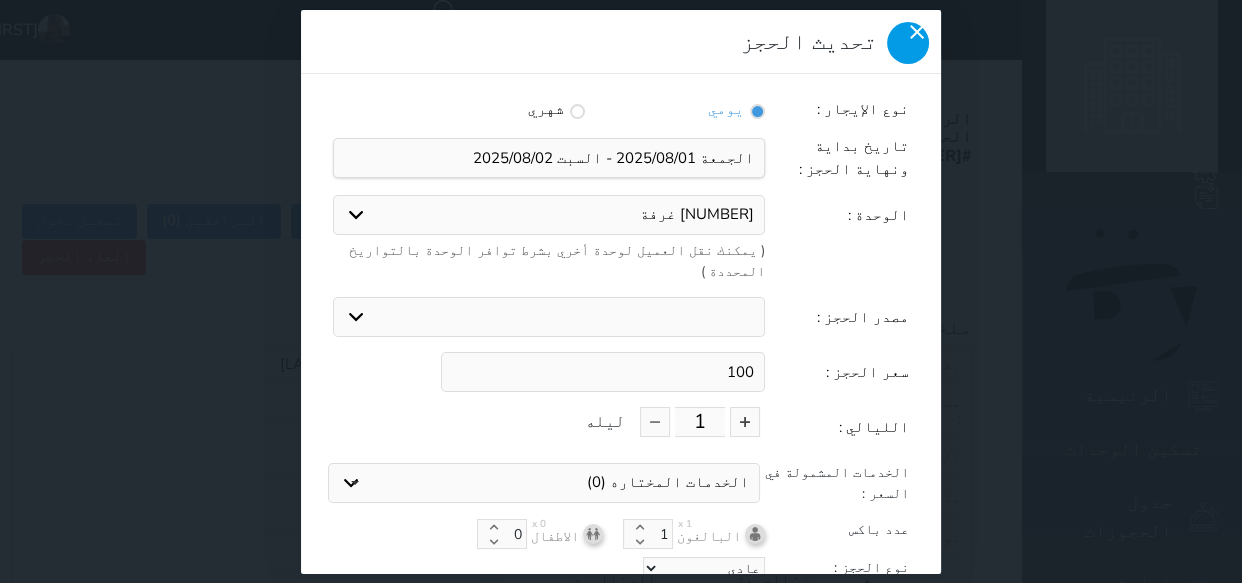 click 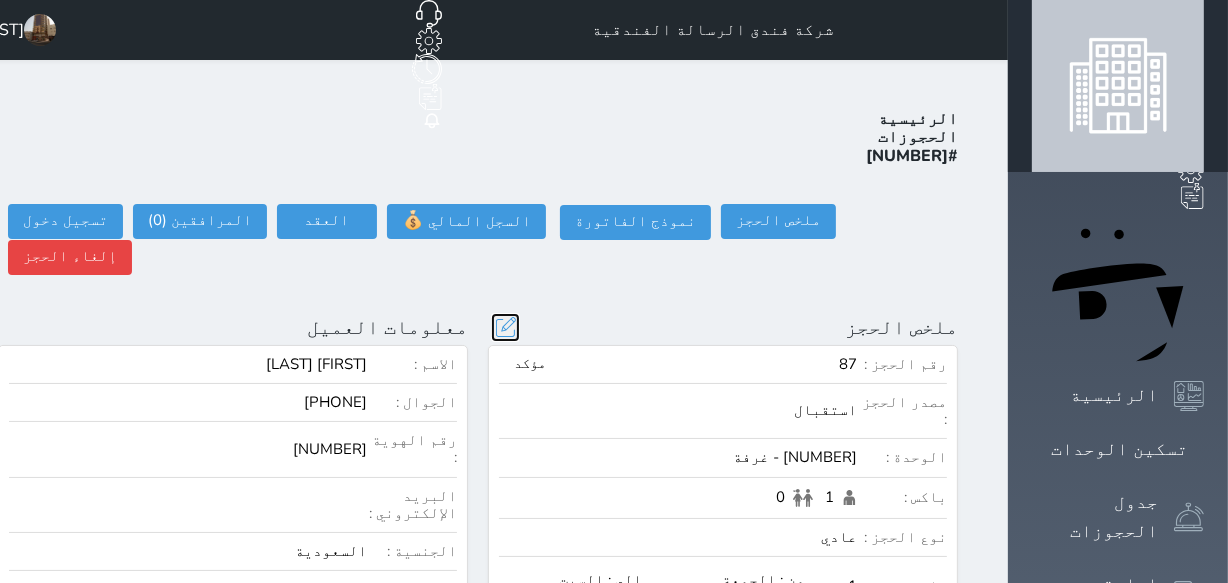 click at bounding box center [505, 327] 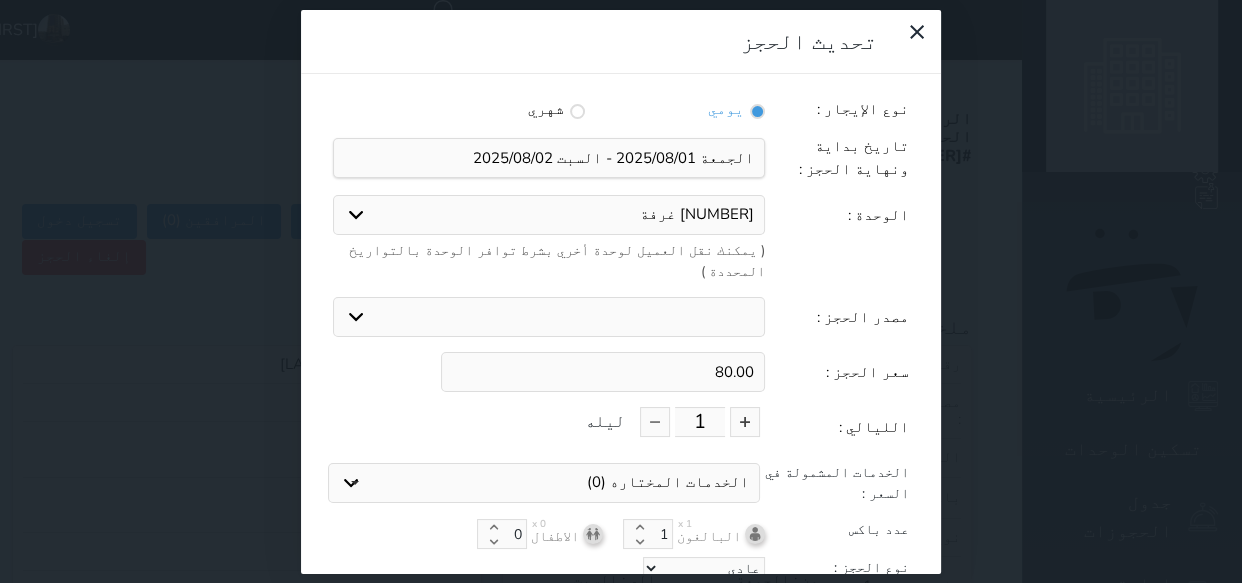 click on "80.00" at bounding box center [603, 372] 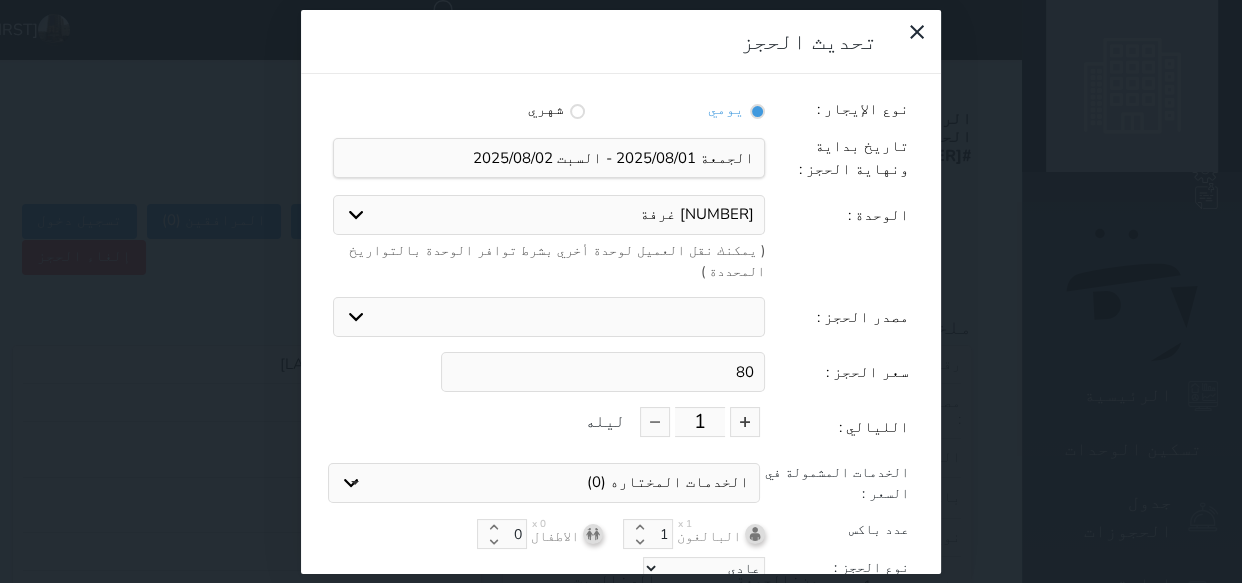 type on "8" 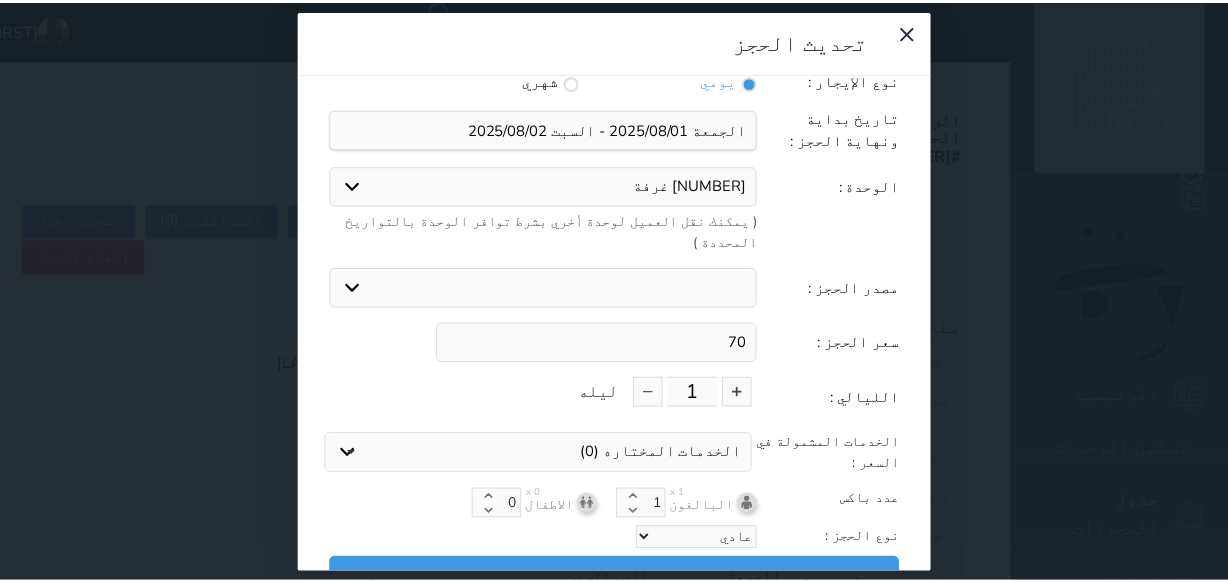 scroll, scrollTop: 44, scrollLeft: 0, axis: vertical 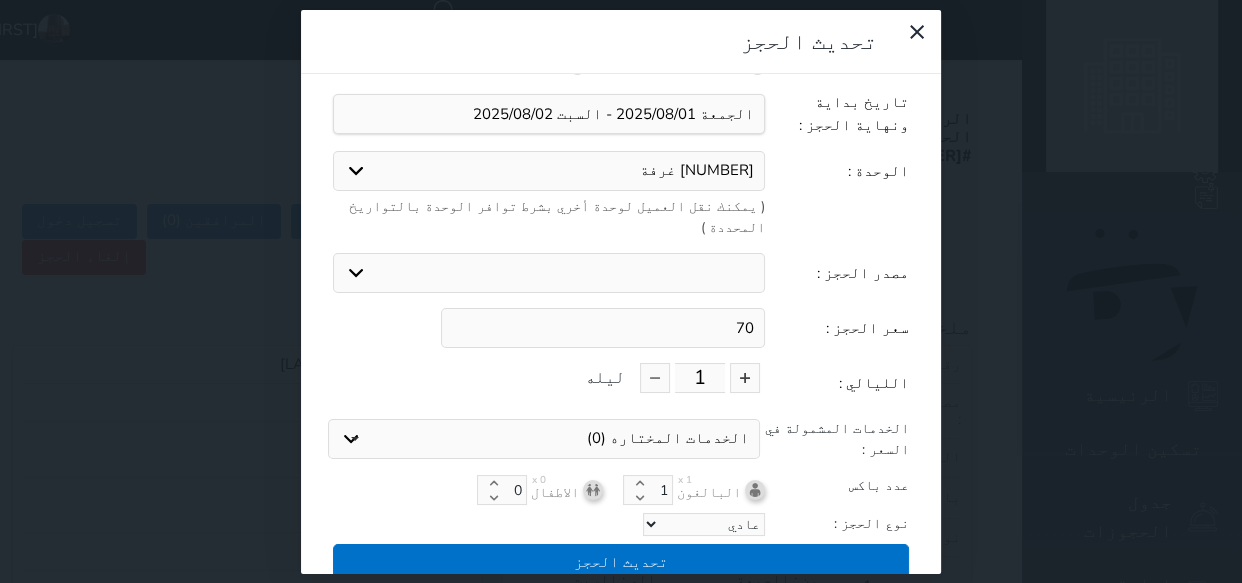 type on "70" 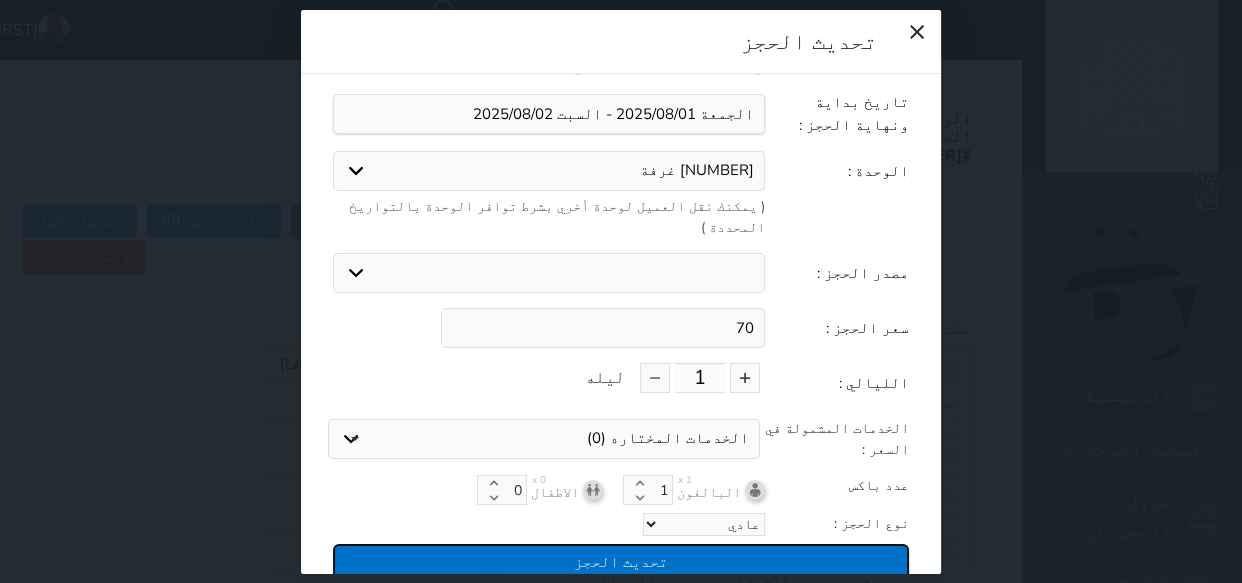 click on "تحديث الحجز" at bounding box center [621, 561] 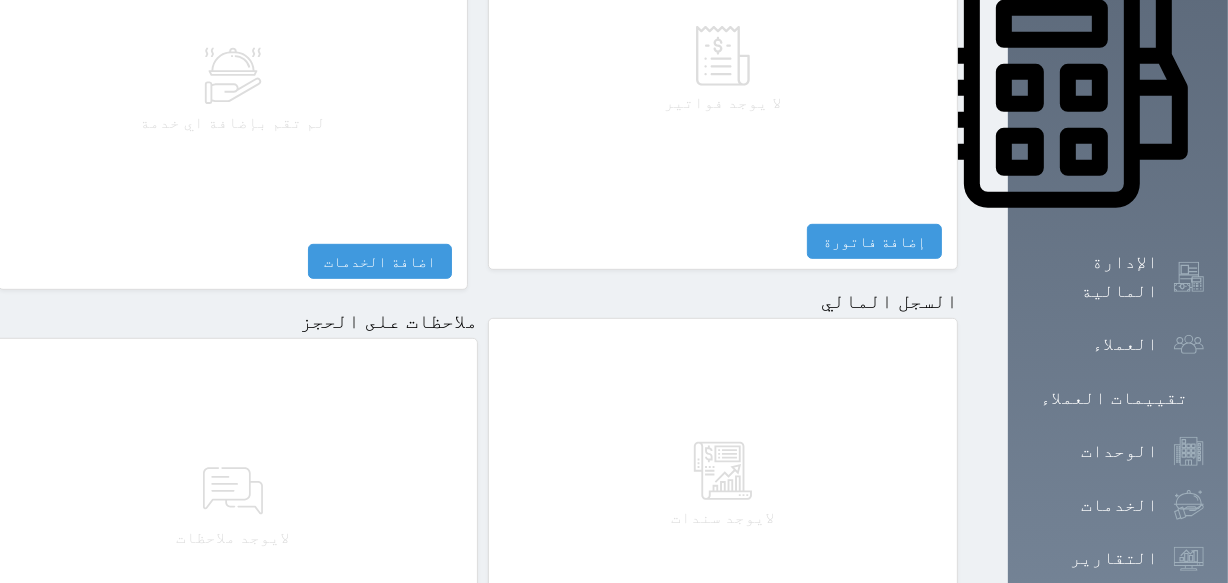 scroll, scrollTop: 1063, scrollLeft: 0, axis: vertical 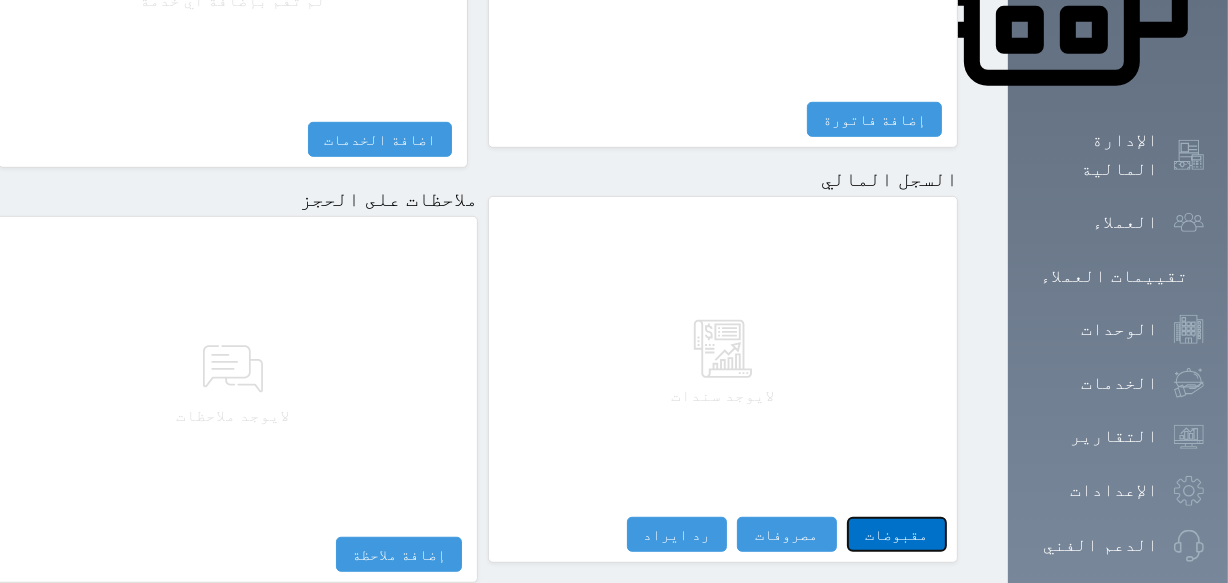 click on "مقبوضات" at bounding box center (897, 534) 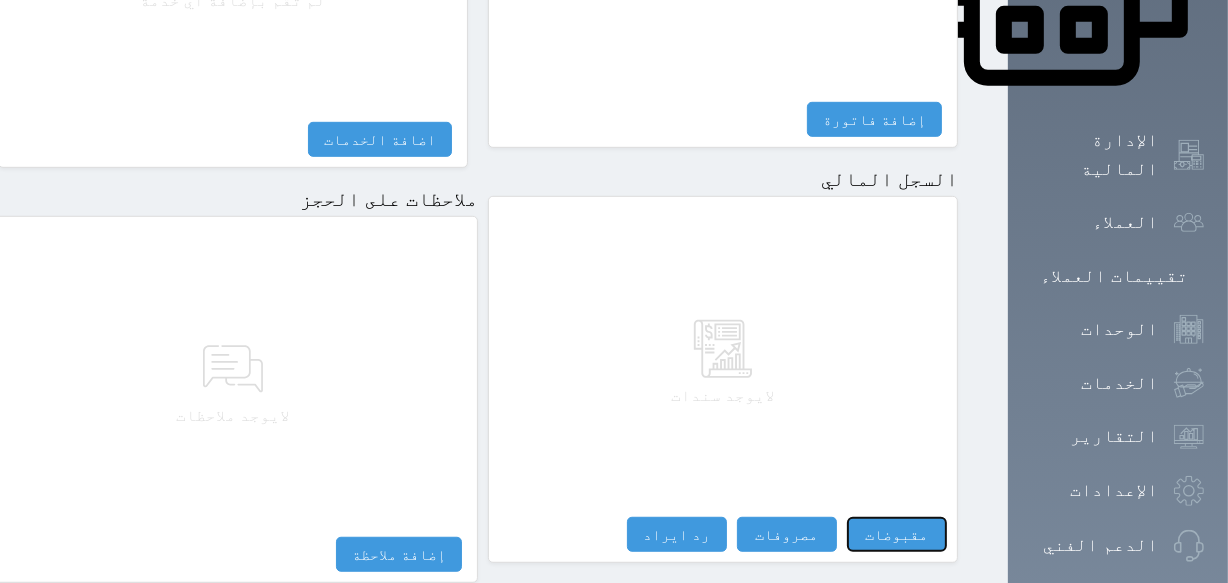 select 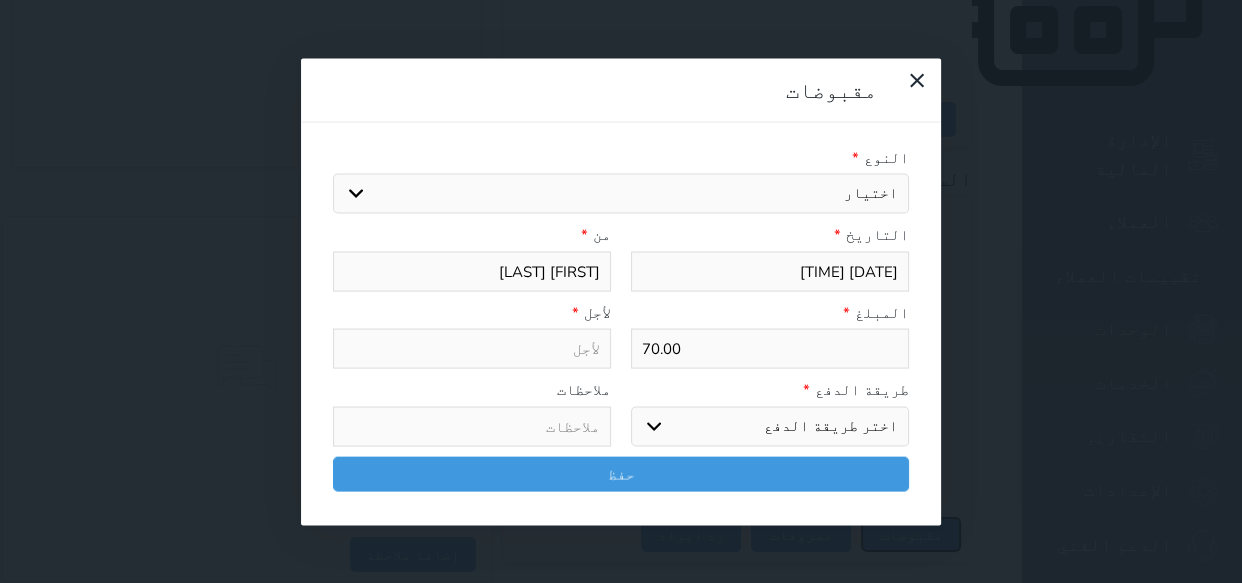 select 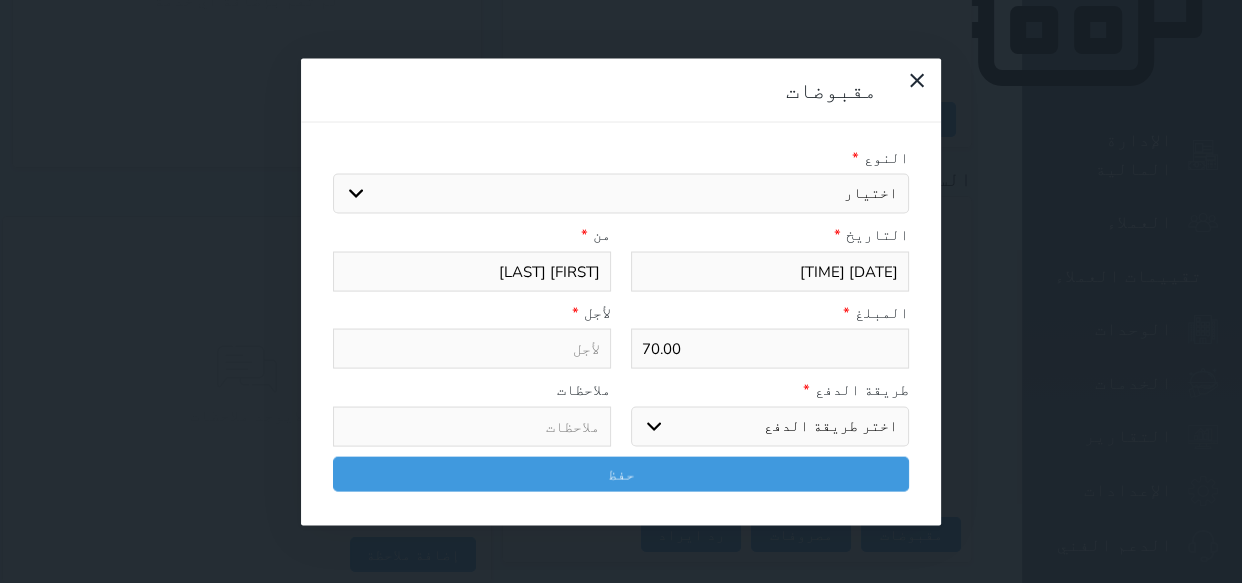 click on "اختيار   مقبوضات عامة قيمة إيجار فواتير تامين عربون لا ينطبق آخر مغسلة واي فاي - الإنترنت مواقف السيارات طعام الأغذية والمشروبات مشروبات المشروبات الباردة المشروبات الساخنة الإفطار غداء عشاء مخبز و كعك حمام سباحة الصالة الرياضية سبا و خدمات الجمال اختيار وإسقاط (خدمات النقل) ميني بار كابل - تلفزيون سرير إضافي تصفيف الشعر التسوق خدمات الجولات السياحية المنظمة خدمات الدليل السياحي" at bounding box center (621, 194) 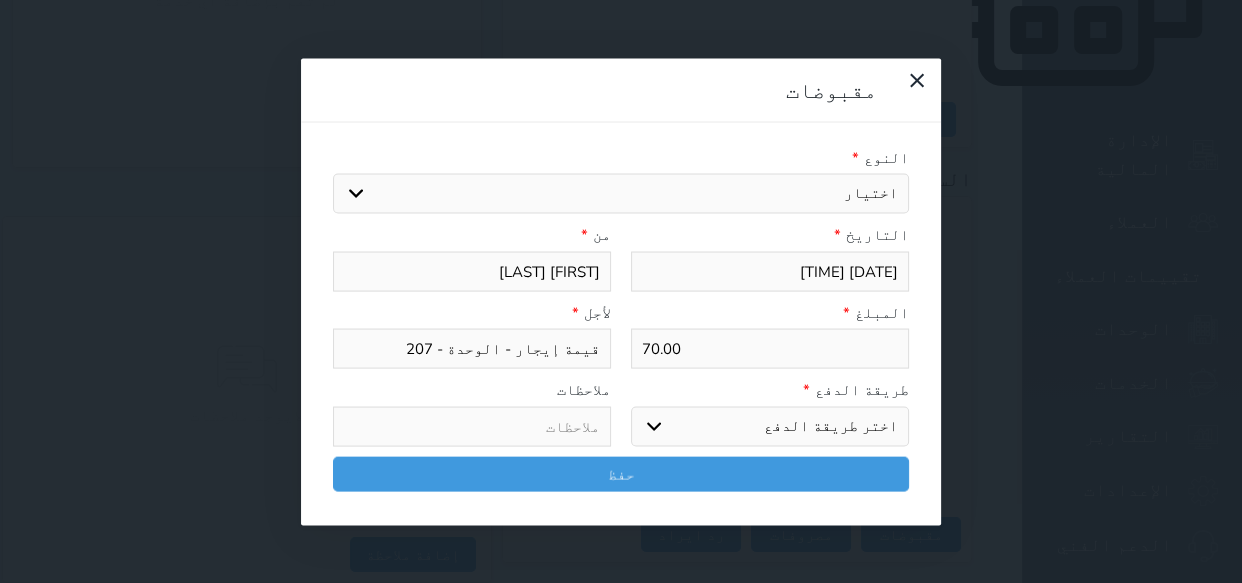 click on "اختر طريقة الدفع   دفع نقدى   تحويل بنكى   مدى   بطاقة ائتمان   آجل" at bounding box center [770, 426] 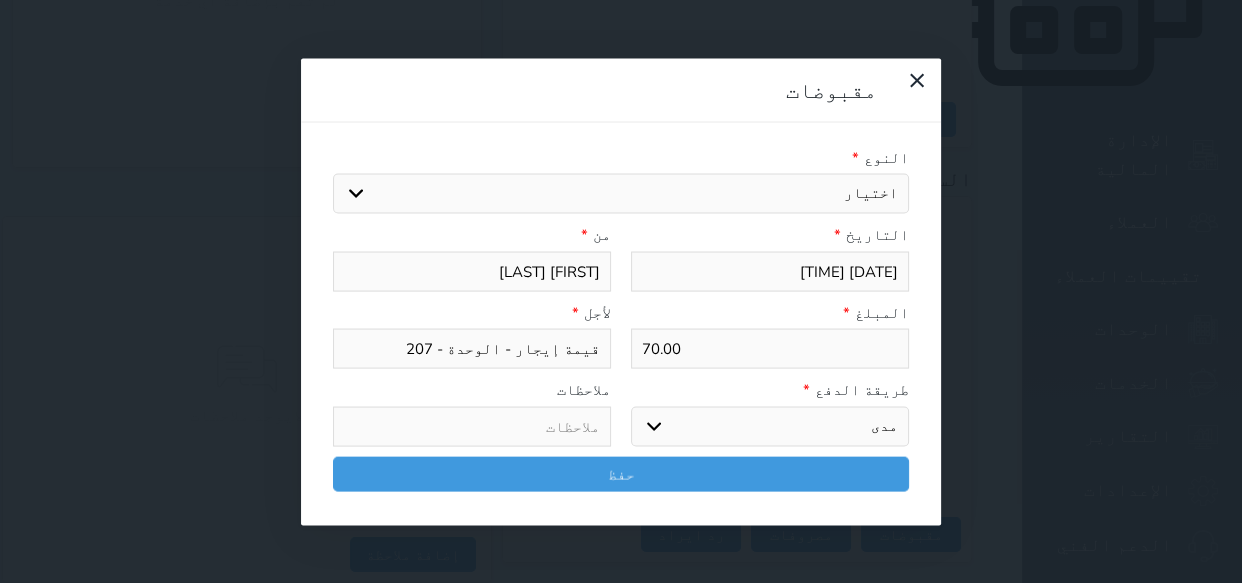 click on "اختر طريقة الدفع   دفع نقدى   تحويل بنكى   مدى   بطاقة ائتمان   آجل" at bounding box center [770, 426] 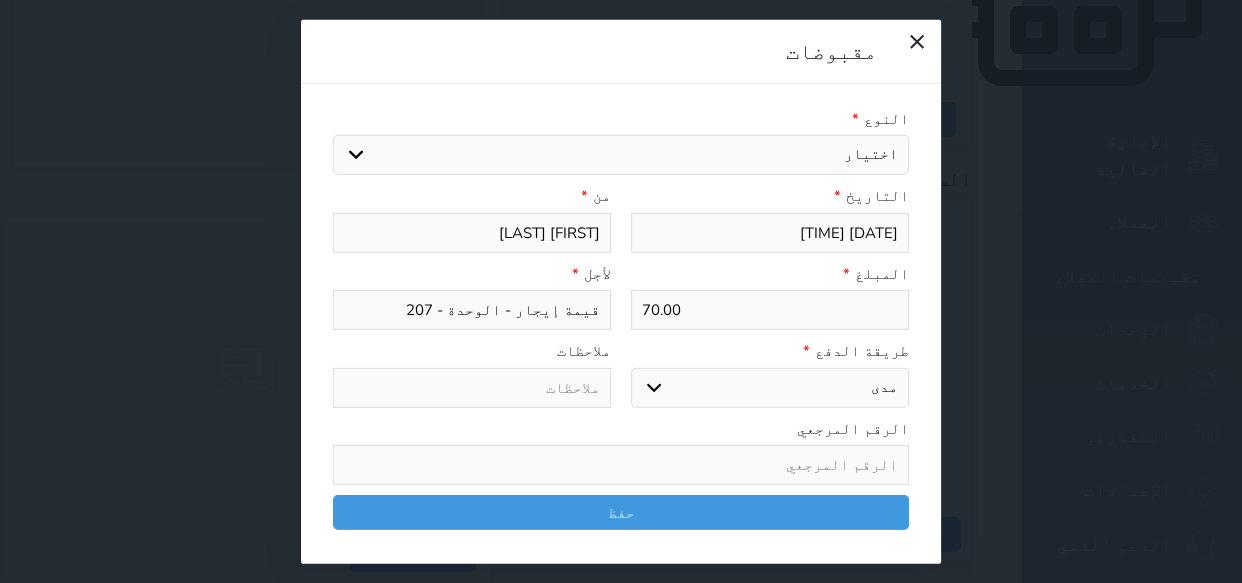 click at bounding box center (621, 465) 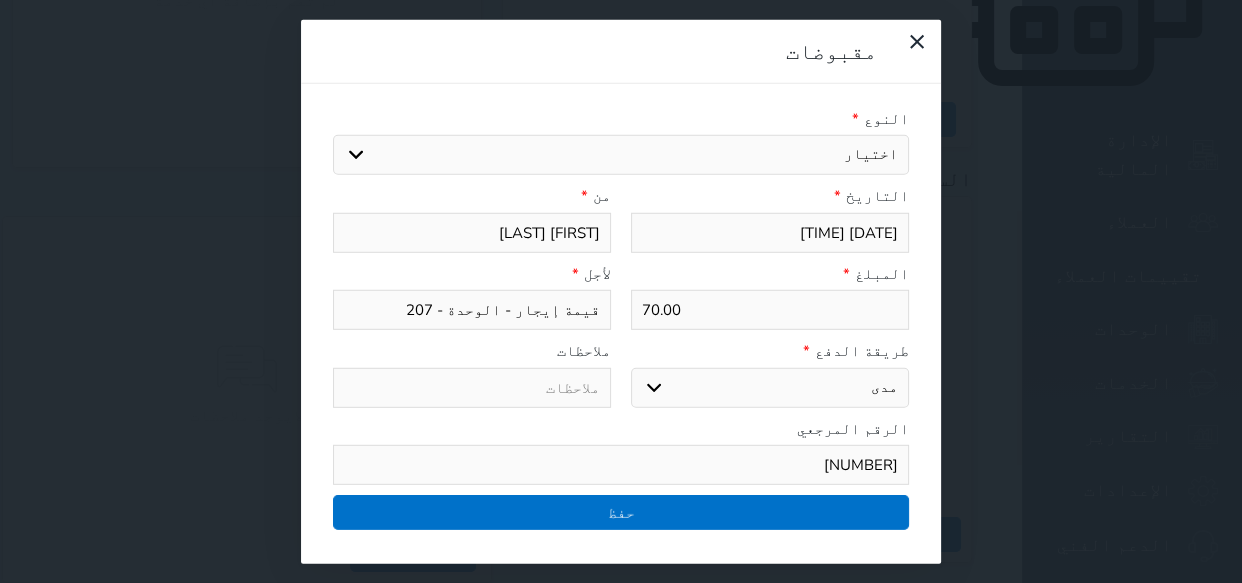 type on "[NUMBER]" 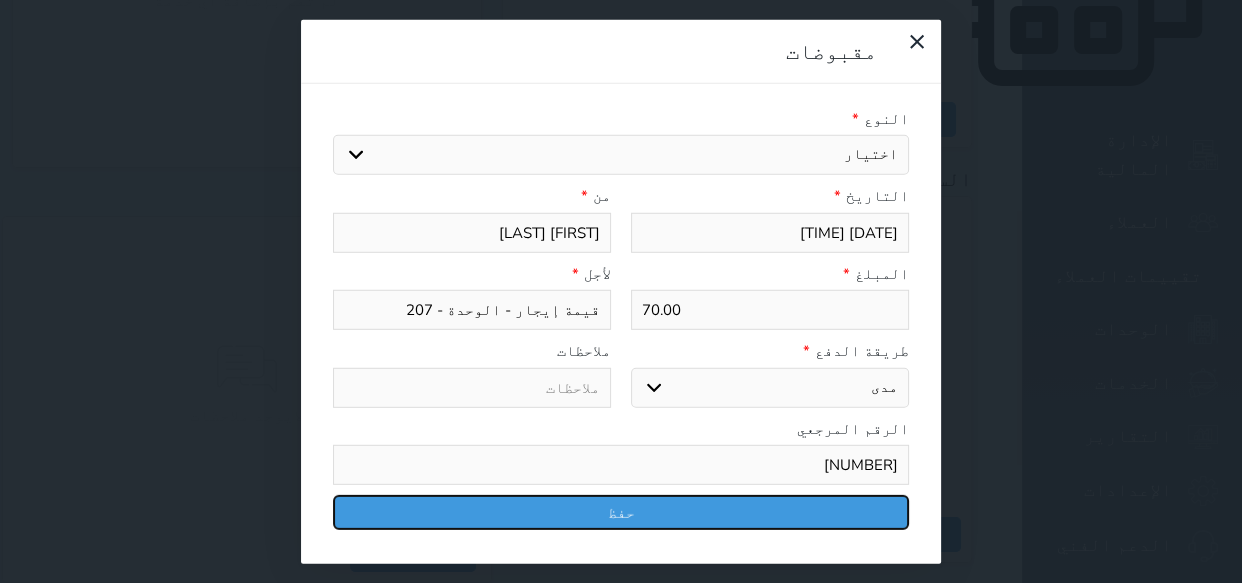 click on "حفظ" at bounding box center [621, 512] 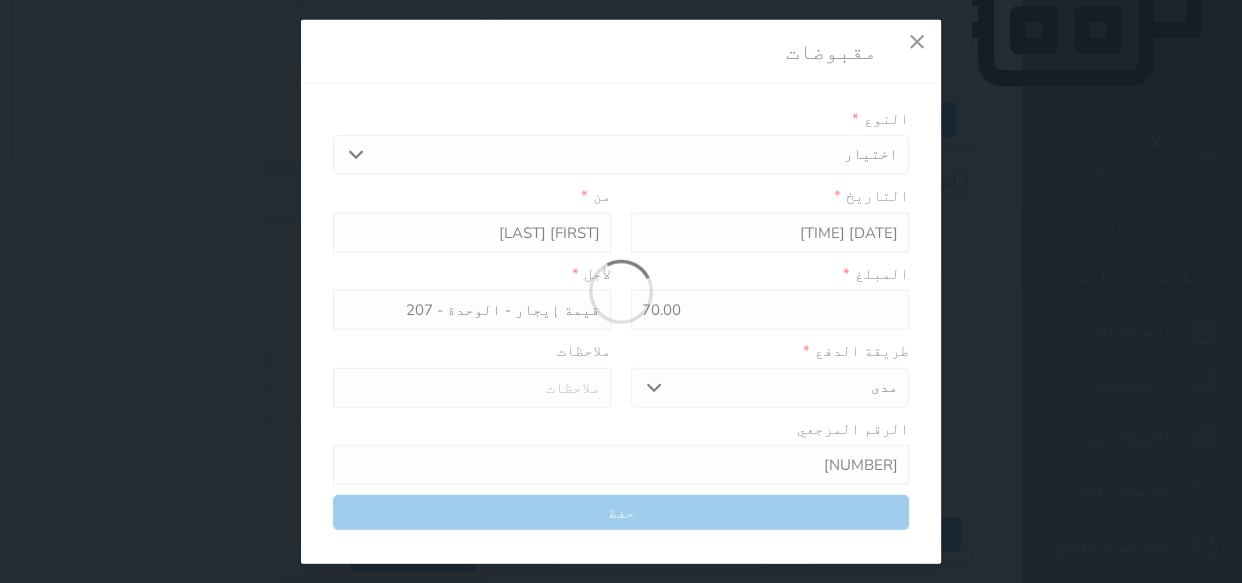 select 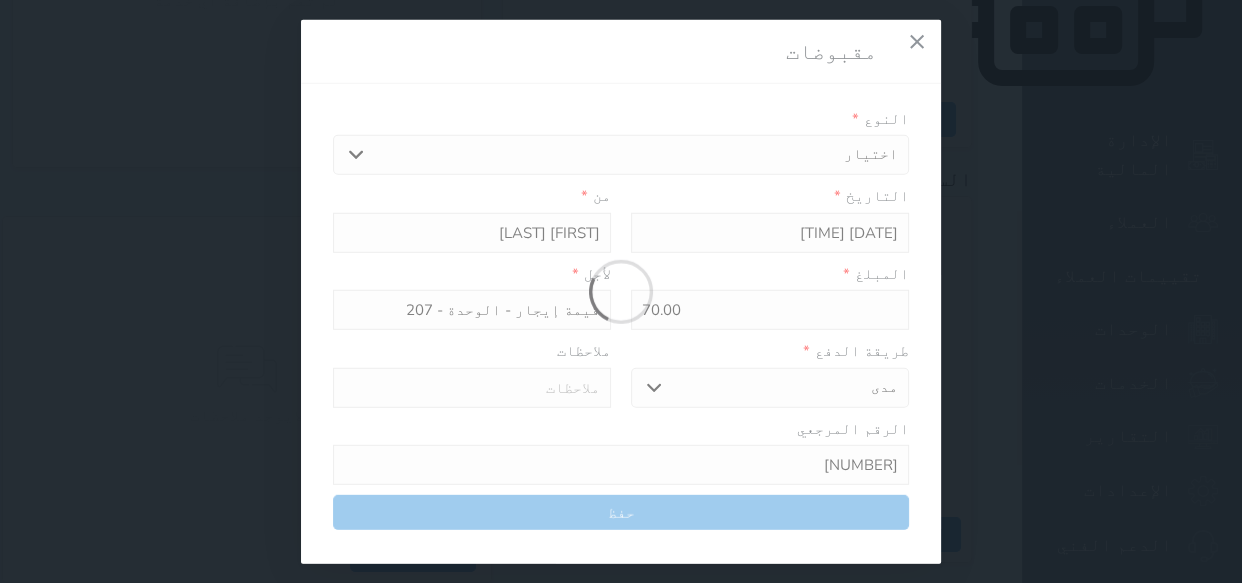 type 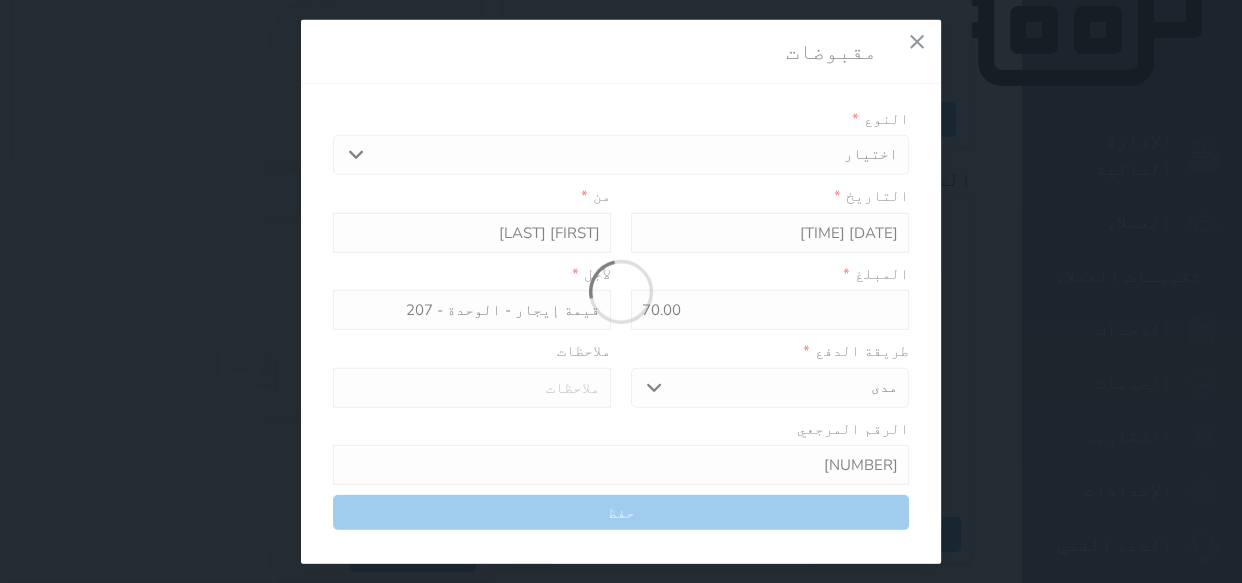 type on "0" 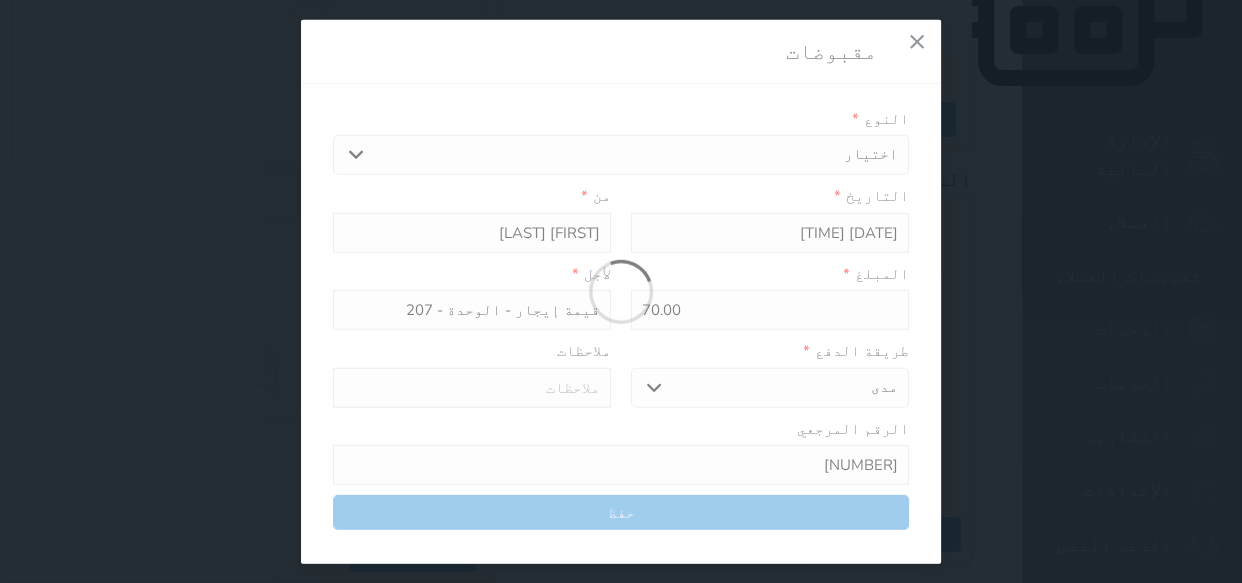 select 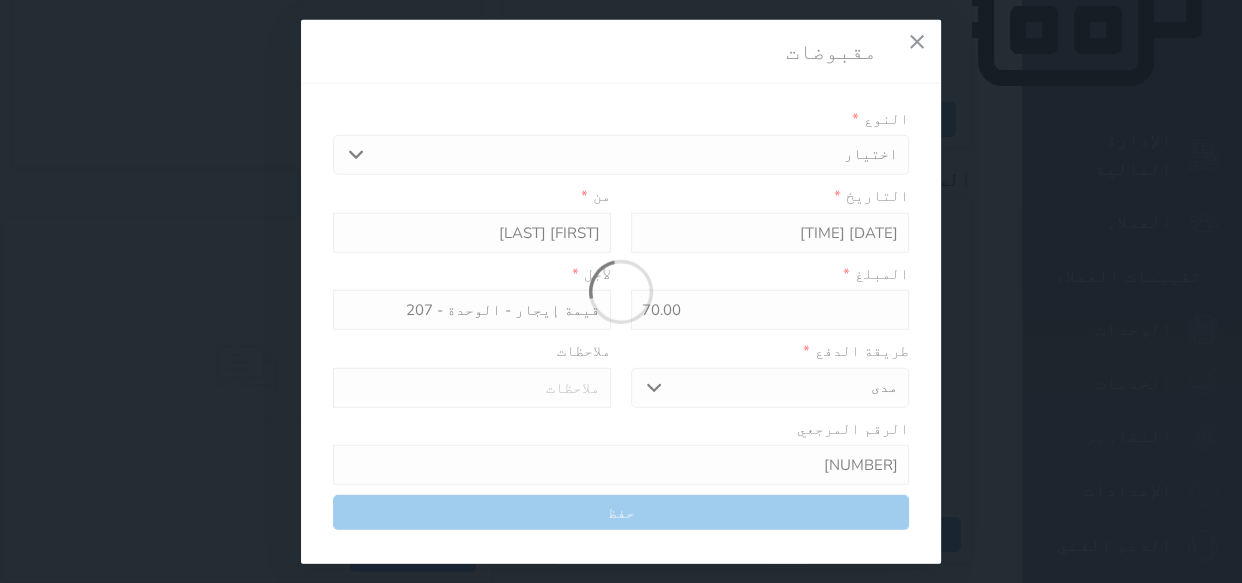 type on "0" 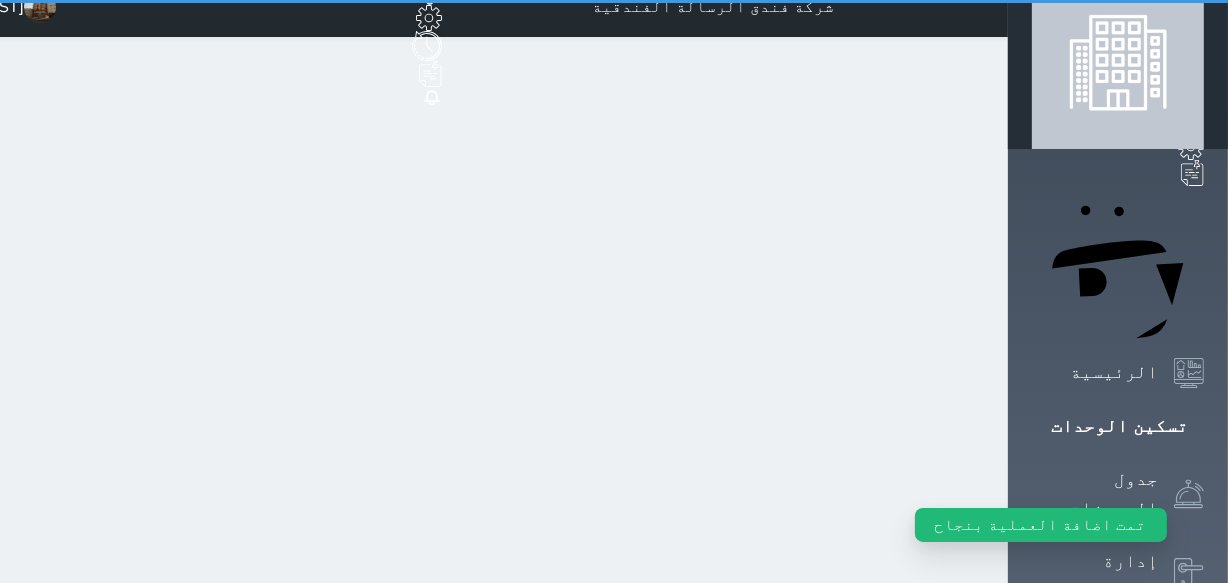 scroll, scrollTop: 0, scrollLeft: 0, axis: both 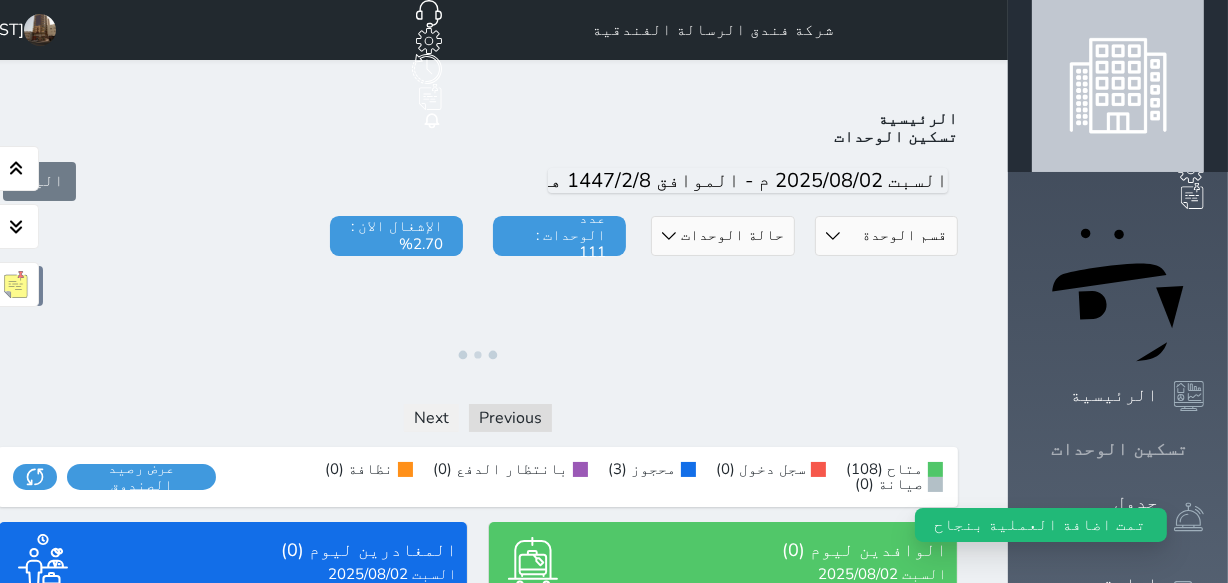 click on "تسكين الوحدات" at bounding box center (1119, 449) 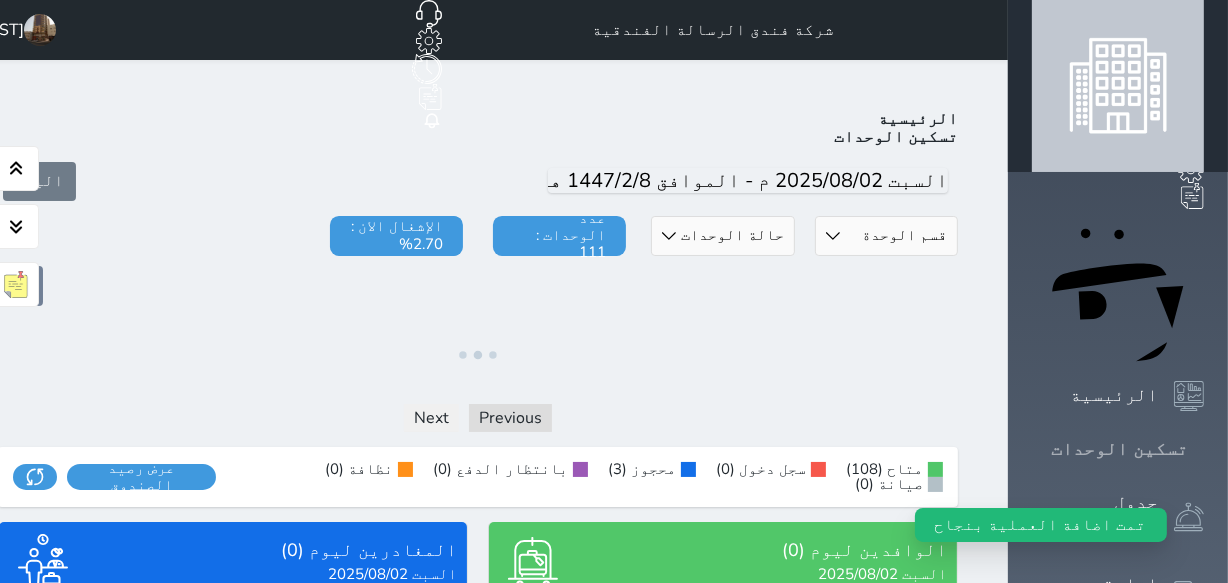 click 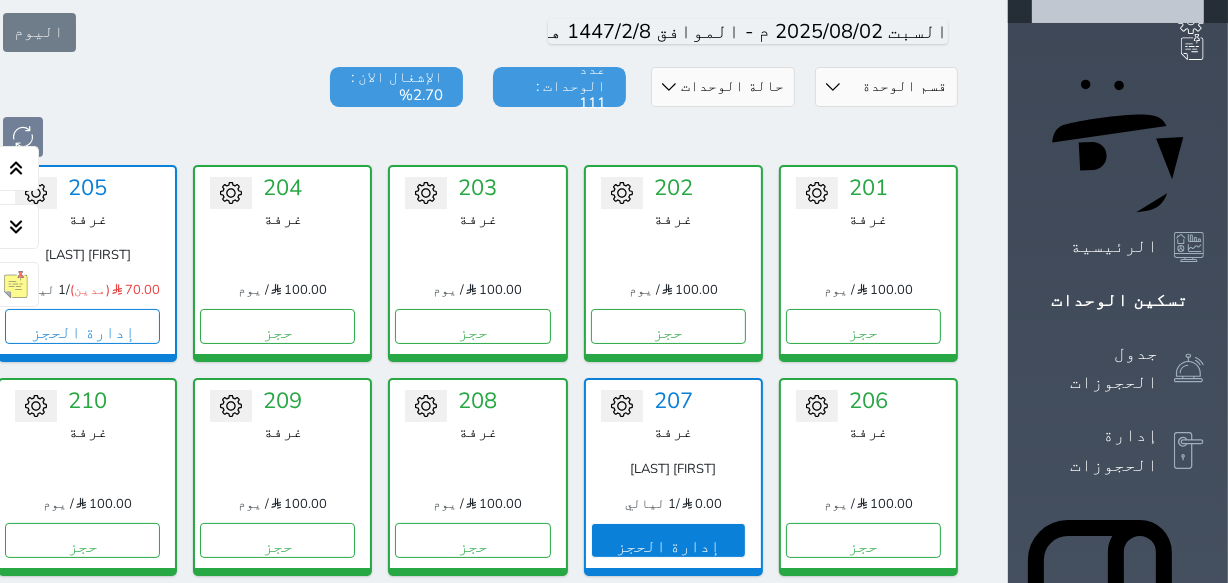 scroll, scrollTop: 181, scrollLeft: 0, axis: vertical 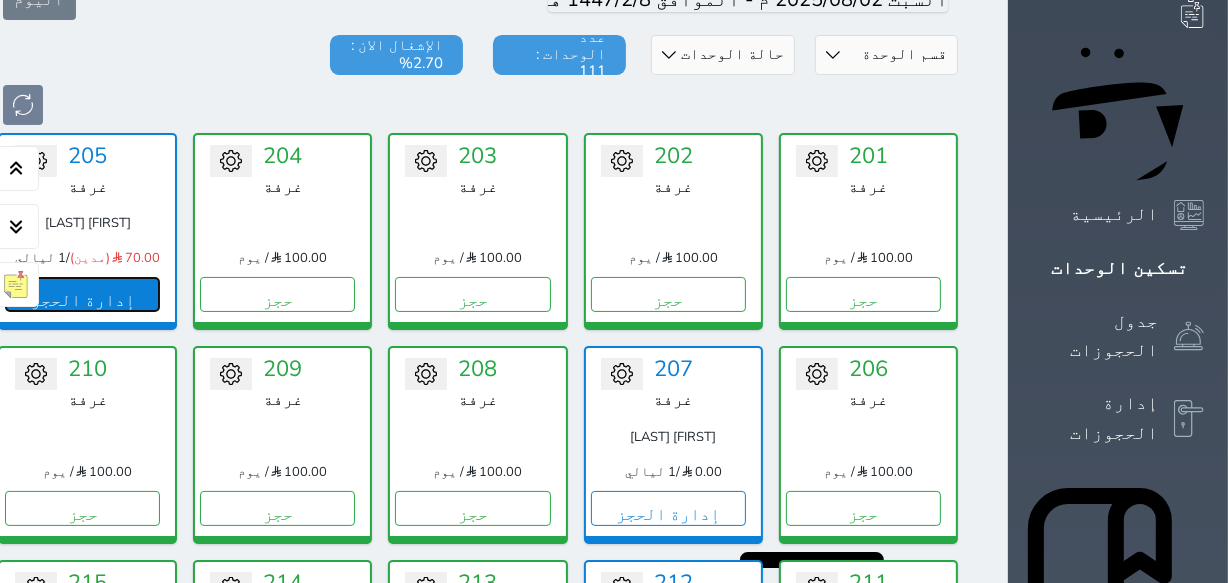click on "إدارة الحجز" at bounding box center [82, 294] 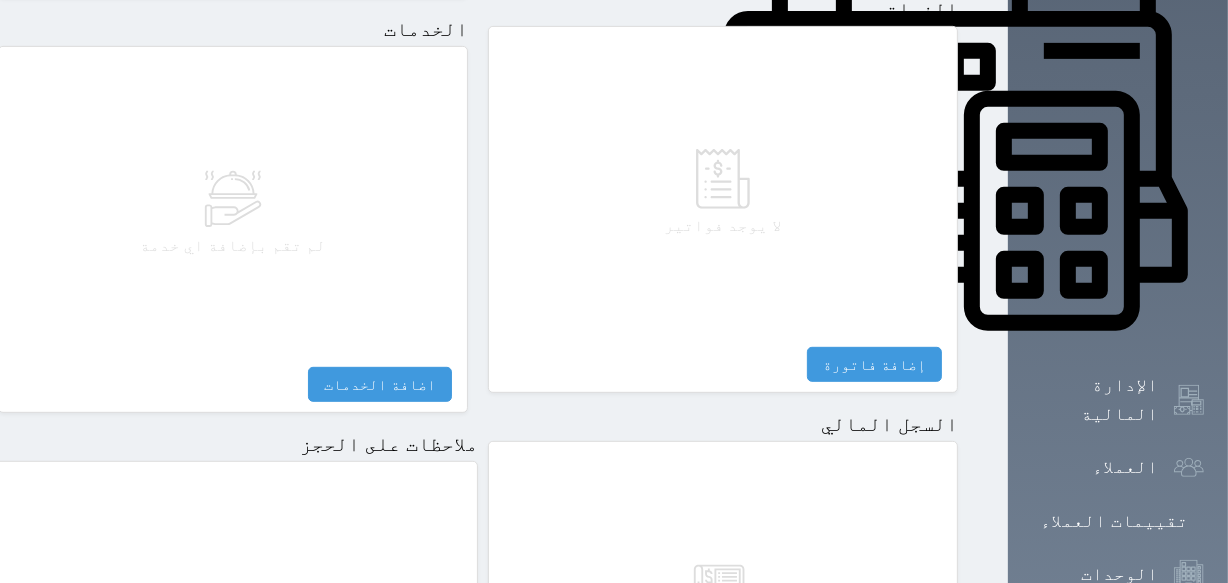 scroll, scrollTop: 1063, scrollLeft: 0, axis: vertical 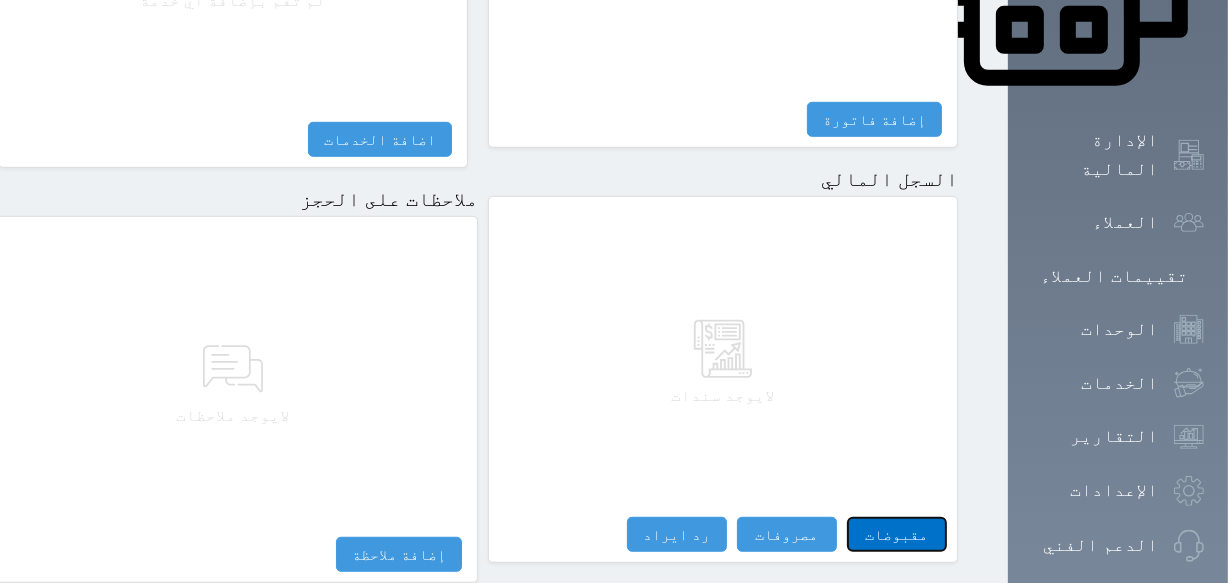click on "مقبوضات" at bounding box center (897, 534) 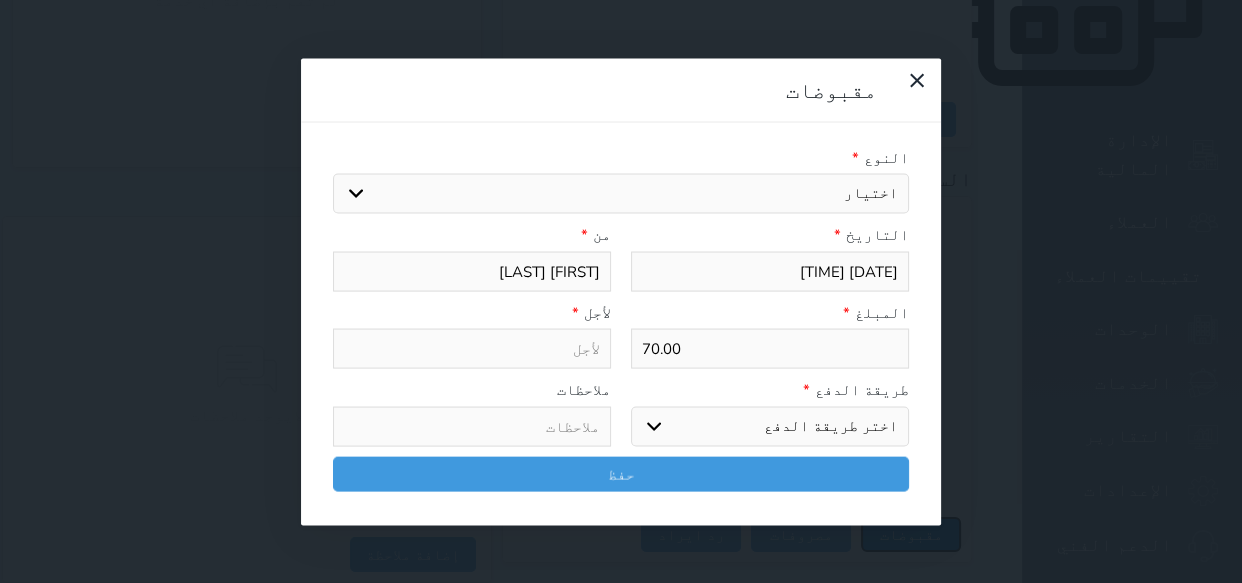 select 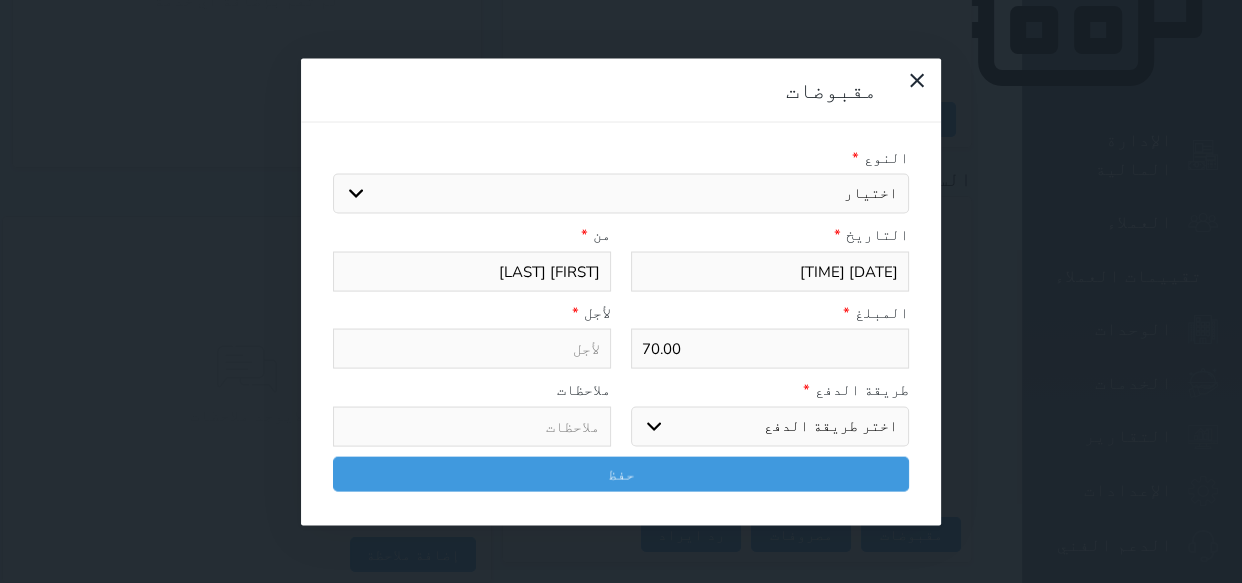 click on "اختيار   مقبوضات عامة قيمة إيجار فواتير تامين عربون لا ينطبق آخر مغسلة واي فاي - الإنترنت مواقف السيارات طعام الأغذية والمشروبات مشروبات المشروبات الباردة المشروبات الساخنة الإفطار غداء عشاء مخبز و كعك حمام سباحة الصالة الرياضية سبا و خدمات الجمال اختيار وإسقاط (خدمات النقل) ميني بار كابل - تلفزيون سرير إضافي تصفيف الشعر التسوق خدمات الجولات السياحية المنظمة خدمات الدليل السياحي" at bounding box center [621, 194] 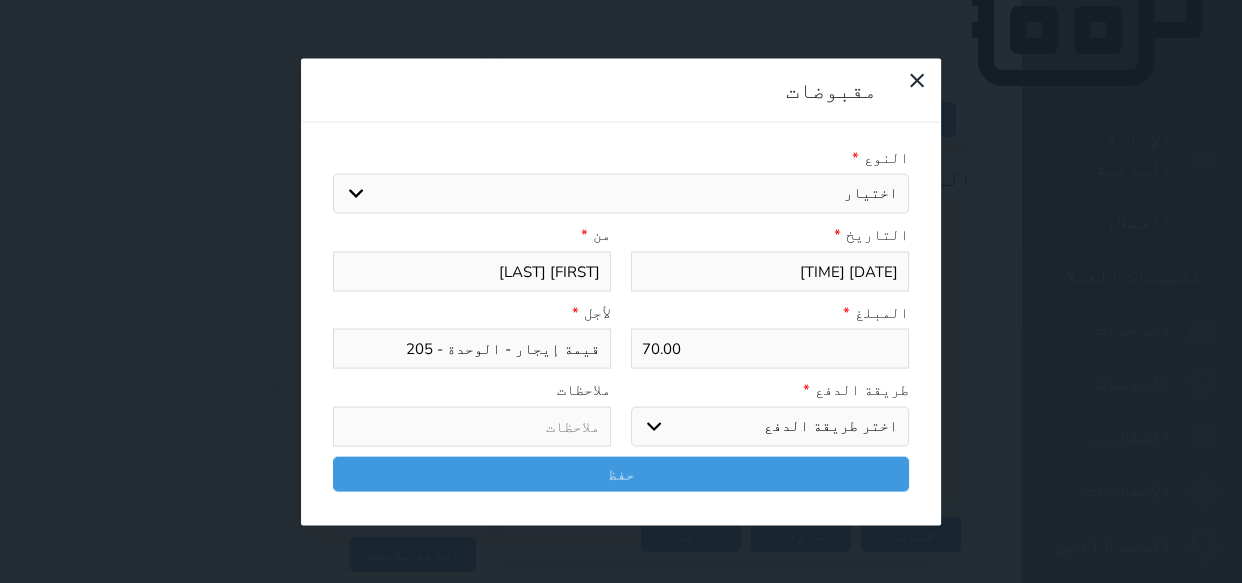 click on "اختر طريقة الدفع   دفع نقدى   تحويل بنكى   مدى   بطاقة ائتمان   آجل" at bounding box center [770, 426] 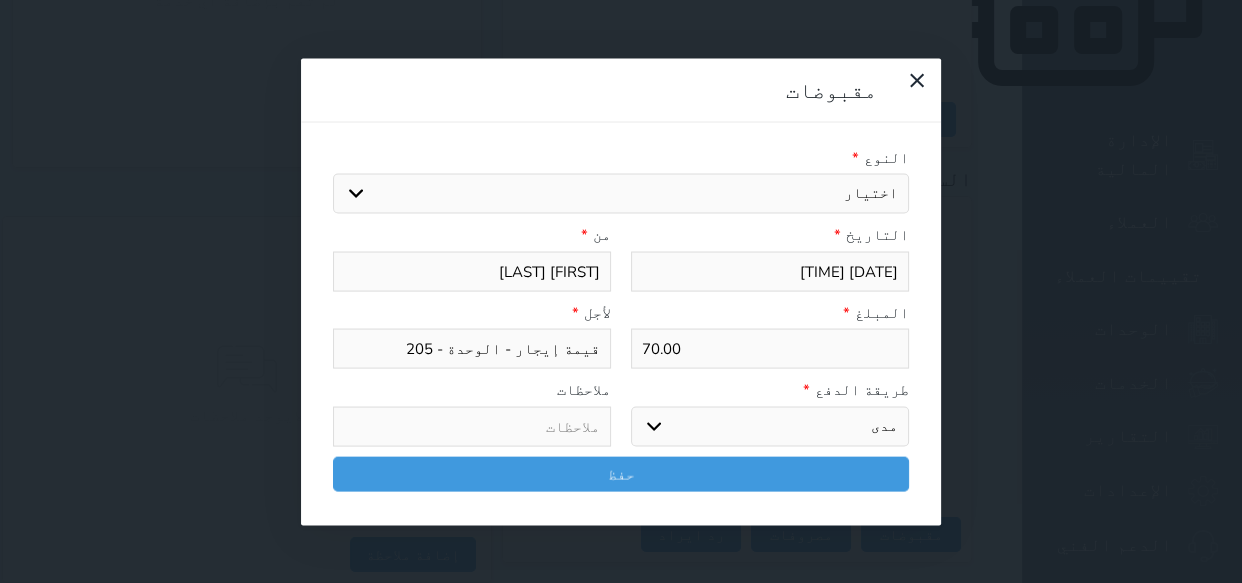 click on "اختر طريقة الدفع   دفع نقدى   تحويل بنكى   مدى   بطاقة ائتمان   آجل" at bounding box center [770, 426] 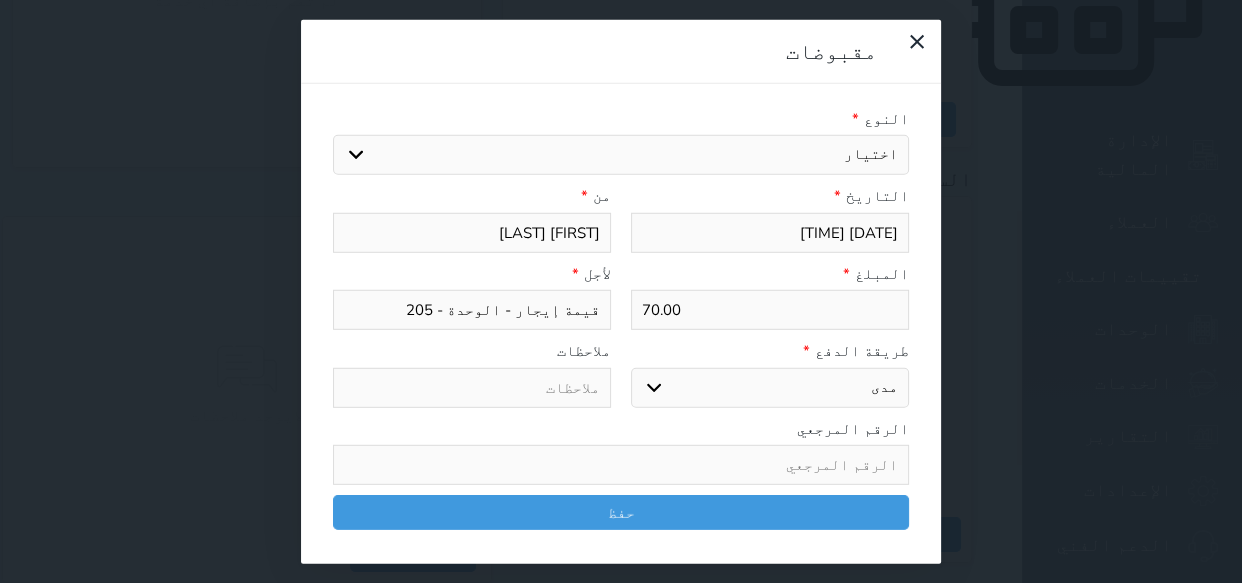 click at bounding box center [621, 465] 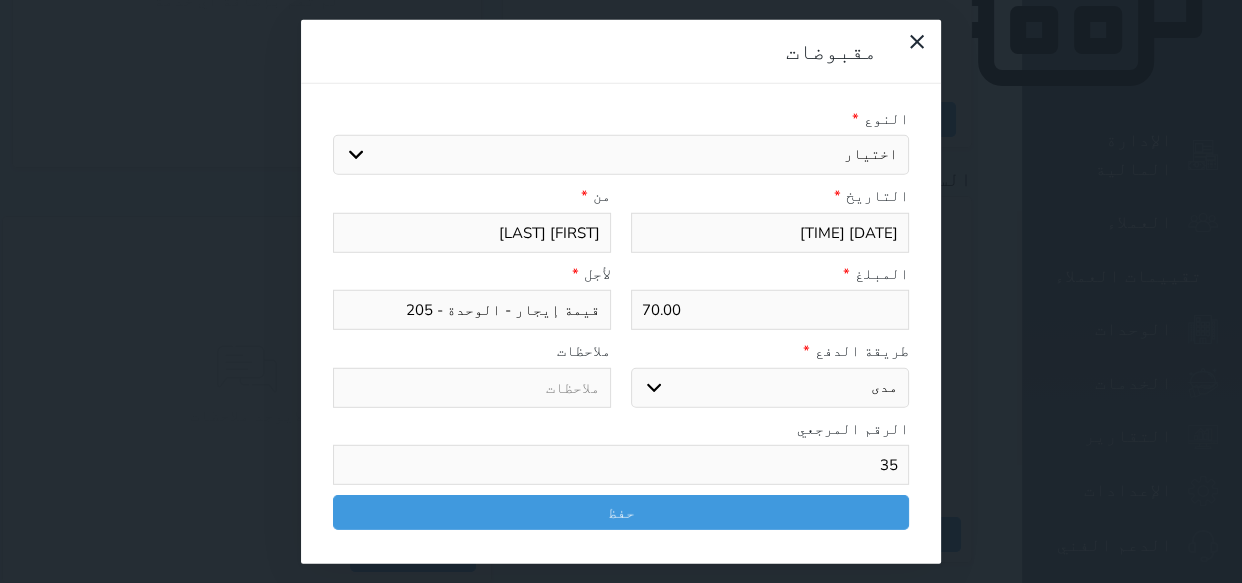 type on "3" 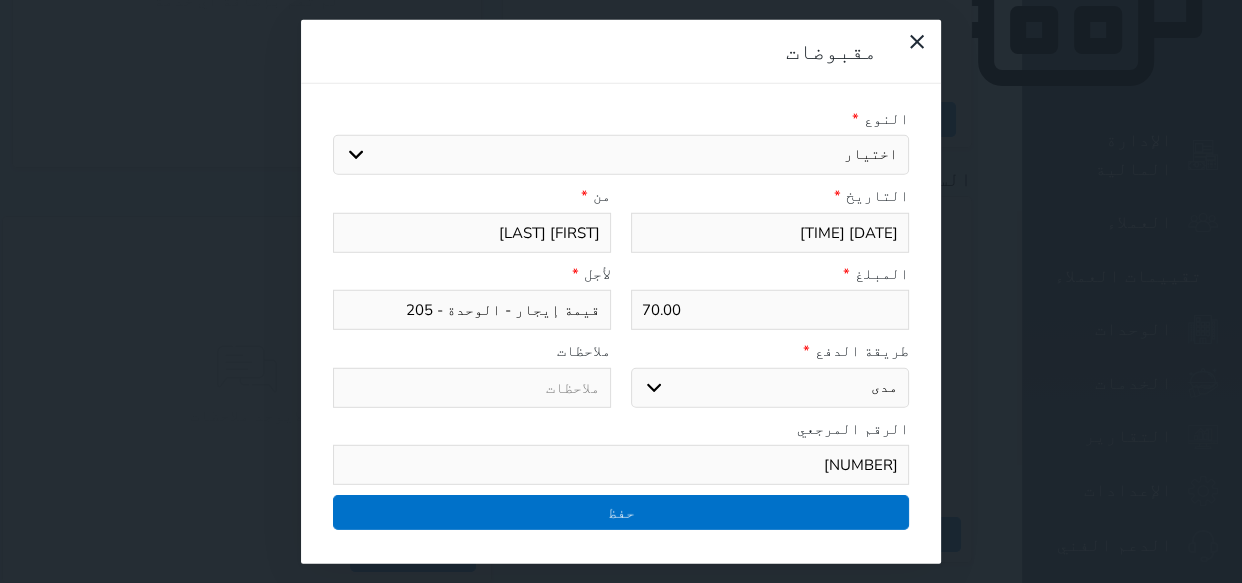 type on "[NUMBER]" 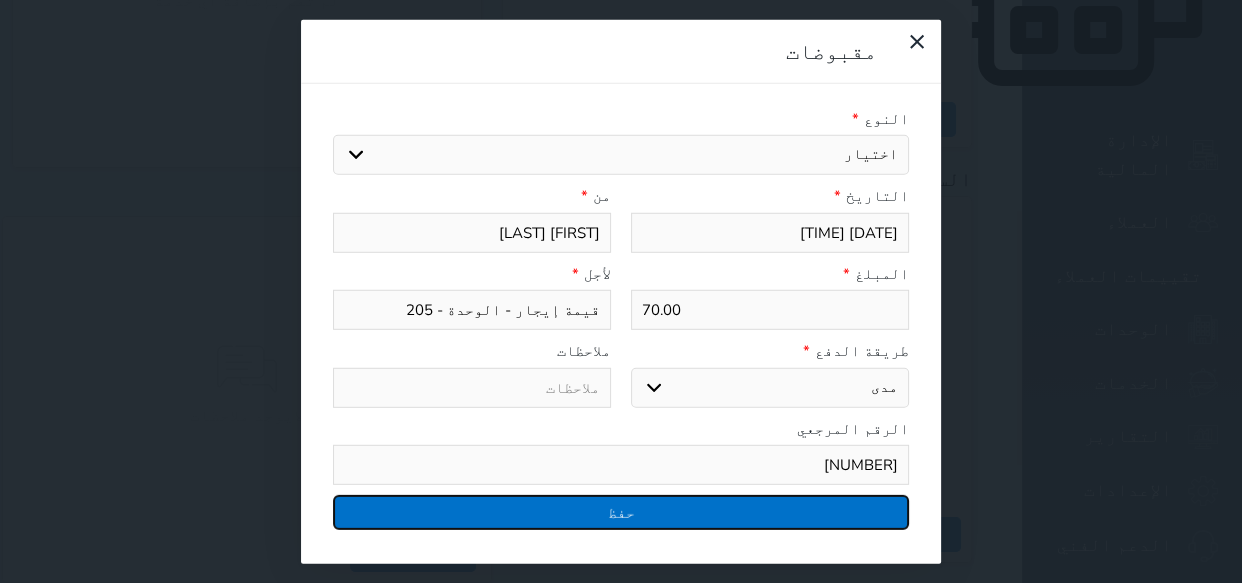 click on "حفظ" at bounding box center (621, 512) 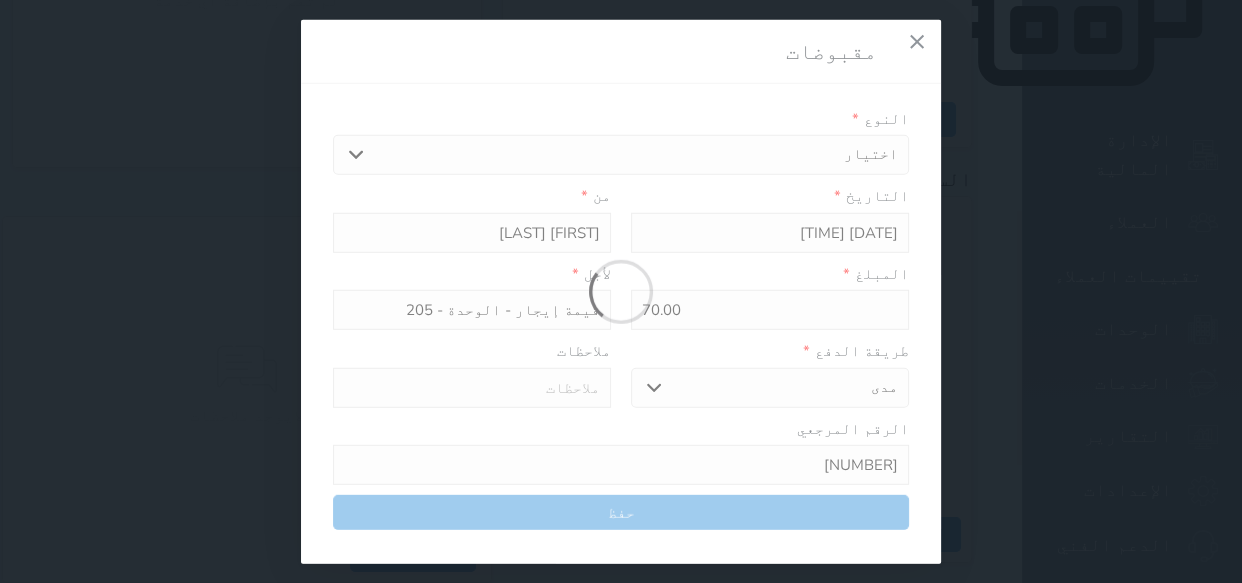 select 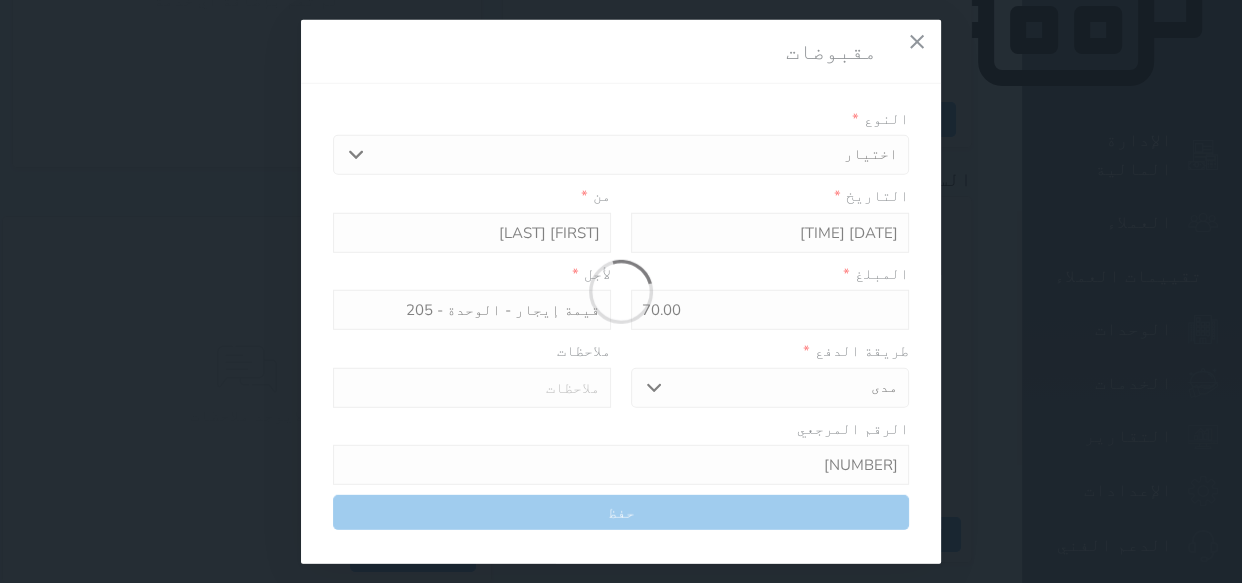 type 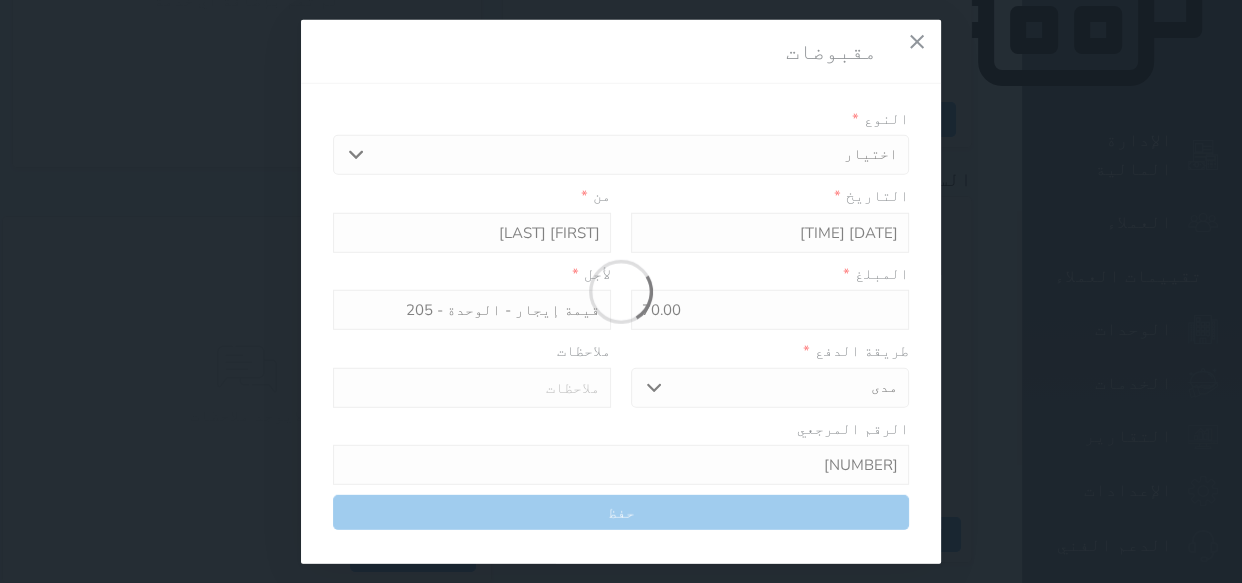 type on "0" 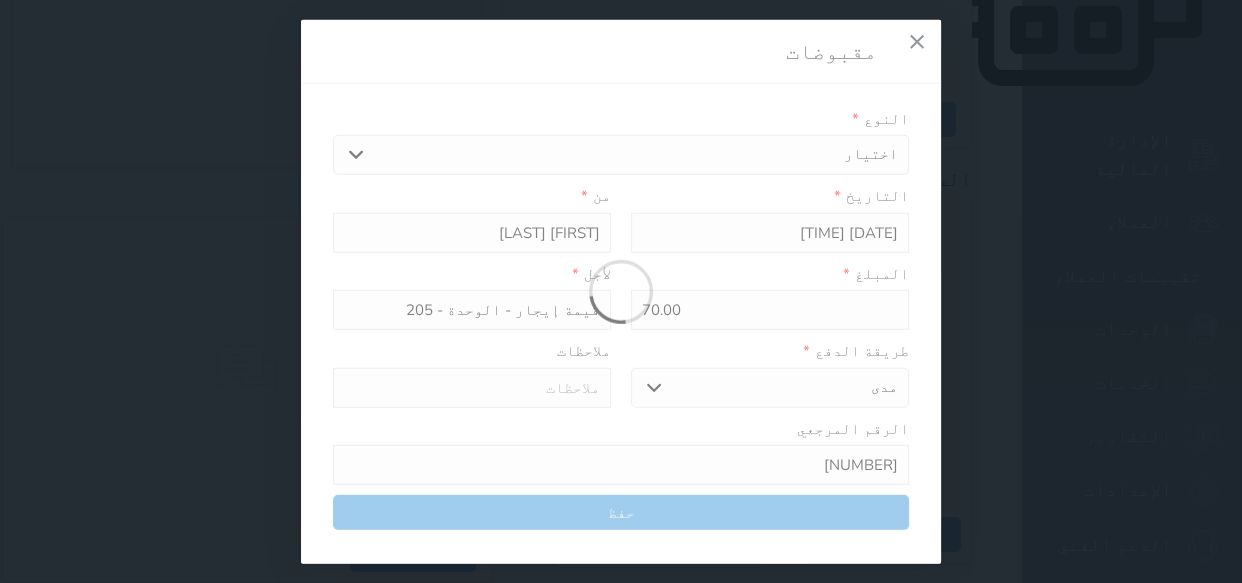 select 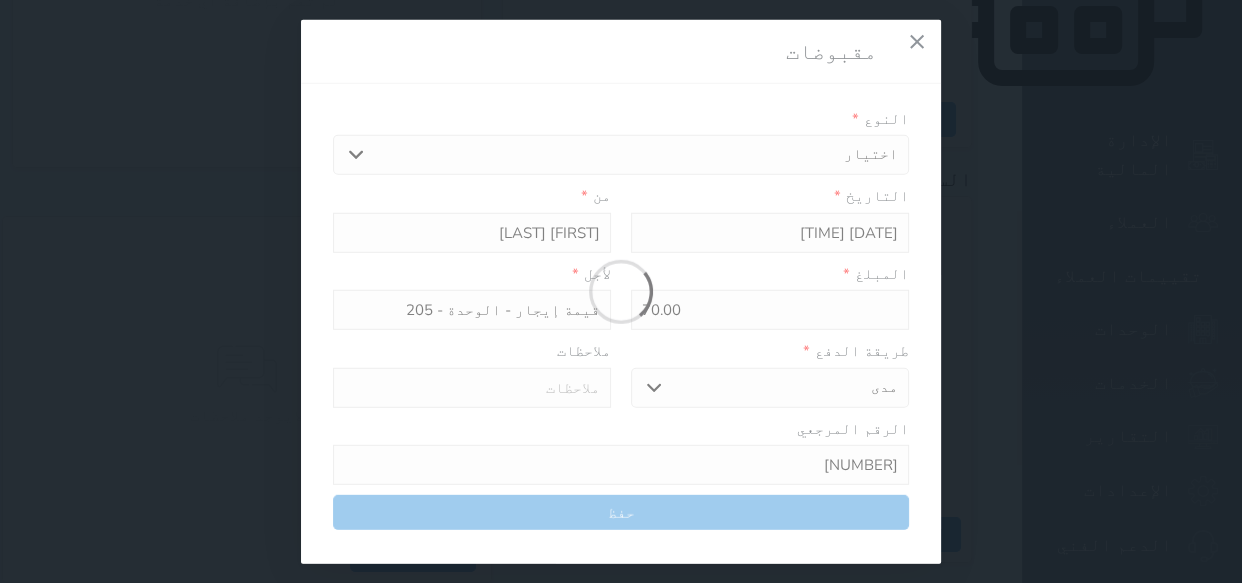 type on "0" 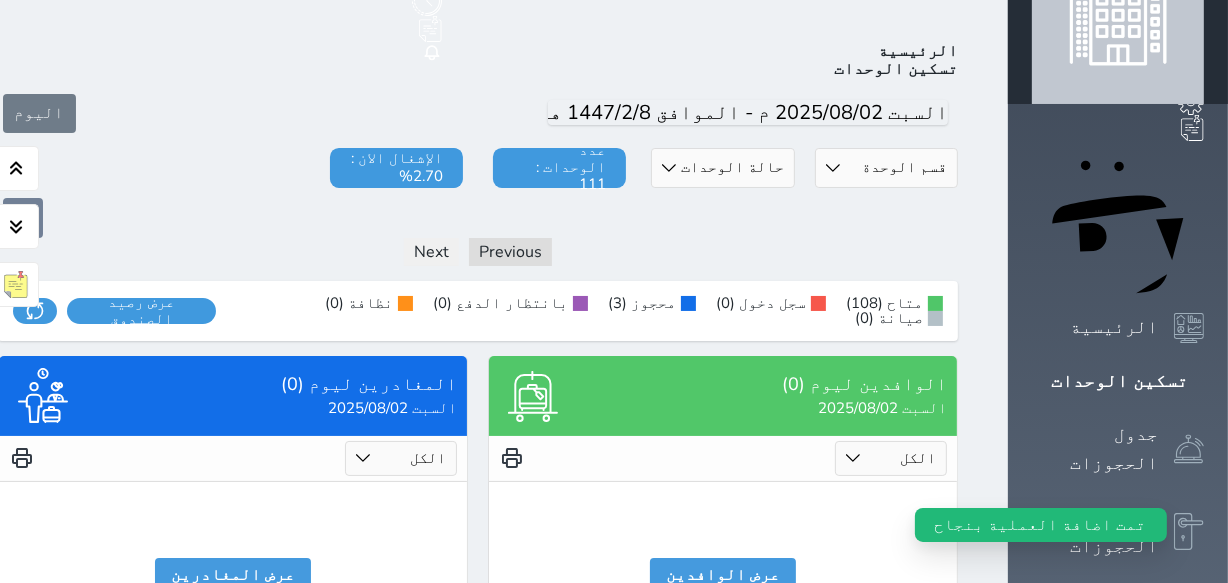 scroll, scrollTop: 78, scrollLeft: 0, axis: vertical 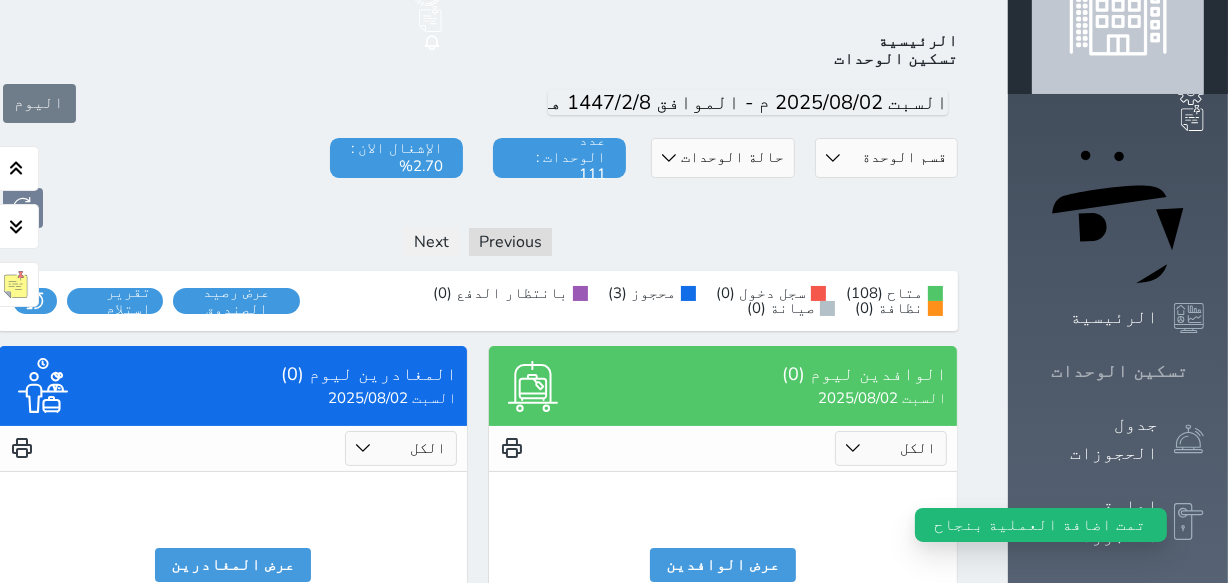click on "تسكين الوحدات" at bounding box center (1118, 371) 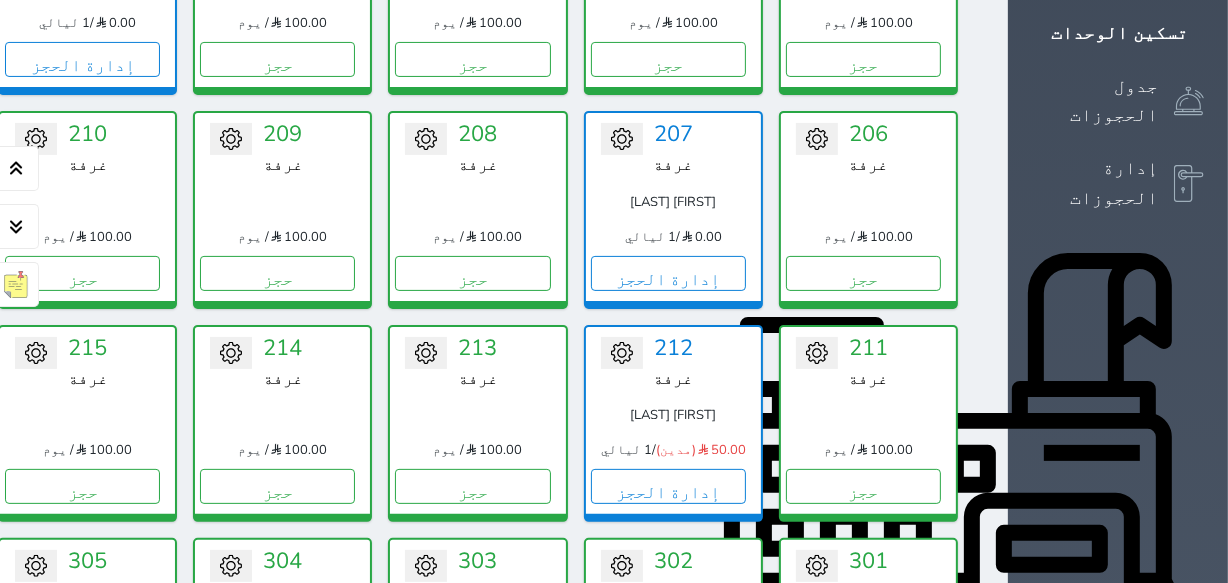 scroll, scrollTop: 441, scrollLeft: 0, axis: vertical 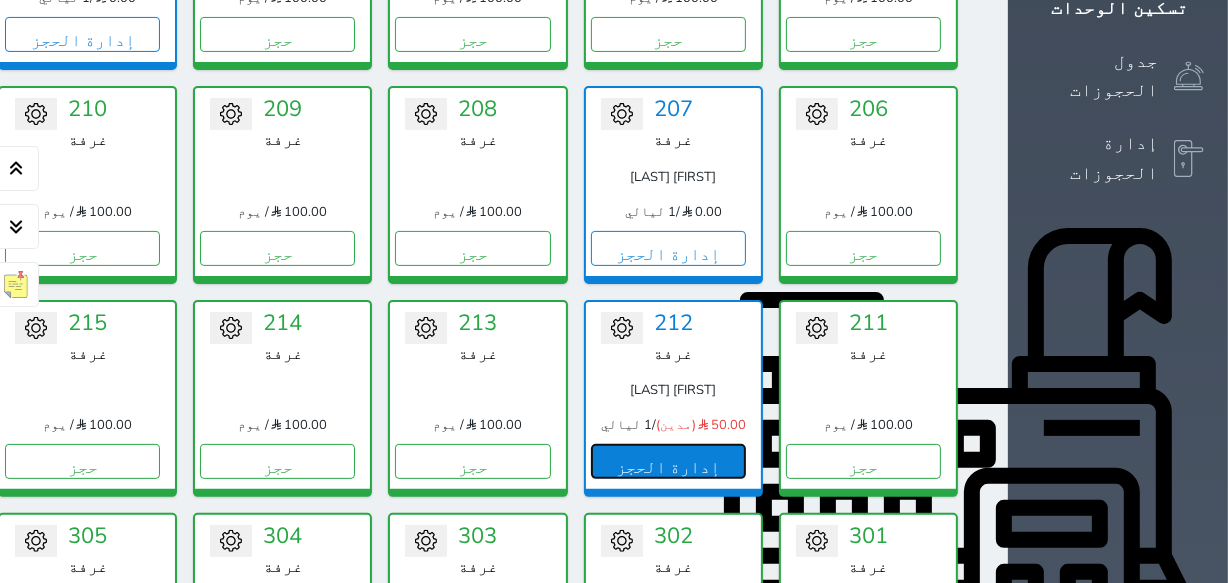 click on "إدارة الحجز" at bounding box center (668, 461) 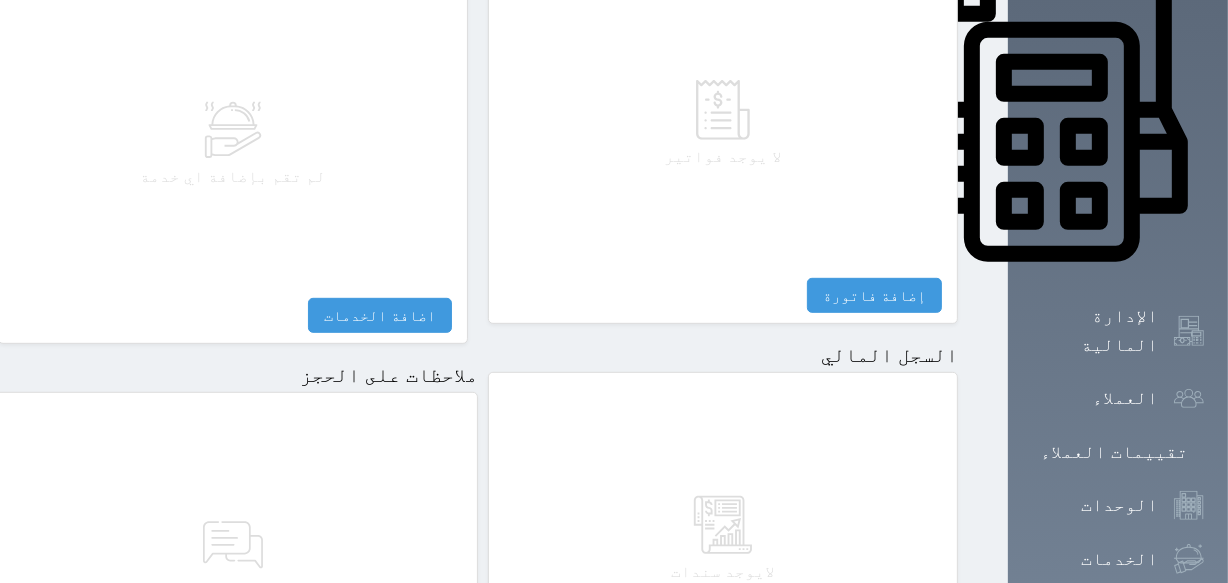 scroll, scrollTop: 1063, scrollLeft: 0, axis: vertical 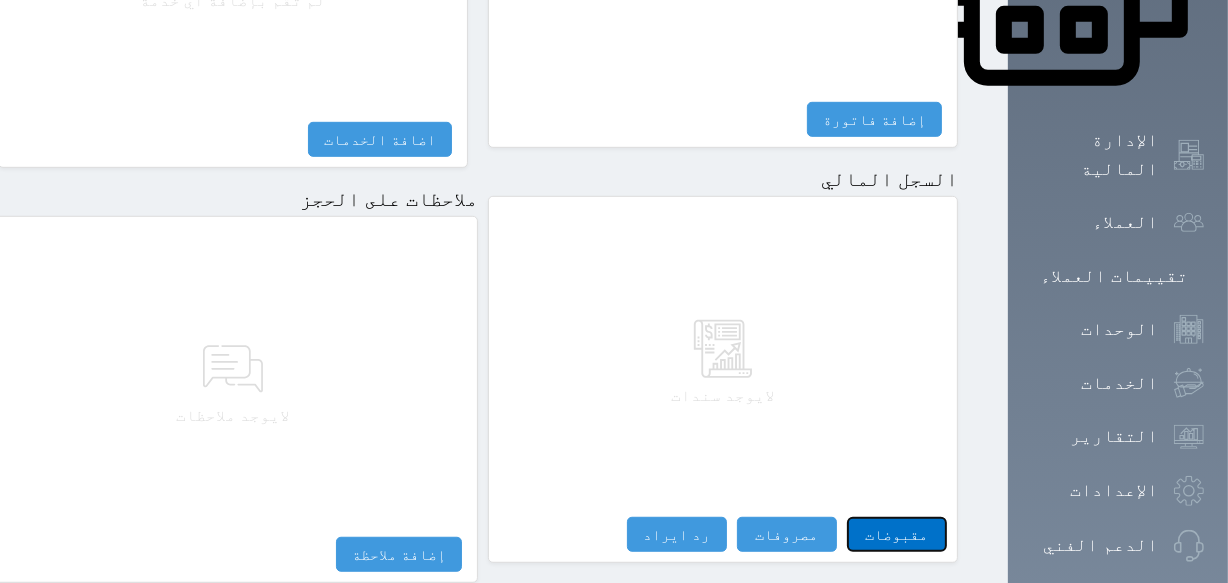 click on "مقبوضات" at bounding box center (897, 534) 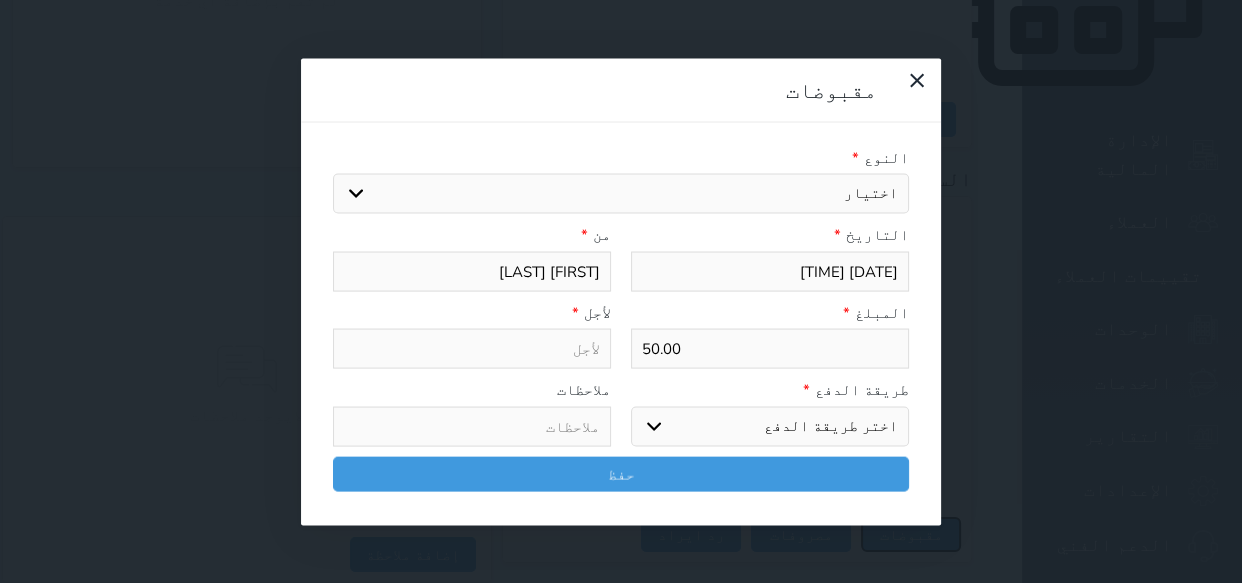 select 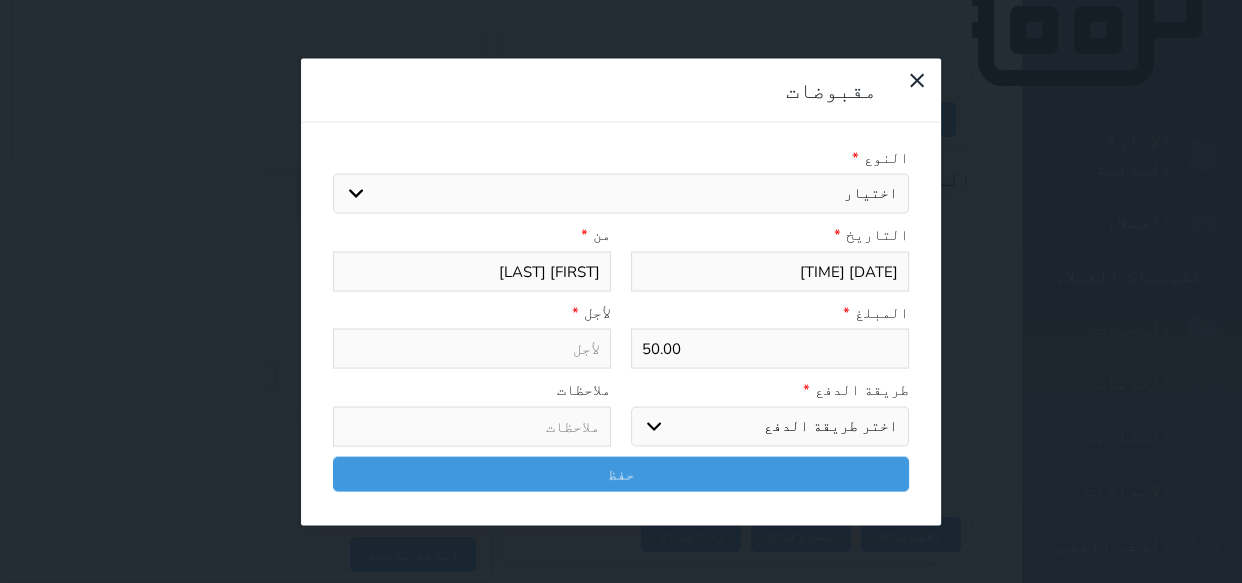click on "اختيار   مقبوضات عامة قيمة إيجار فواتير تامين عربون لا ينطبق آخر مغسلة واي فاي - الإنترنت مواقف السيارات طعام الأغذية والمشروبات مشروبات المشروبات الباردة المشروبات الساخنة الإفطار غداء عشاء مخبز و كعك حمام سباحة الصالة الرياضية سبا و خدمات الجمال اختيار وإسقاط (خدمات النقل) ميني بار كابل - تلفزيون سرير إضافي تصفيف الشعر التسوق خدمات الجولات السياحية المنظمة خدمات الدليل السياحي" at bounding box center [621, 194] 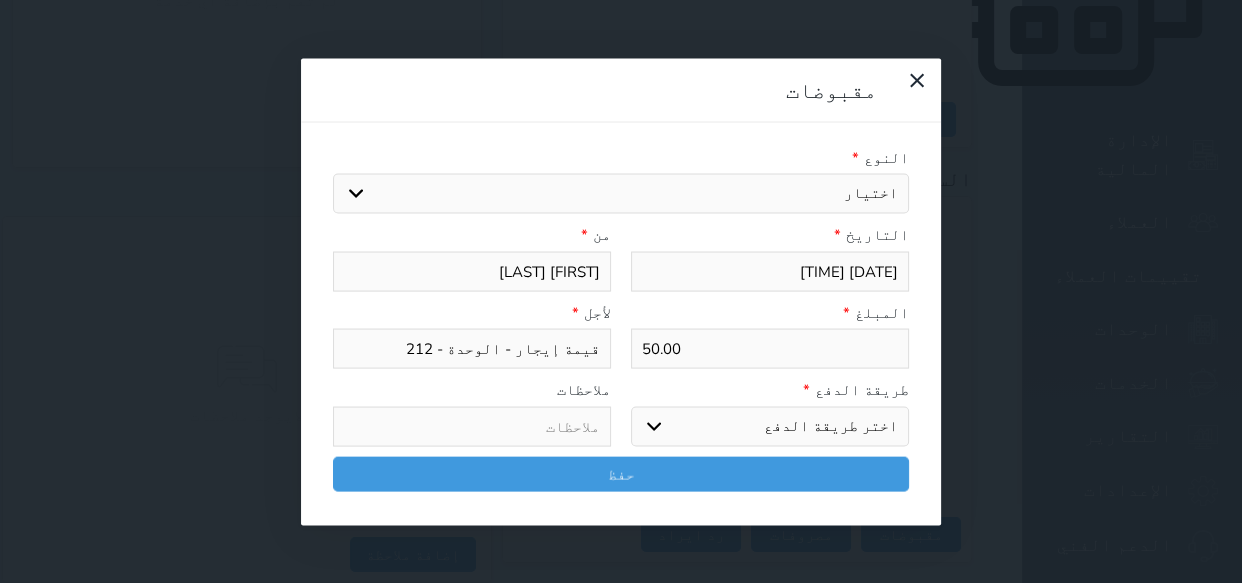 click on "اختر طريقة الدفع   دفع نقدى   تحويل بنكى   مدى   بطاقة ائتمان   آجل" at bounding box center [770, 426] 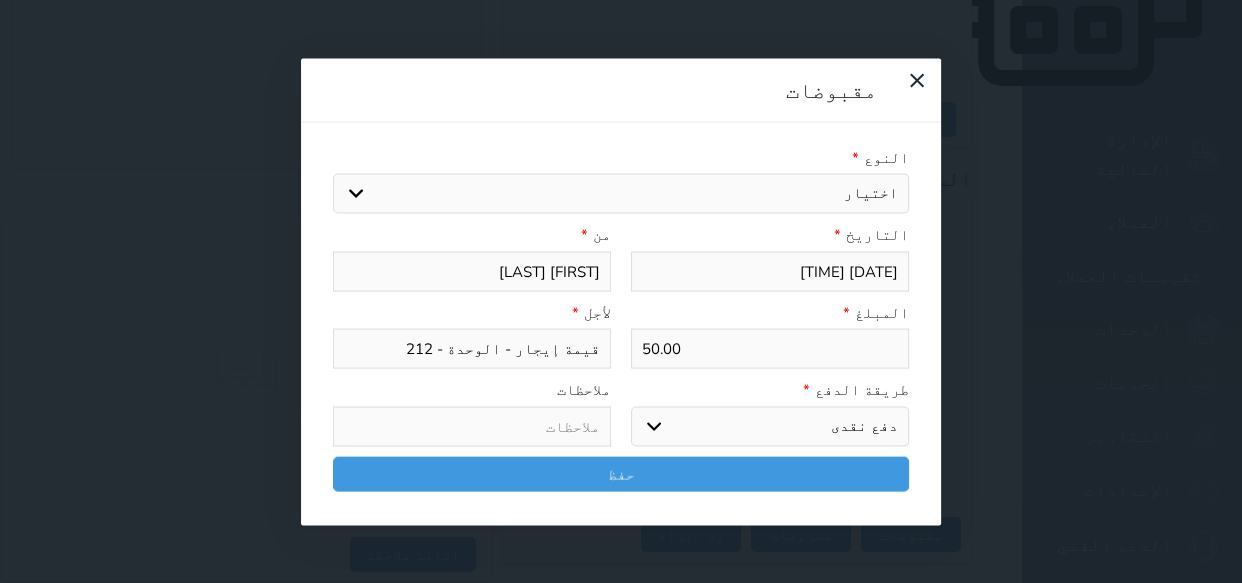 click on "اختر طريقة الدفع   دفع نقدى   تحويل بنكى   مدى   بطاقة ائتمان   آجل" at bounding box center (770, 426) 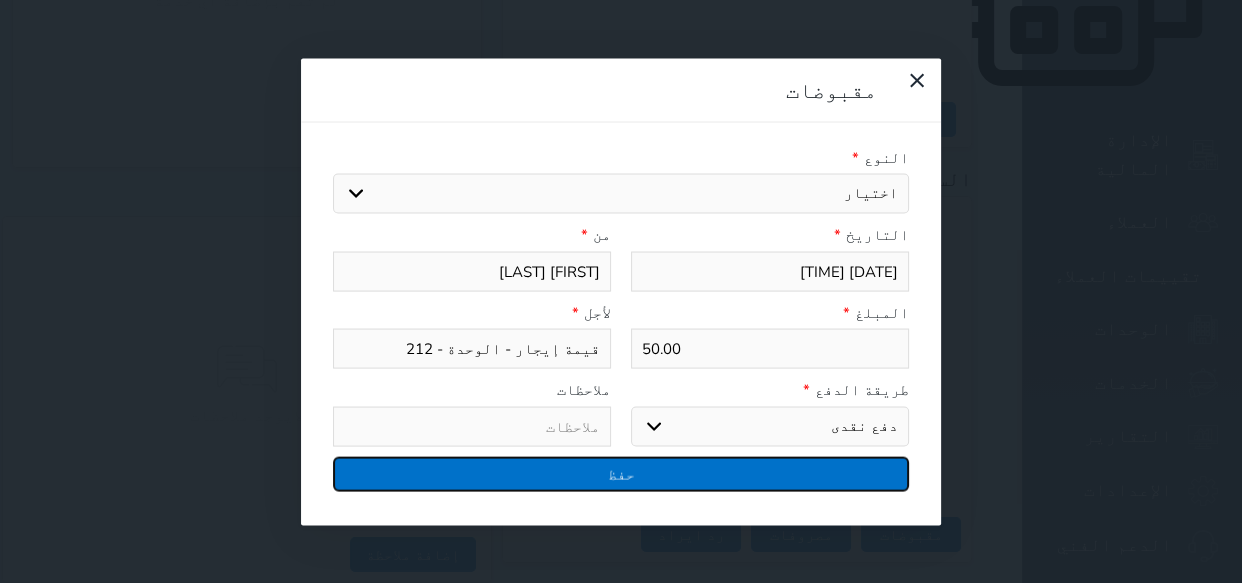 click on "حفظ" at bounding box center [621, 473] 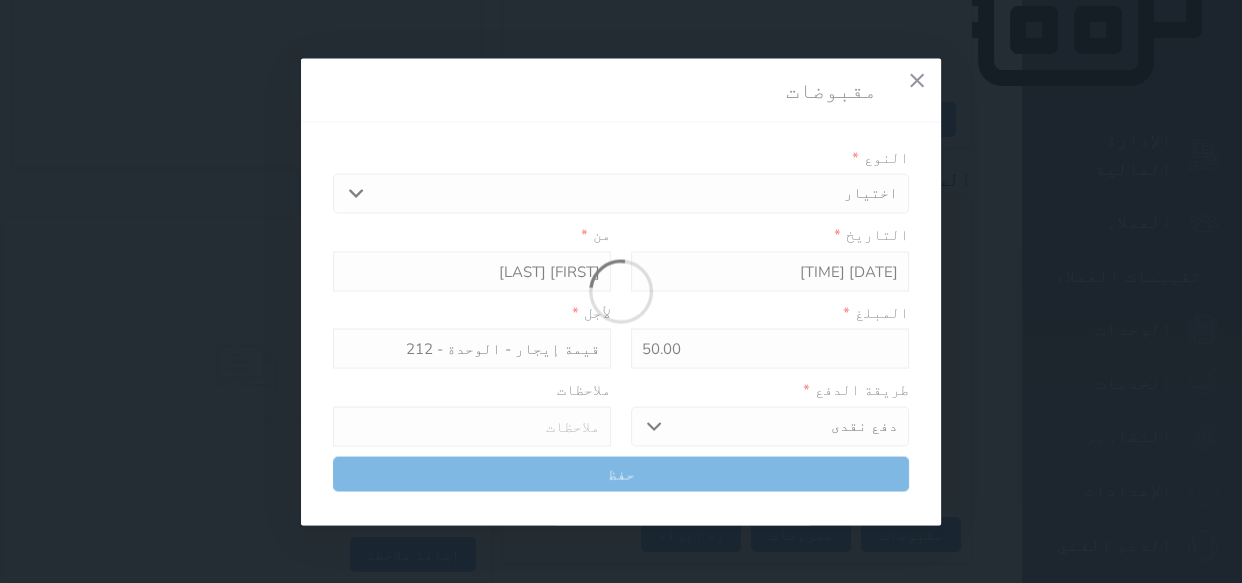select 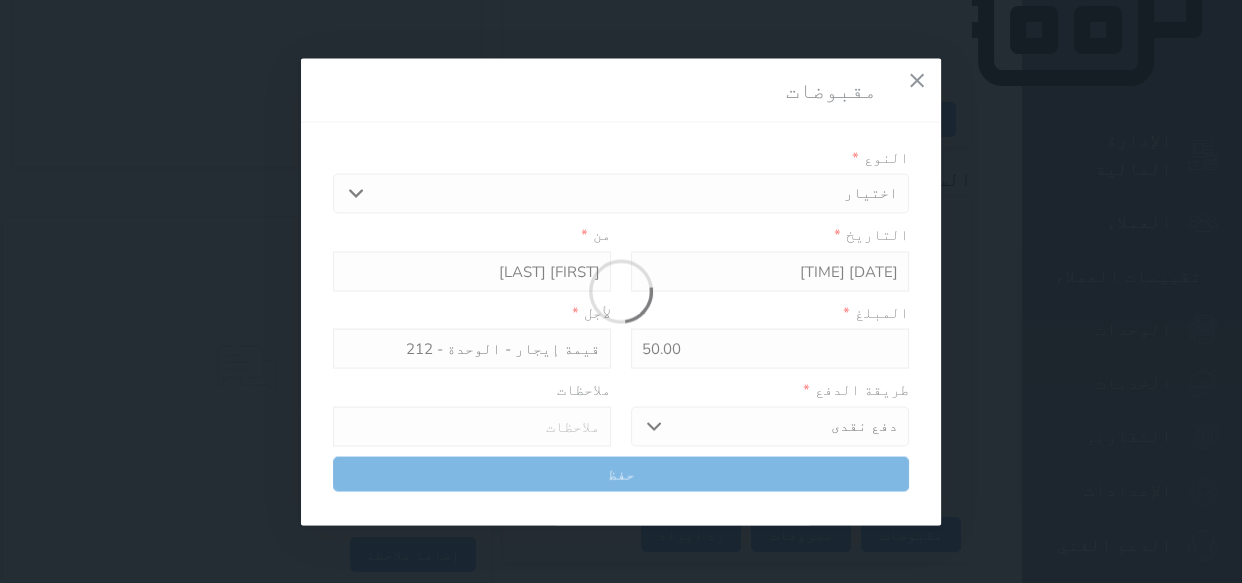 type 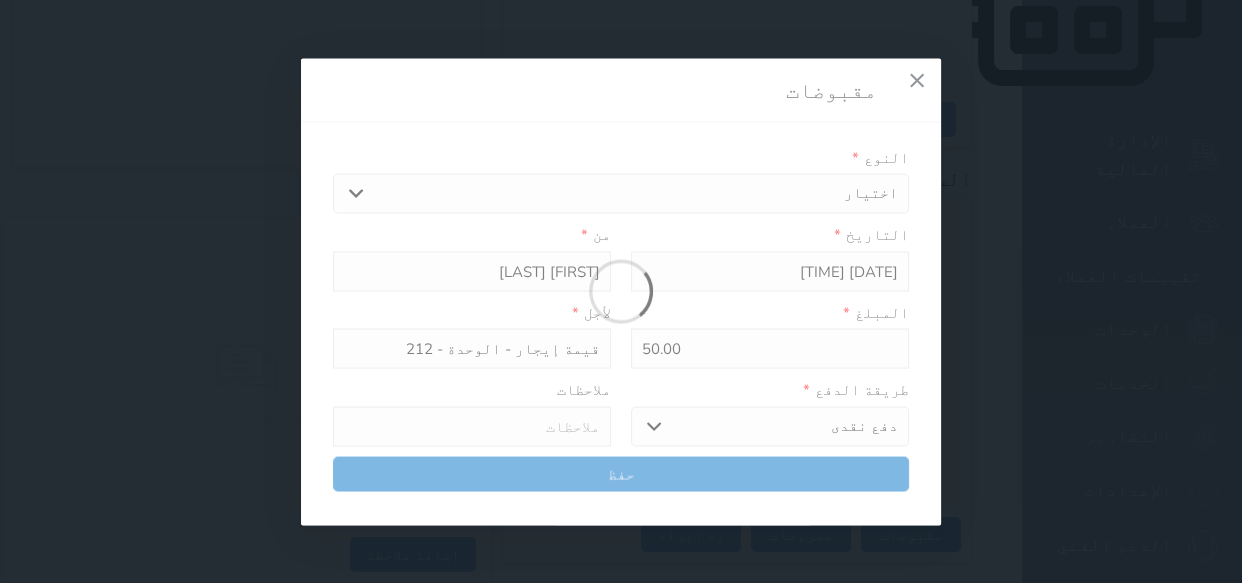 type on "0" 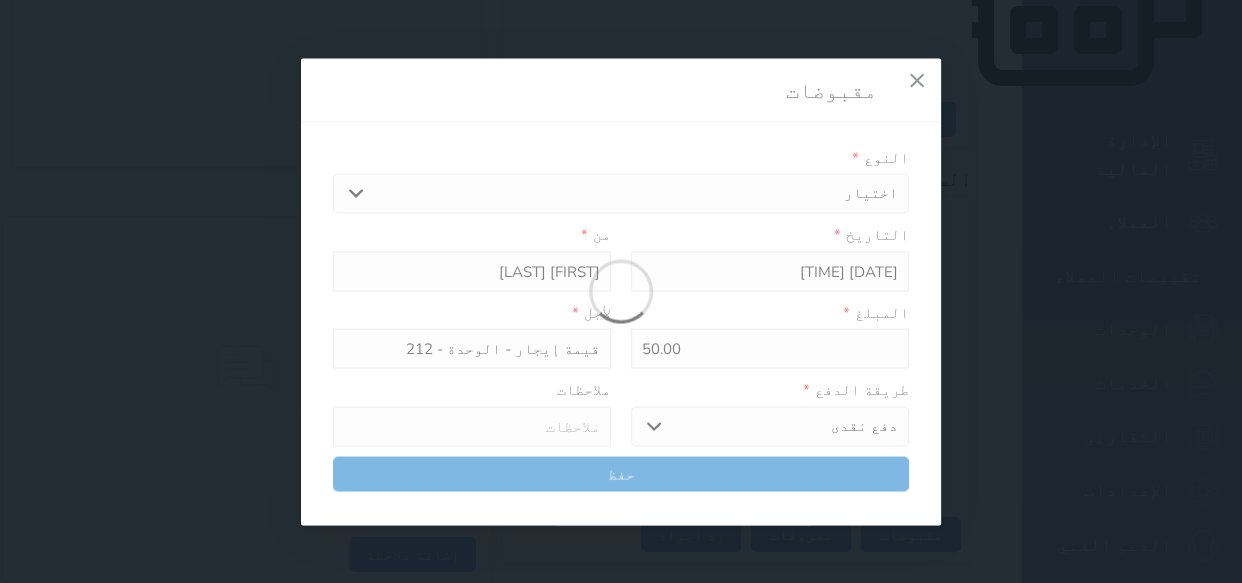 select 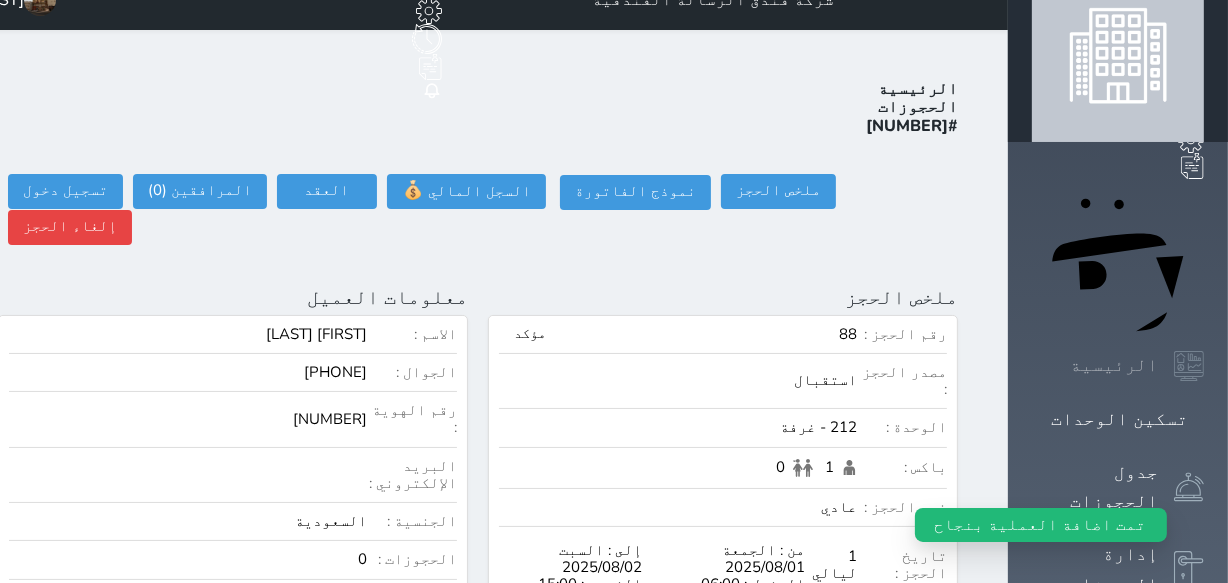 scroll, scrollTop: 0, scrollLeft: 0, axis: both 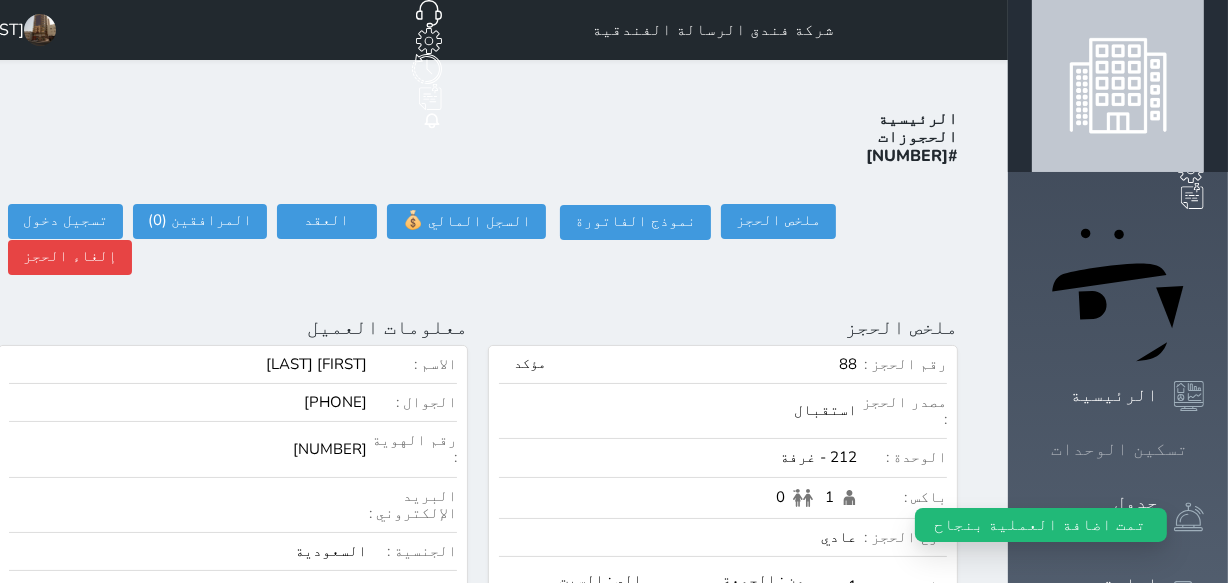 click 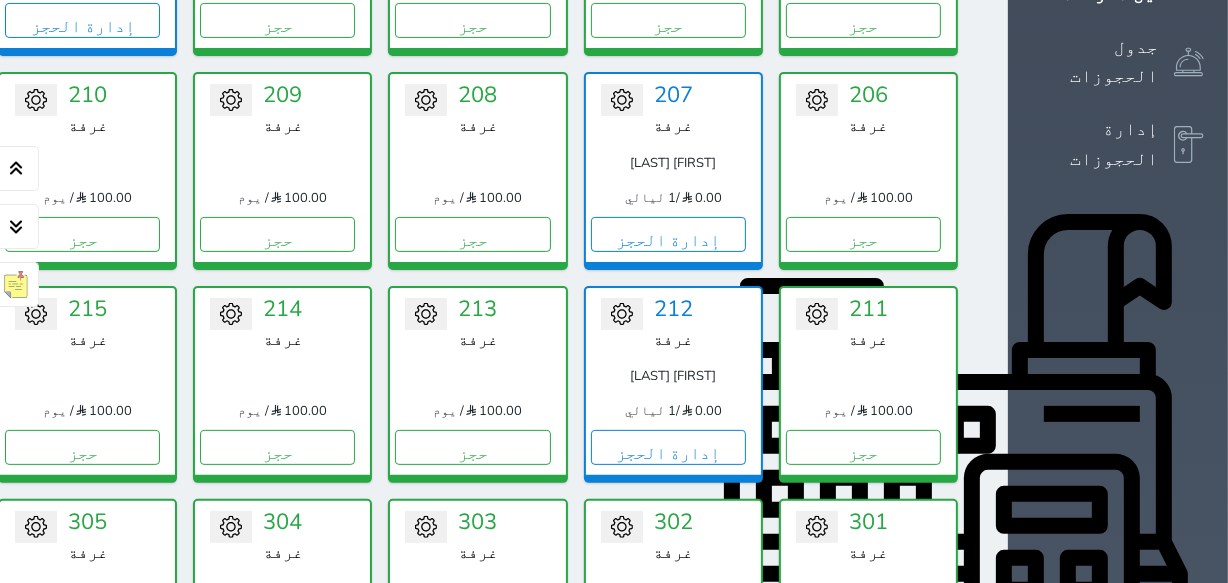 scroll, scrollTop: 441, scrollLeft: 0, axis: vertical 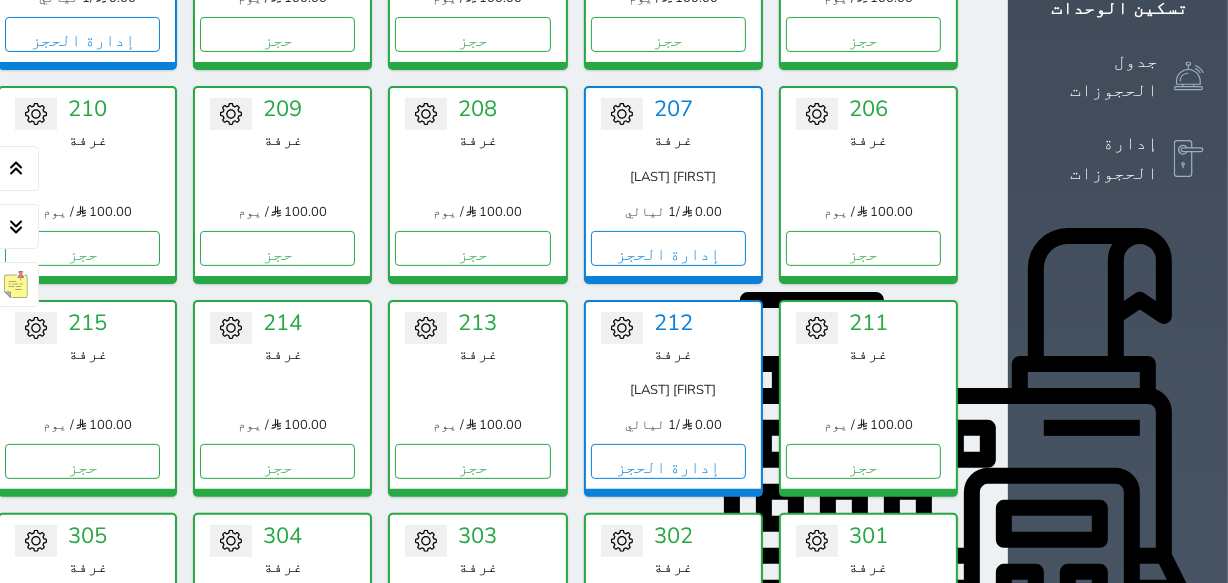 click on "تحويل لتحت الصيانة
تحويل لتحت التنظيف
[NUMBER]   غرفة
[FIRST] [LAST]
[NUMBER]
/ [NUMBER] ليالي           إدارة الحجز" at bounding box center [673, 398] 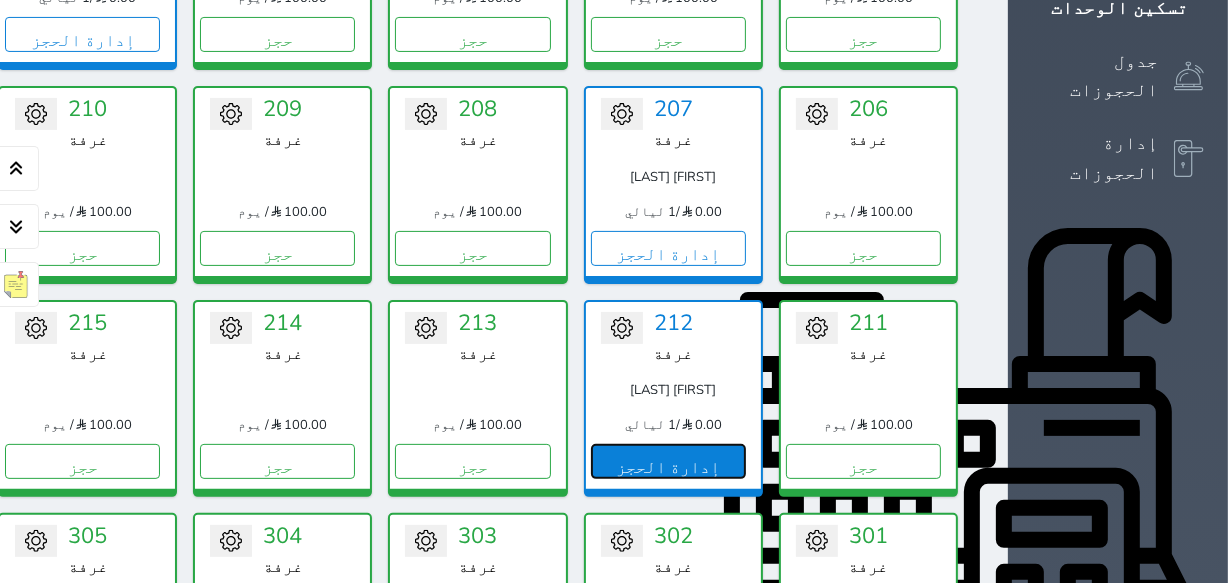 click on "إدارة الحجز" at bounding box center [668, 461] 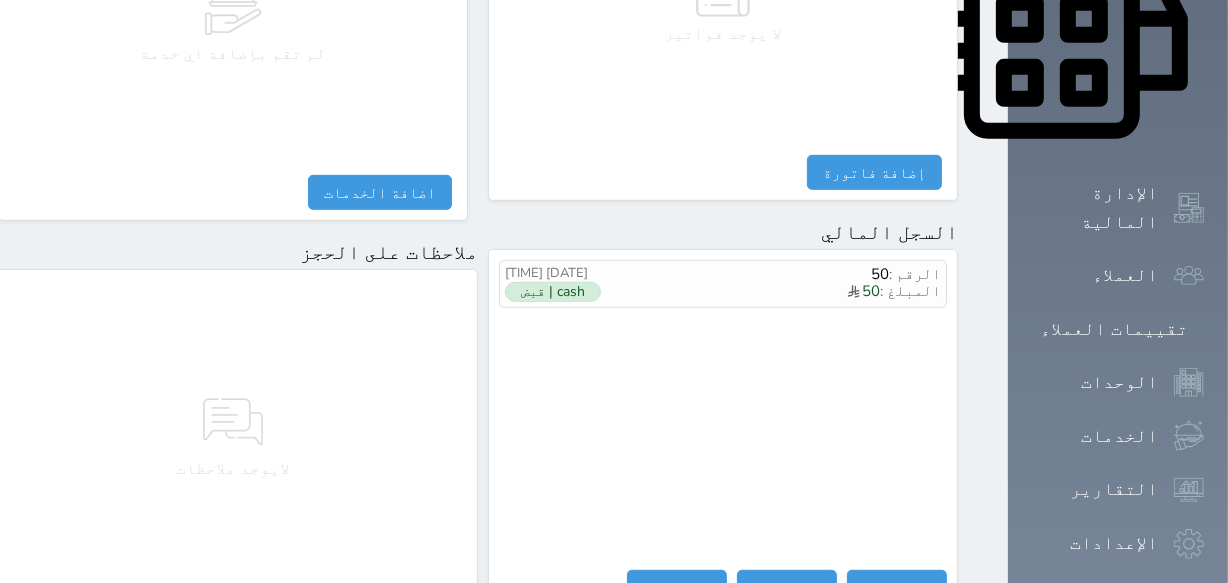 scroll, scrollTop: 1063, scrollLeft: 0, axis: vertical 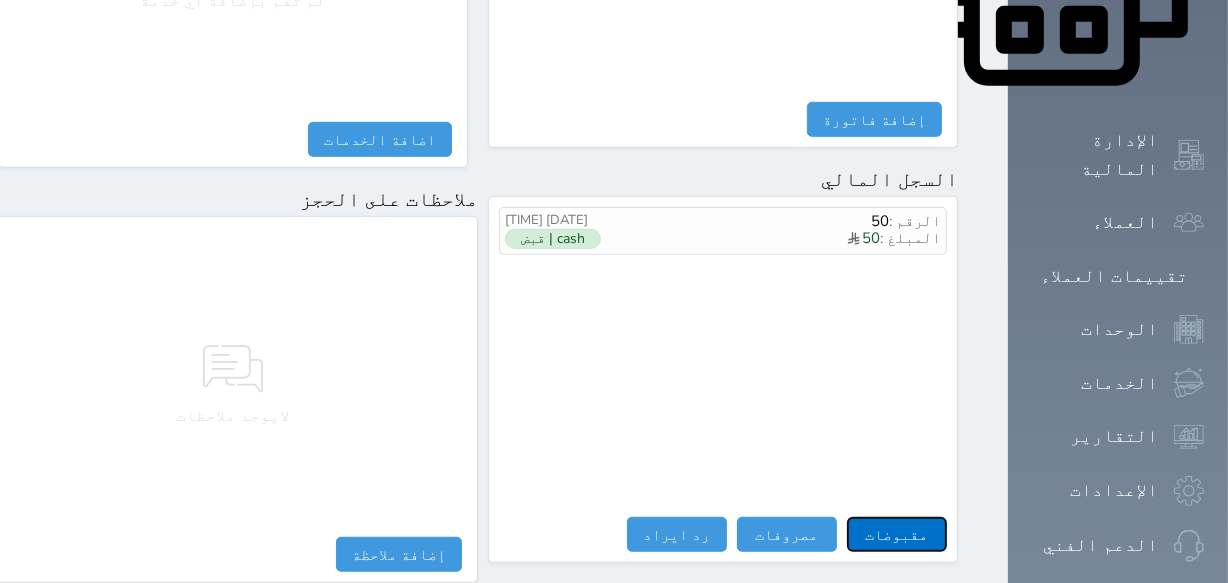 click on "مقبوضات" at bounding box center [897, 534] 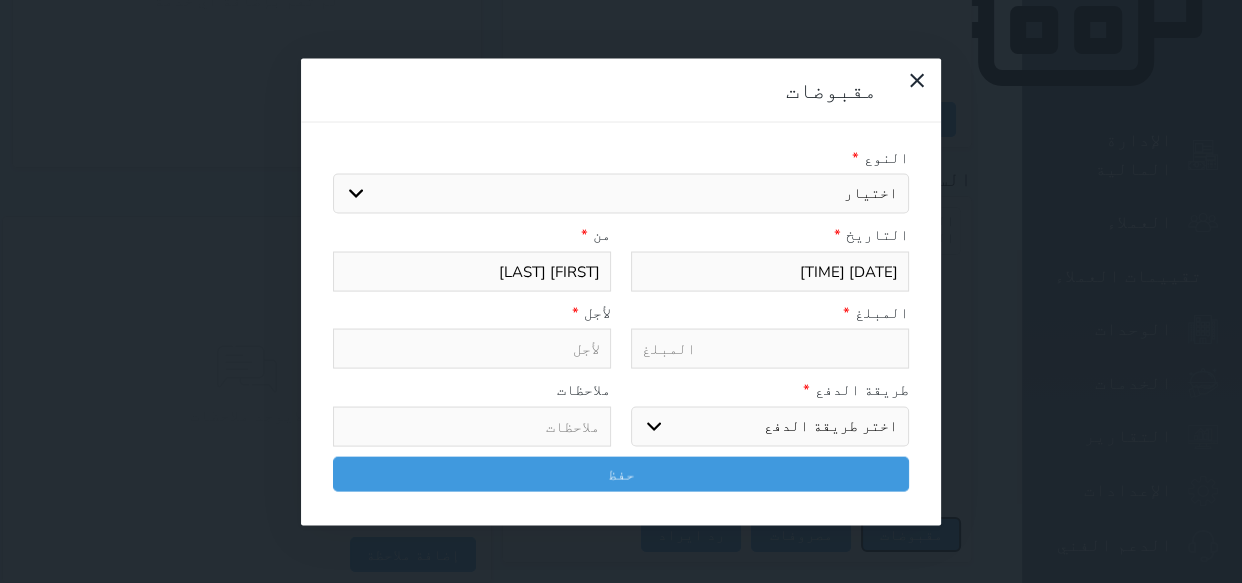 select 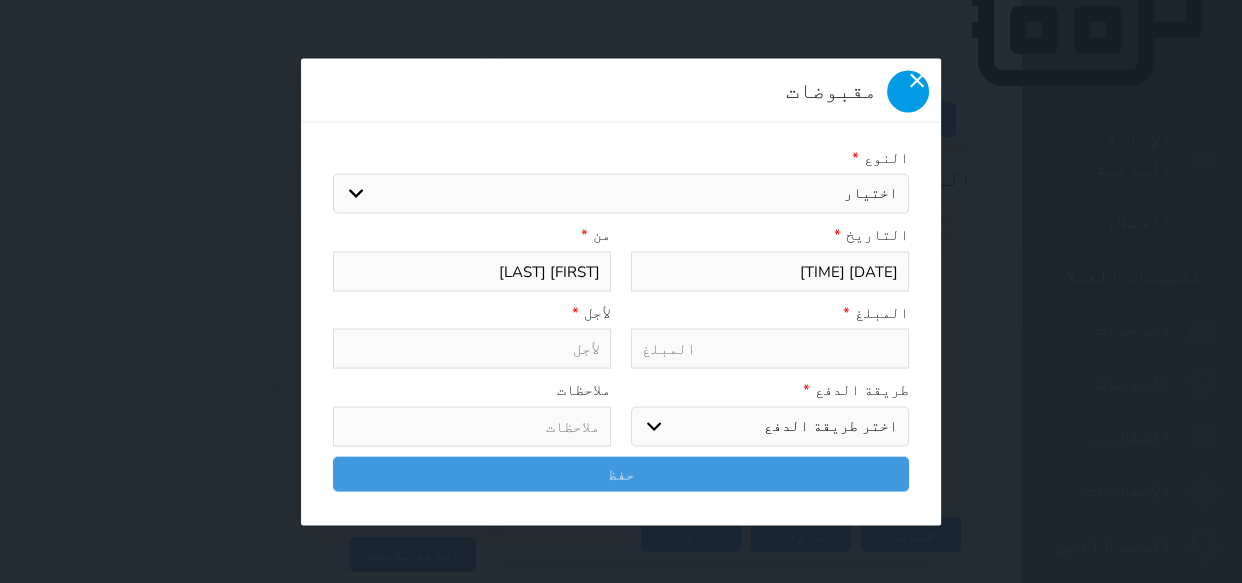 click at bounding box center [908, 91] 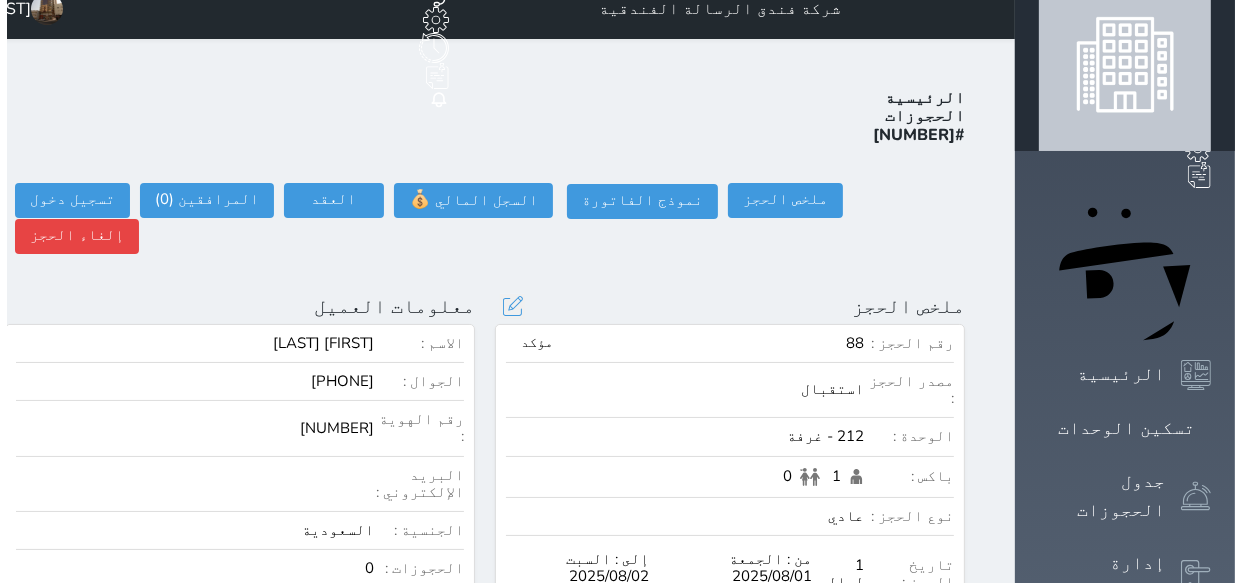 scroll, scrollTop: 0, scrollLeft: 0, axis: both 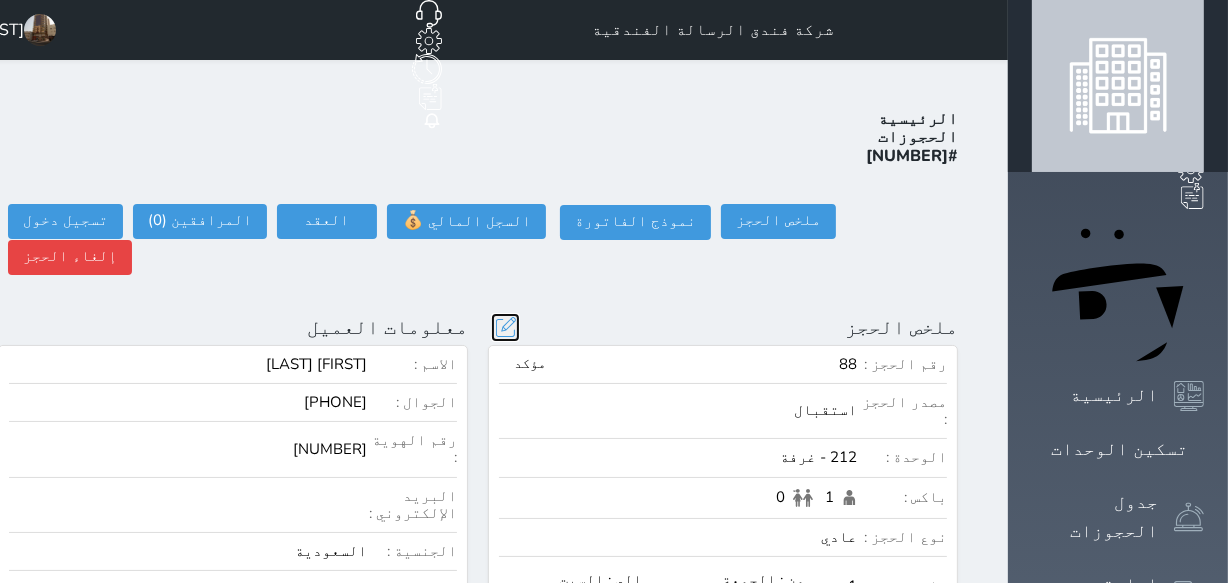 click at bounding box center [505, 327] 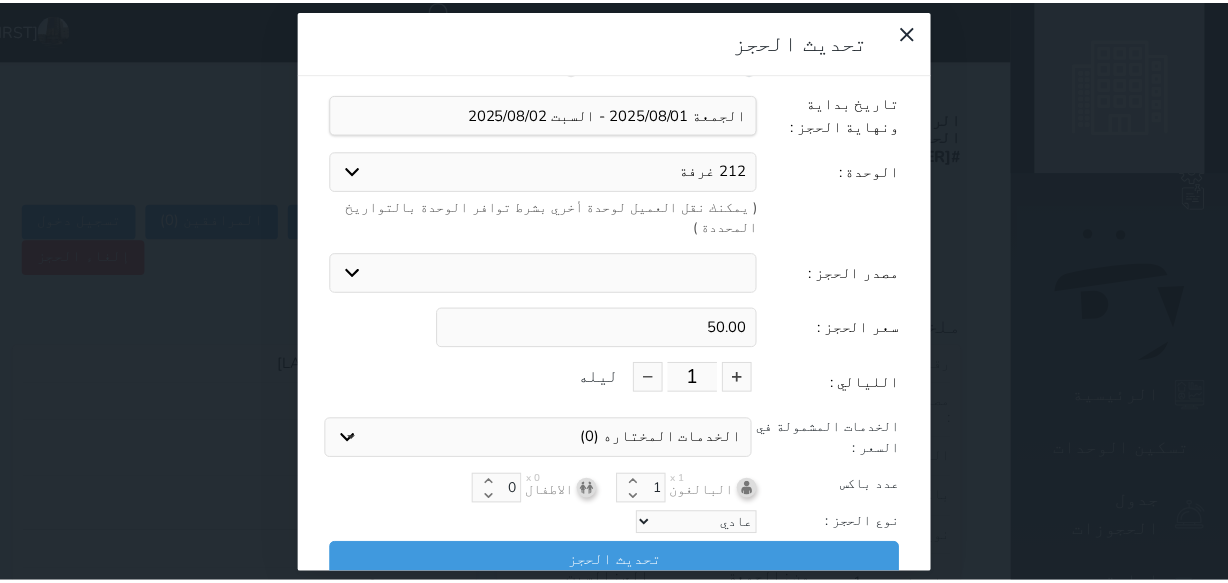 scroll, scrollTop: 0, scrollLeft: 0, axis: both 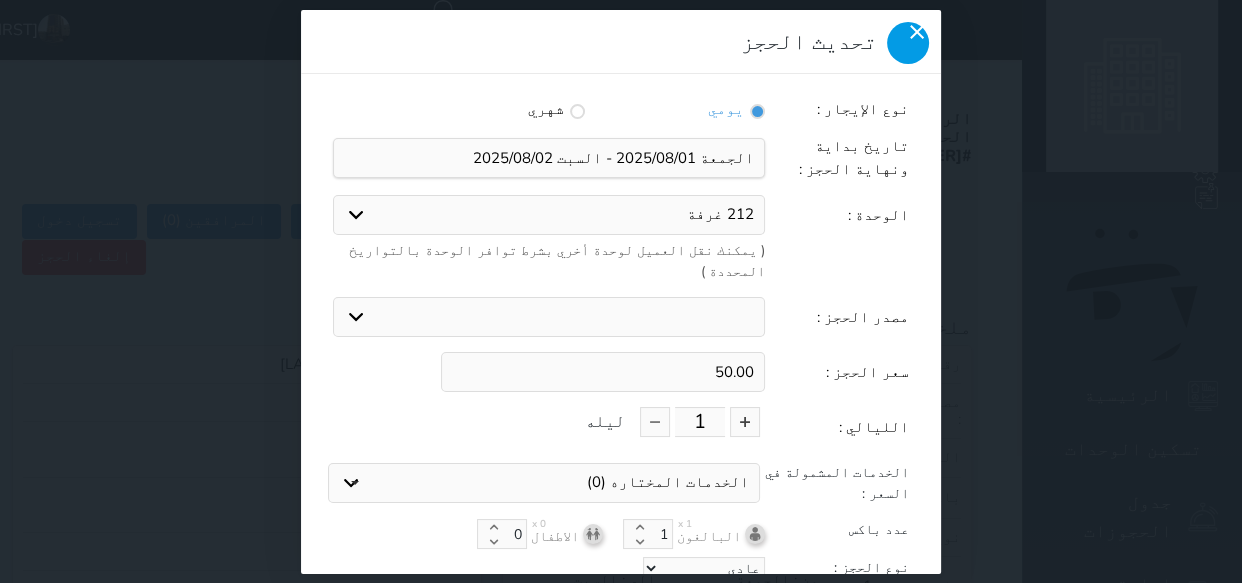 click 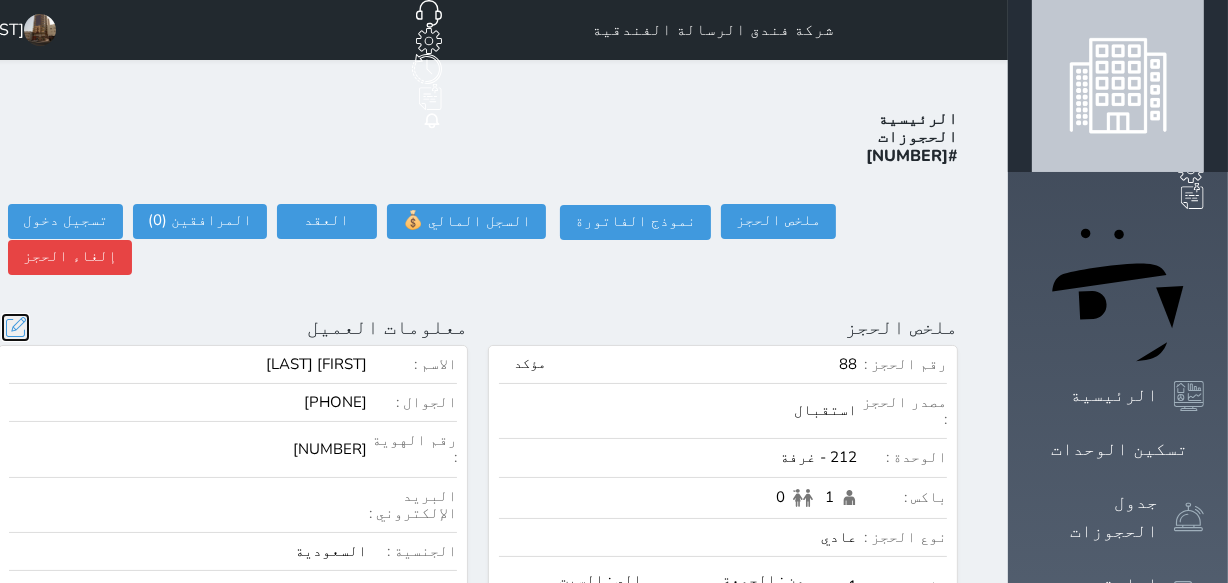 click at bounding box center [15, 327] 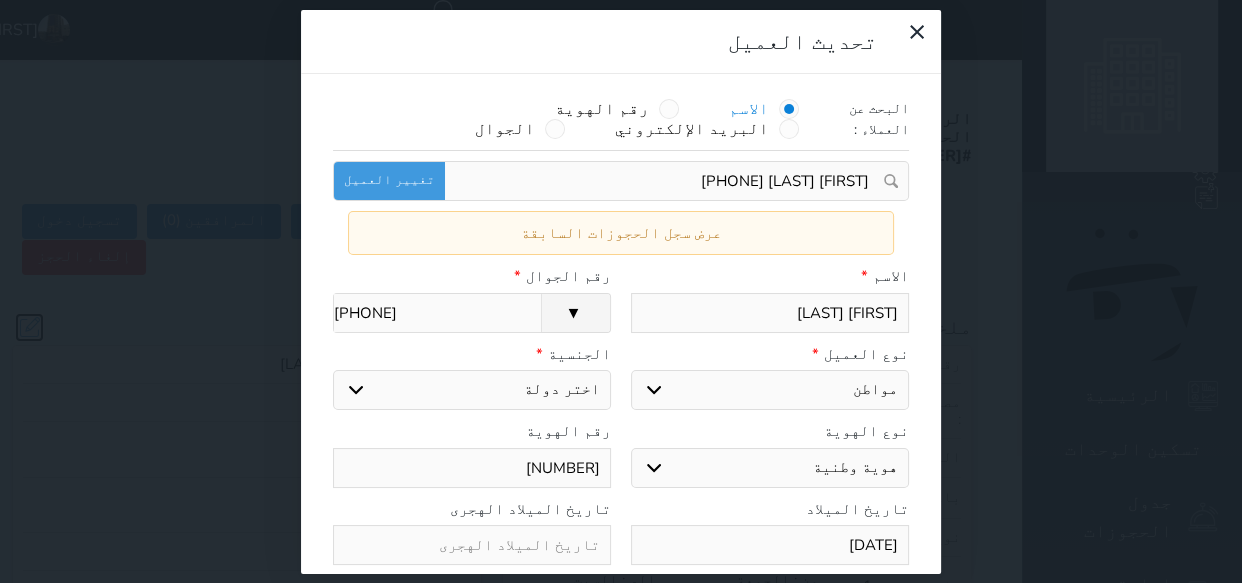 select 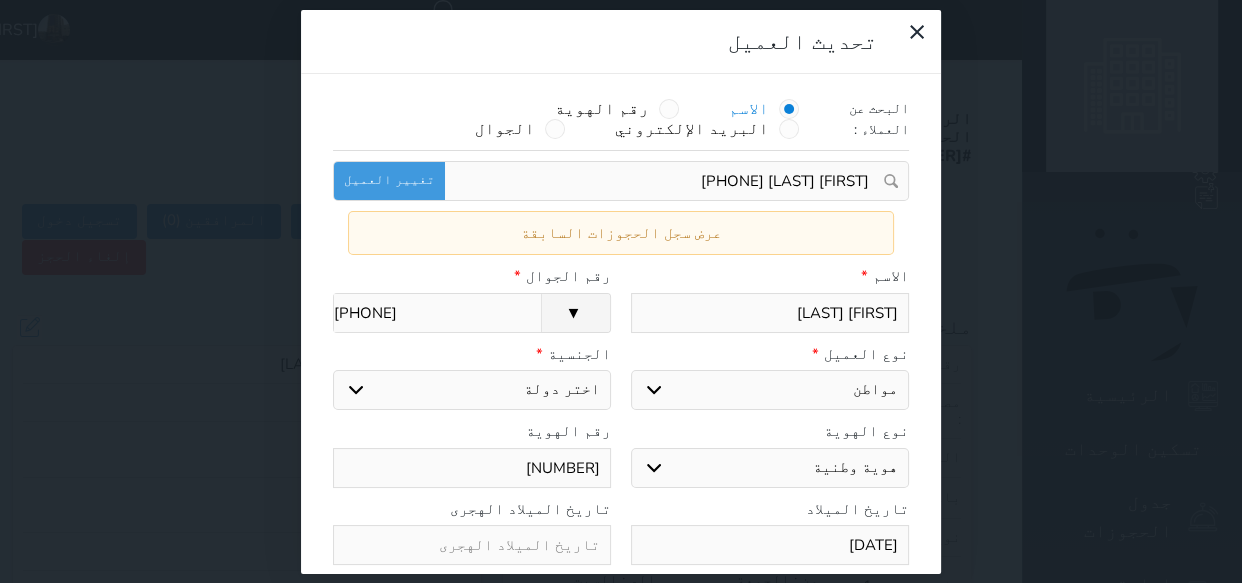 click on "تحديث العميل                 البحث عن العملاء :        الاسم       رقم الهوية       البريد الإلكتروني       الجوال       [FIRST] [LAST] [PHONE]     تغيير العميل            عرض سجل الحجوزات السابقة     الاسم *   [FIRST] [LAST]   رقم الجوال *       ▼     Afghanistan (‫افغانستان‬‎)   +93   Albania (Shqipëri)   +355   Algeria (‫الجزائر‬‎)   +213   American Samoa   +1684   Andorra   +376   Angola   +244   Anguilla   +1264   Antigua and Barbuda   +1268   Argentina   +54   Armenia (Հայաստան)   +374   Aruba   +297   Australia   +61   Austria (Österreich)   +43   Azerbaijan (‫آذربایجان‬‎)   +994   Bahamas   +1242   Bahrain (‫البحرين‬‎)   +973   Bangladesh (বাংলাদেশ)   +880   Barbados   +1246   Belarus (Беларусь)   +375   Belgium (België)   +32   Belize   +501   Benin (Bénin)   +229   Bermuda" at bounding box center (621, 291) 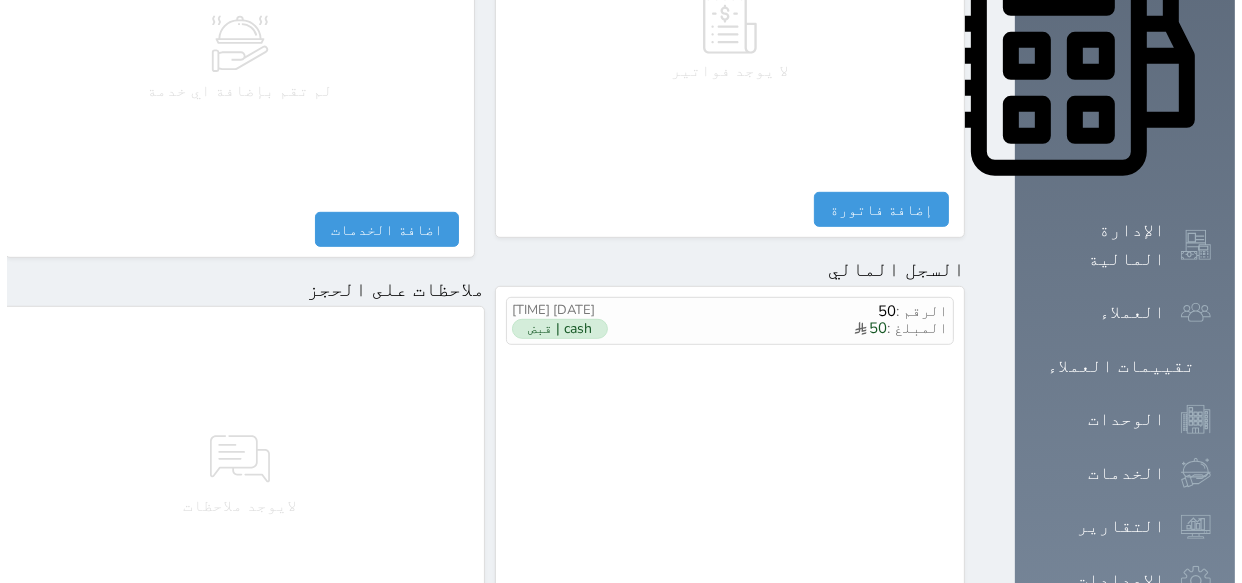 scroll, scrollTop: 881, scrollLeft: 0, axis: vertical 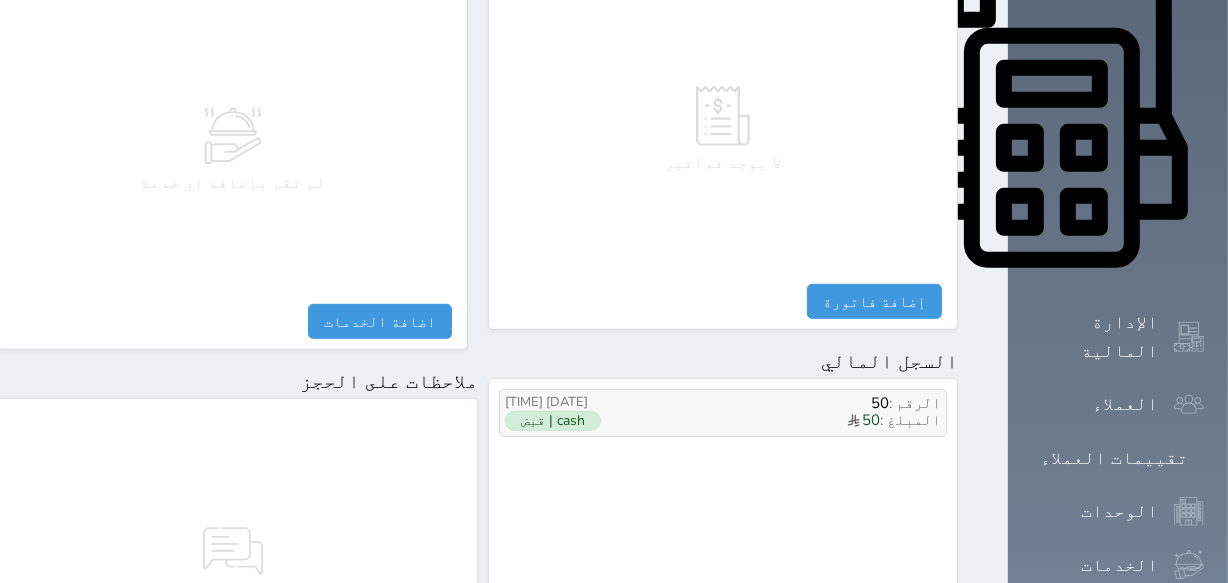 click on "cash | قبض" at bounding box center (553, 421) 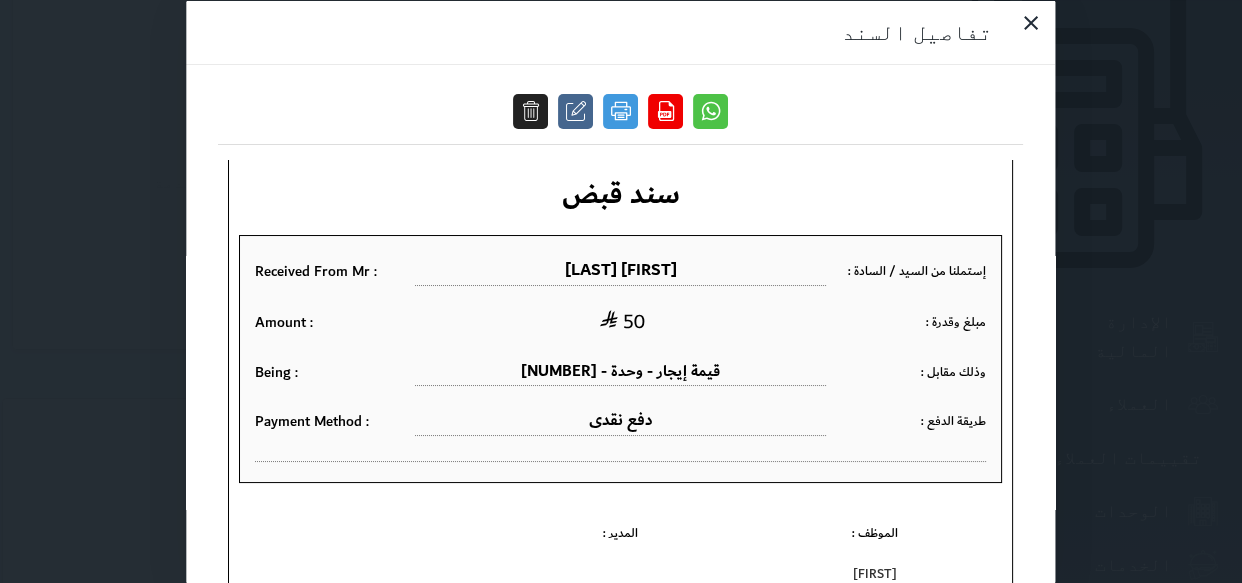 scroll, scrollTop: 103, scrollLeft: 0, axis: vertical 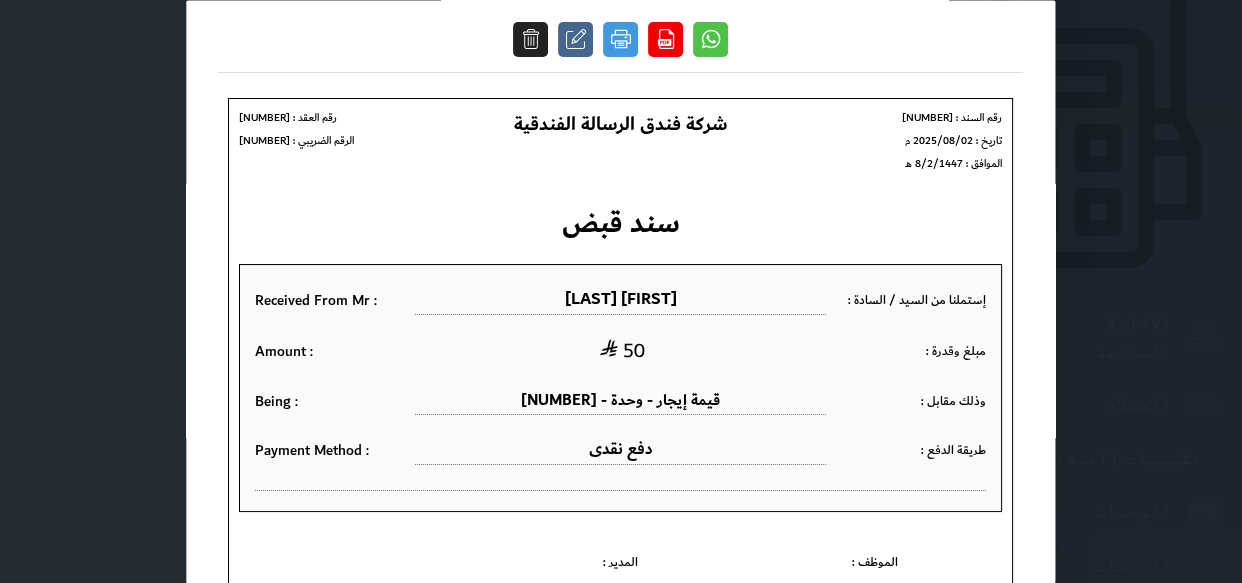 click on "تفاصيل السند" at bounding box center (621, 291) 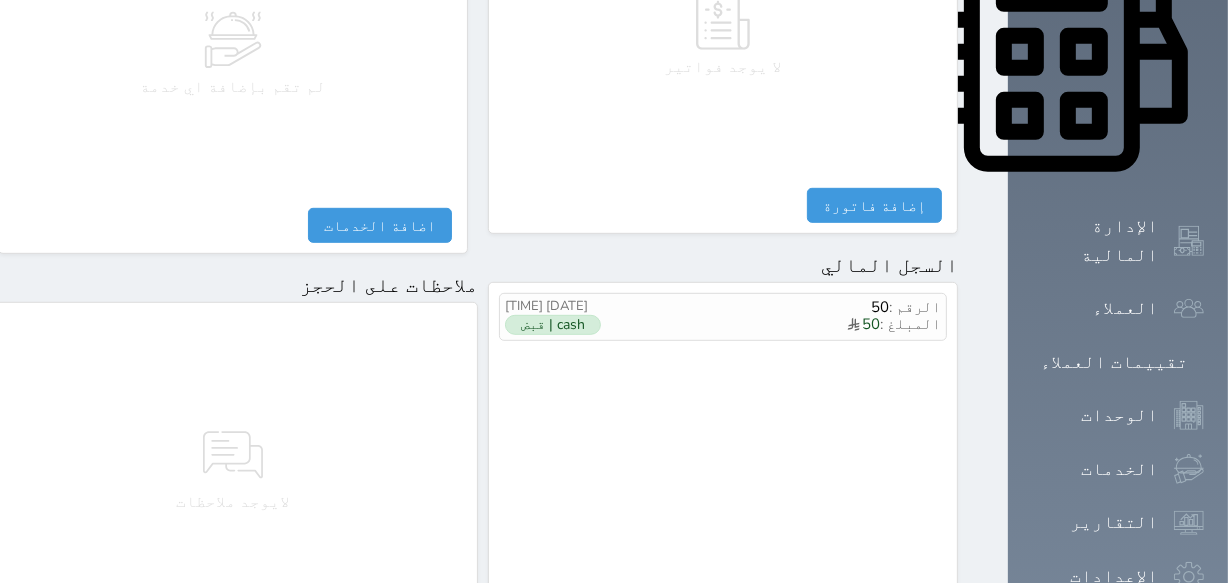 scroll, scrollTop: 1063, scrollLeft: 0, axis: vertical 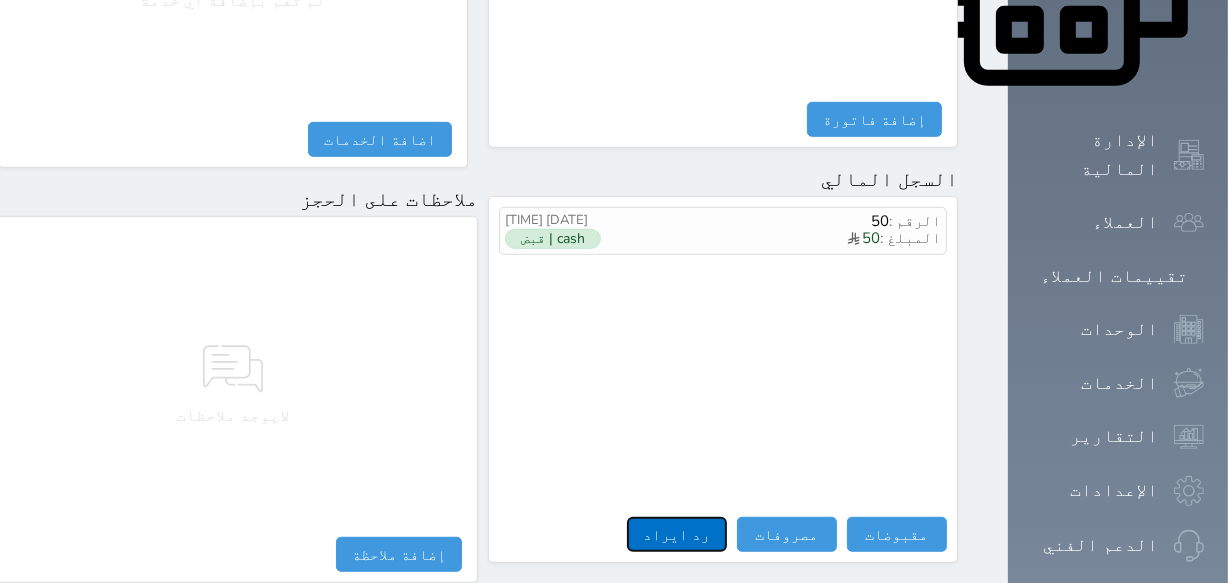click on "رد ايراد" at bounding box center (677, 534) 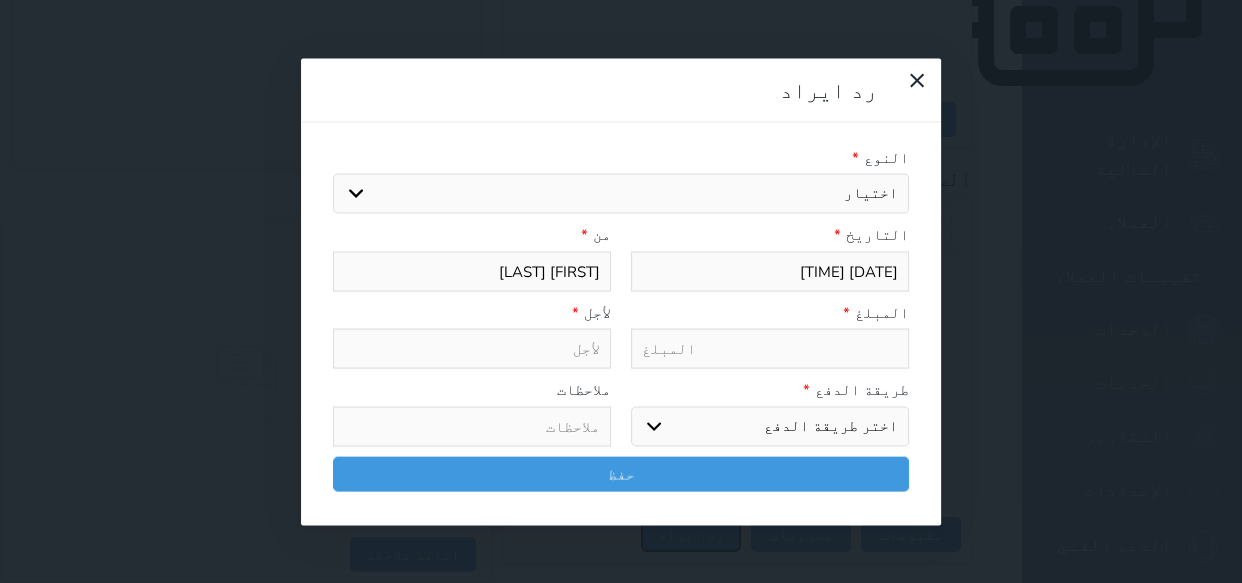 select 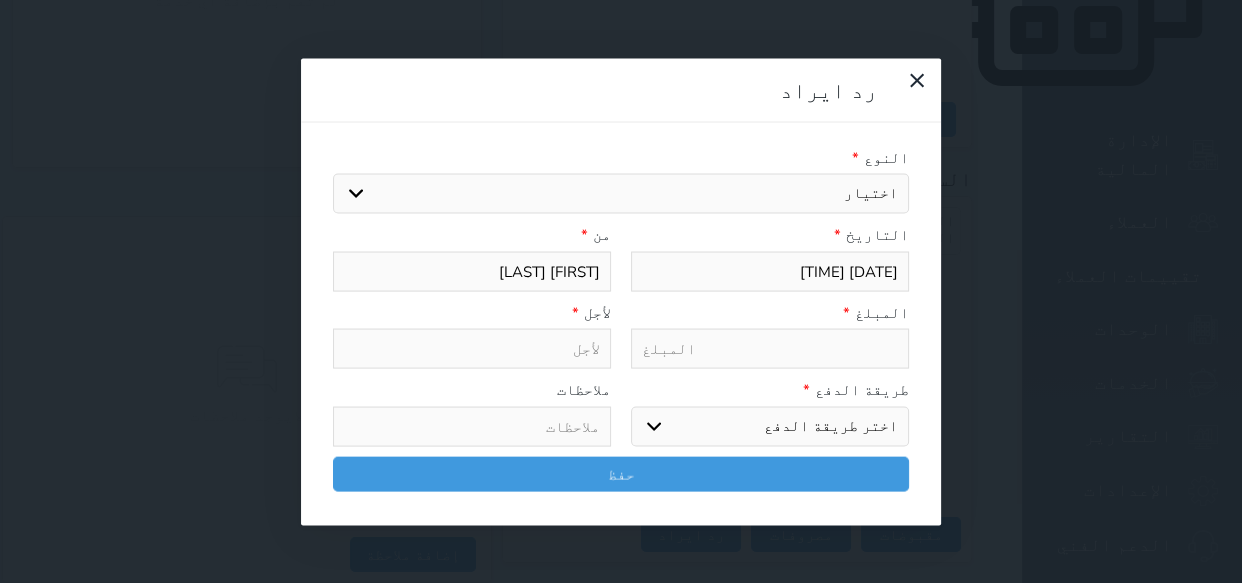 click on "اختيار   مقبوضات عامة قيمة إيجار فواتير تامين عربون لا ينطبق آخر مغسلة واي فاي - الإنترنت مواقف السيارات طعام الأغذية والمشروبات مشروبات المشروبات الباردة المشروبات الساخنة الإفطار غداء عشاء مخبز و كعك حمام سباحة الصالة الرياضية سبا و خدمات الجمال اختيار وإسقاط (خدمات النقل) ميني بار كابل - تلفزيون سرير إضافي تصفيف الشعر التسوق خدمات الجولات السياحية المنظمة خدمات الدليل السياحي" at bounding box center (621, 194) 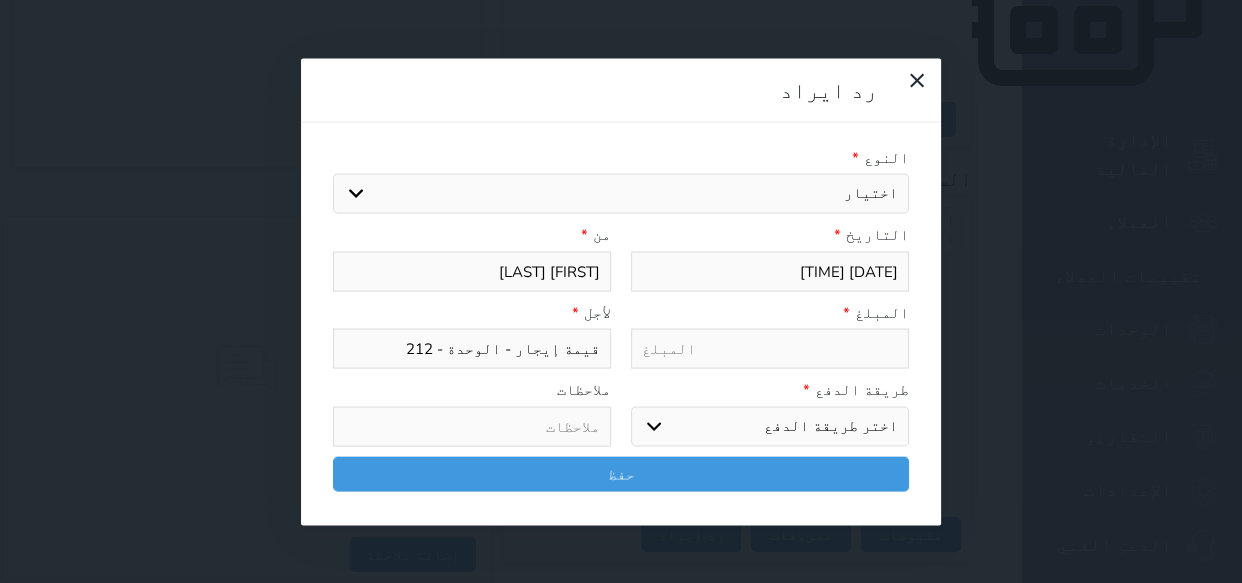 click at bounding box center (770, 349) 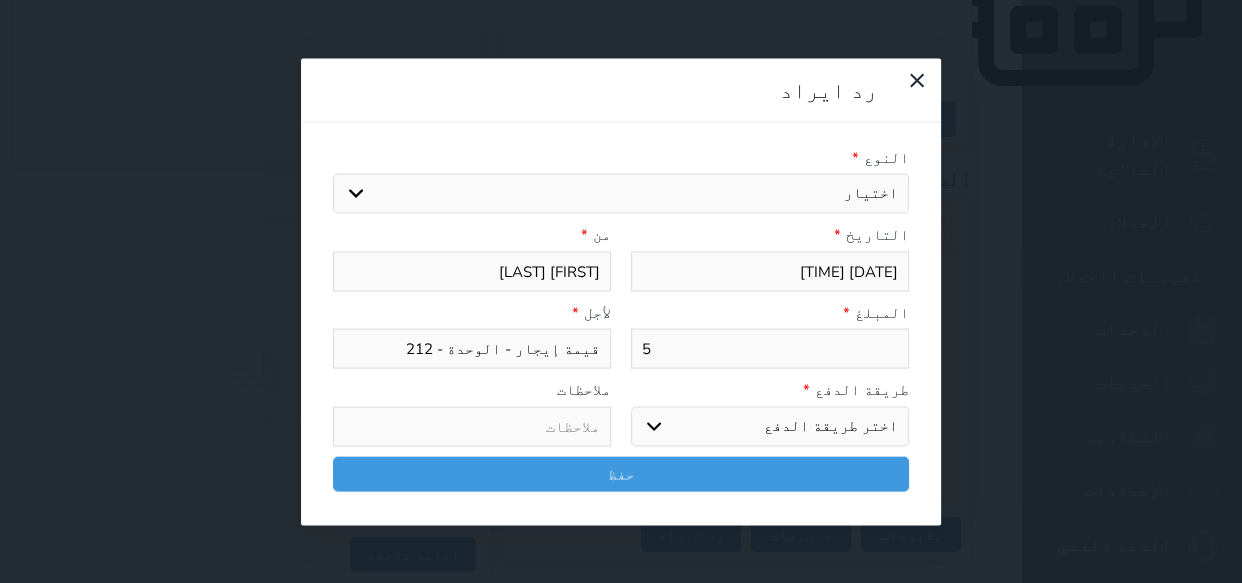 type on "50" 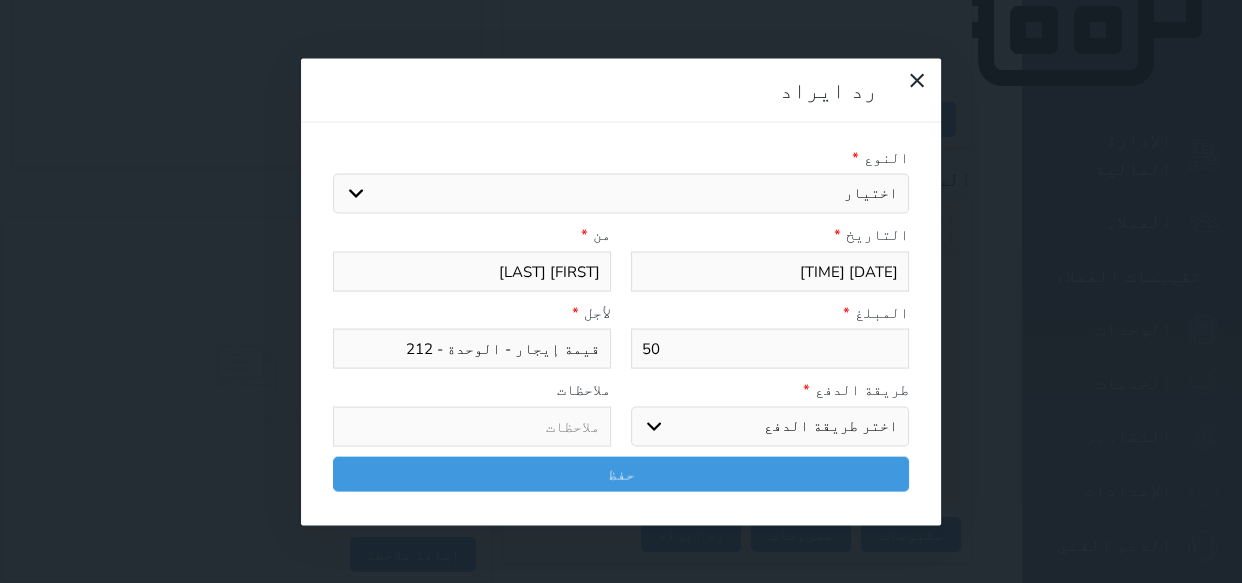 type on "50" 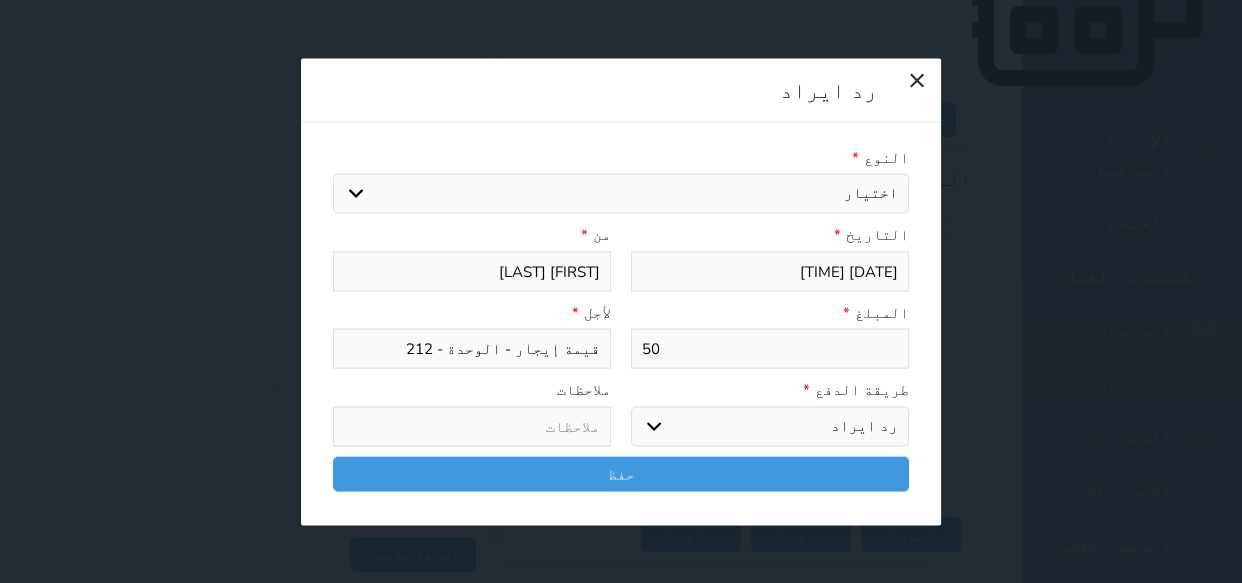 click on "اختر طريقة الدفع   رد ايراد" at bounding box center [770, 426] 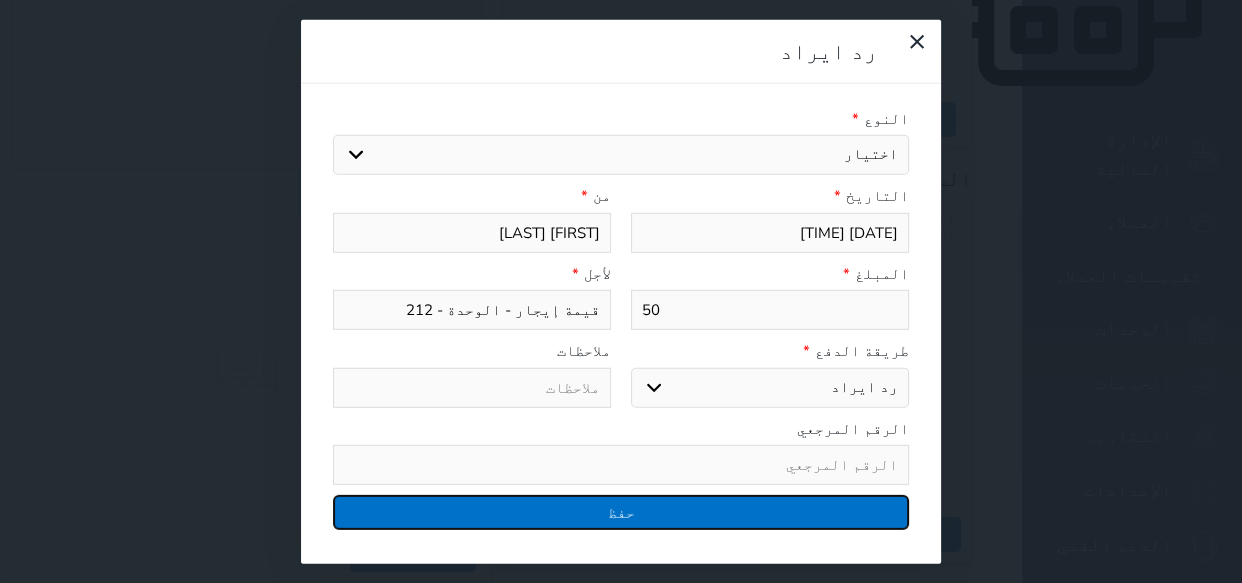 click on "حفظ" at bounding box center [621, 512] 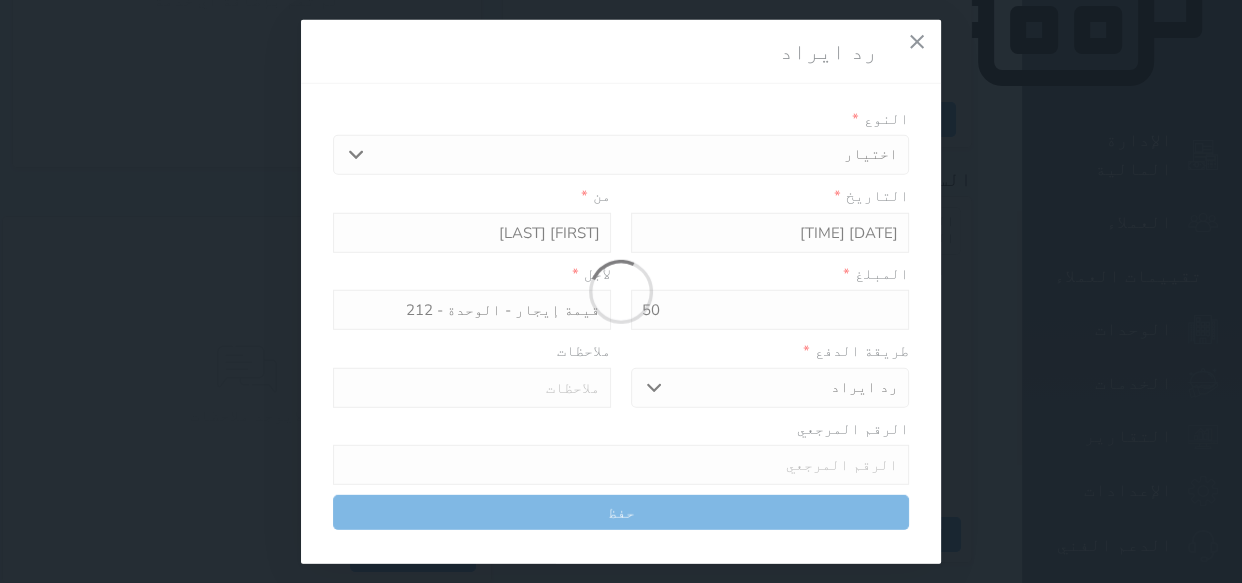 select 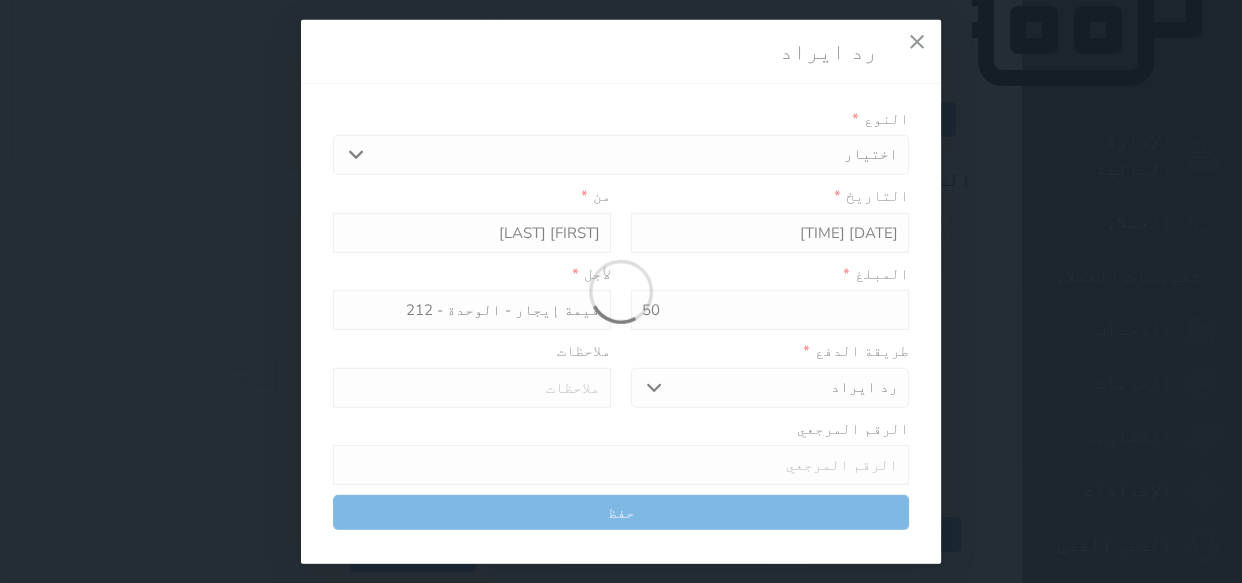 type 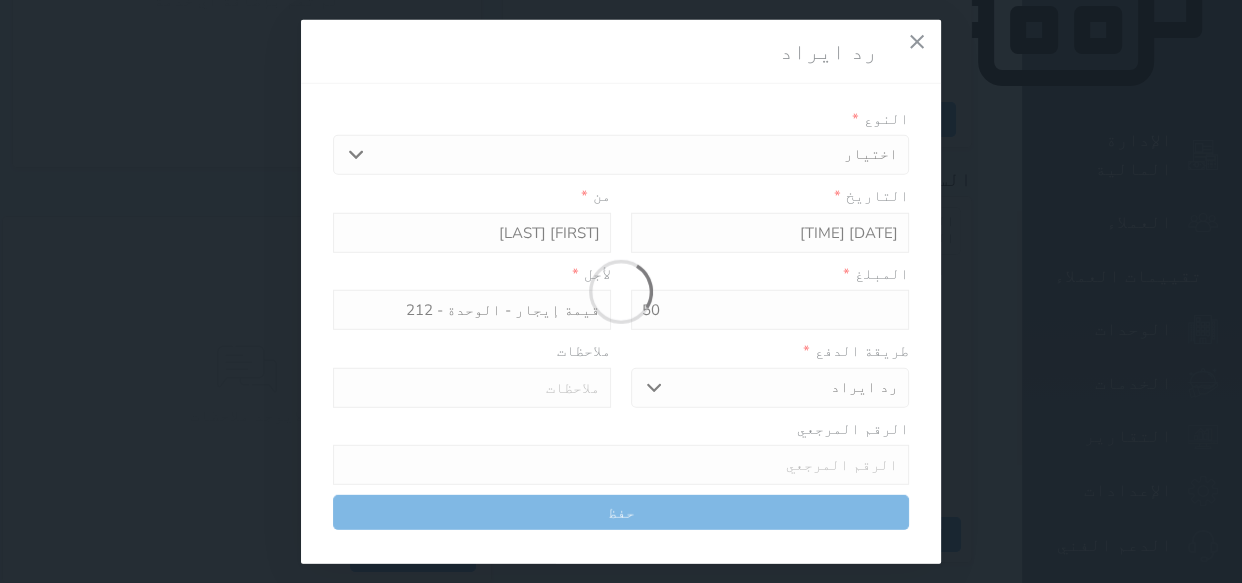 type on "0" 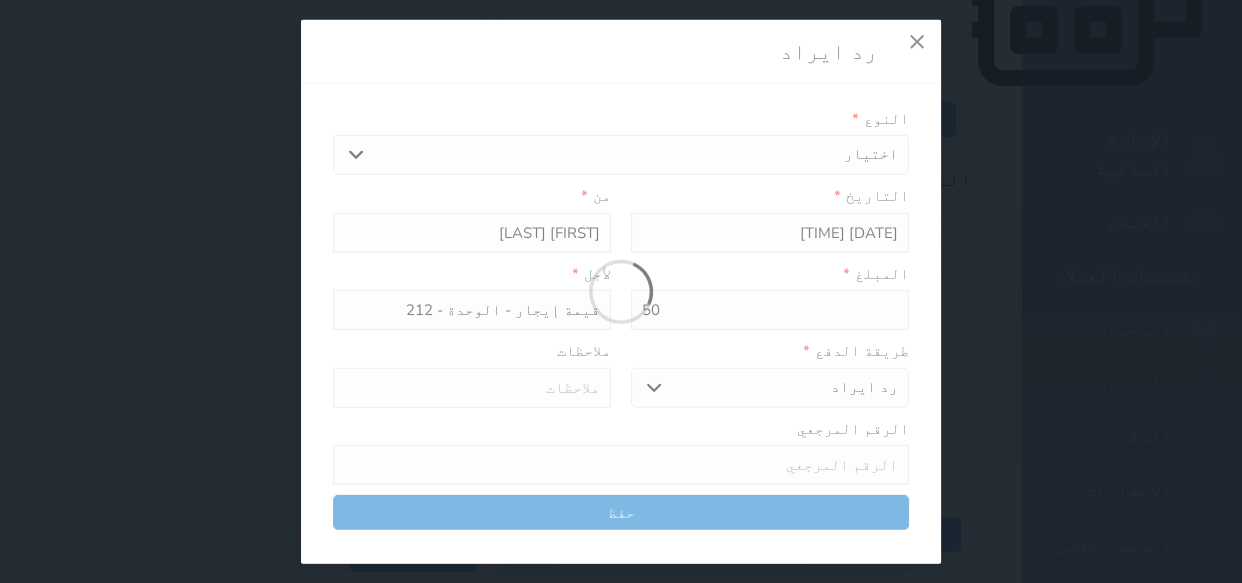 select 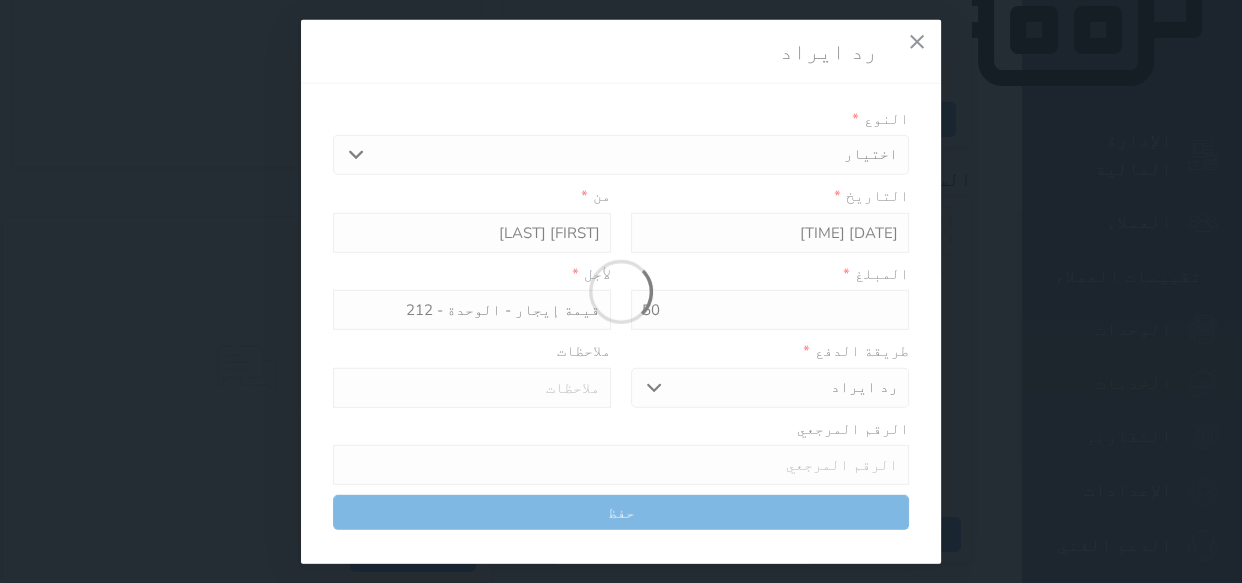 type on "0" 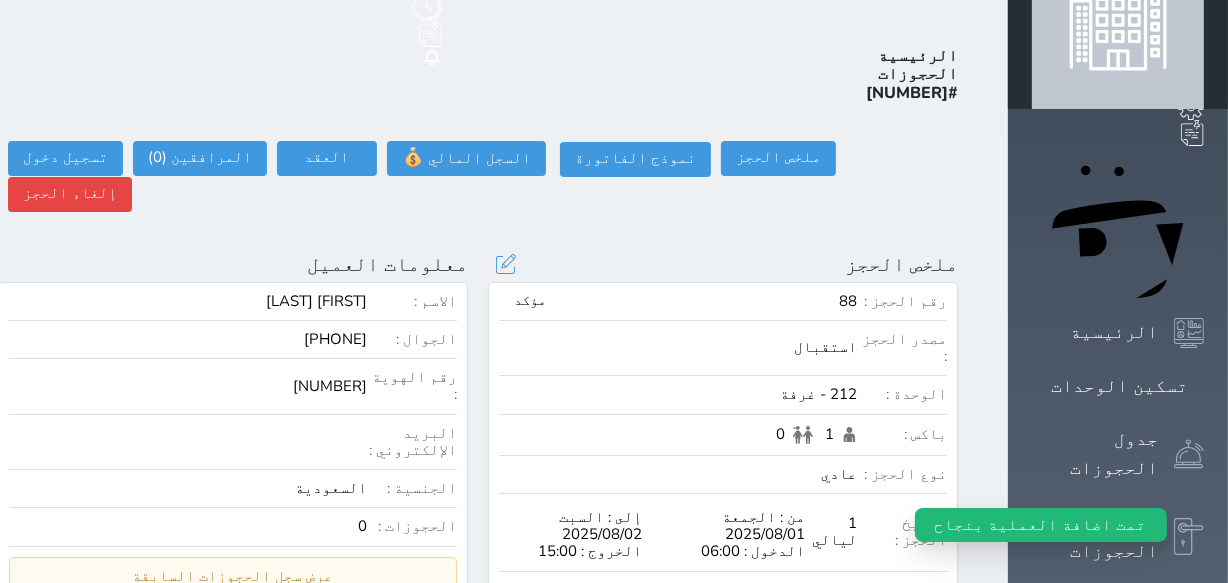 scroll, scrollTop: 0, scrollLeft: 0, axis: both 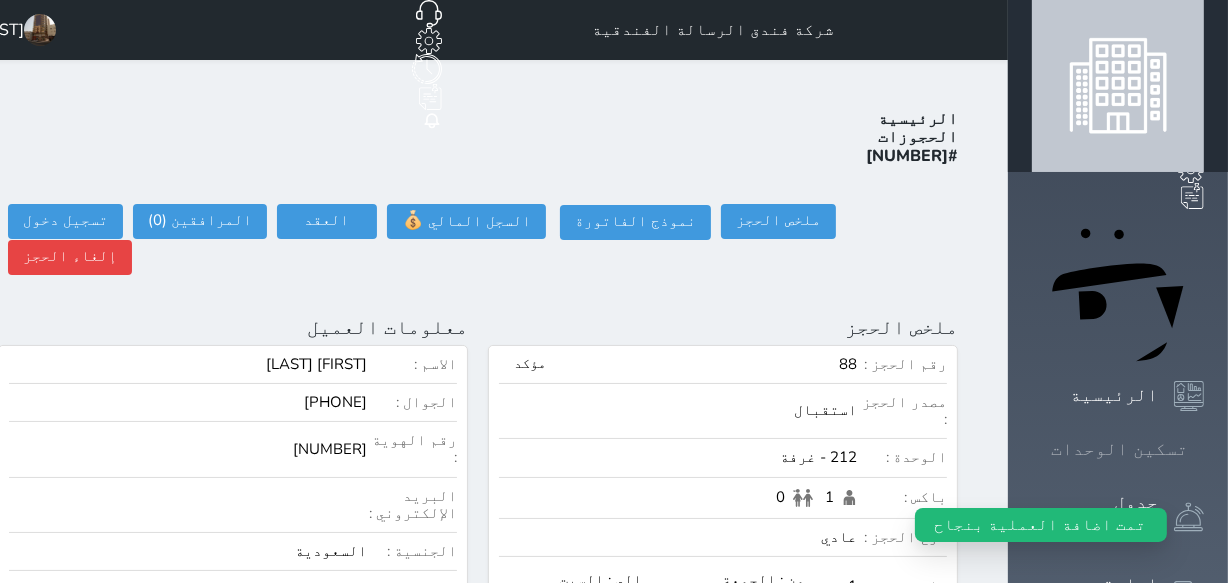 click at bounding box center [1204, 449] 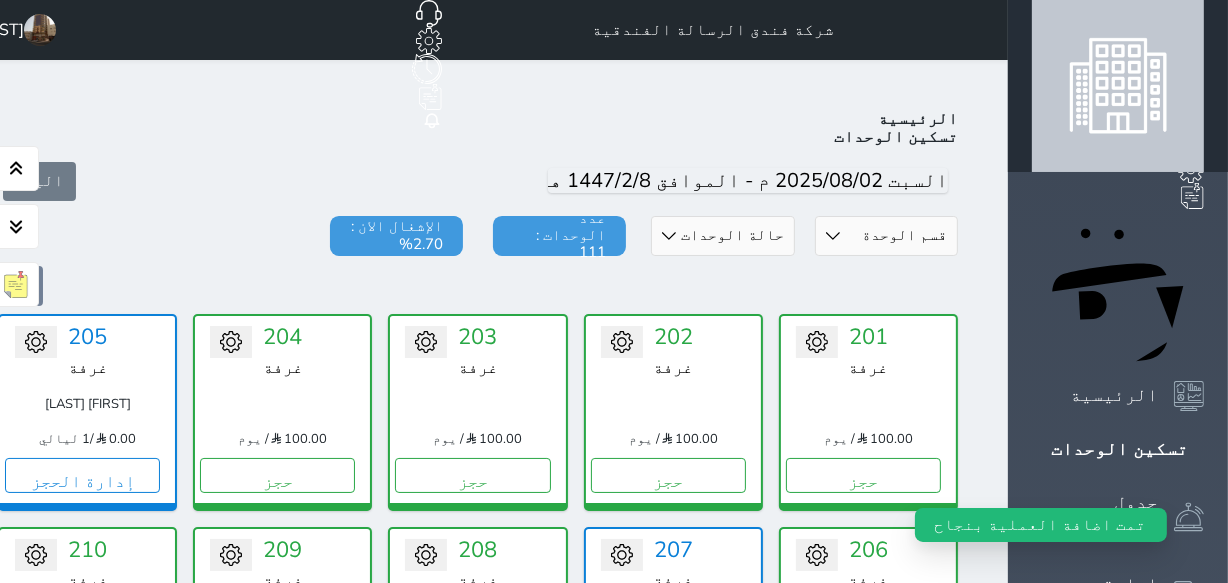 scroll, scrollTop: 441, scrollLeft: 0, axis: vertical 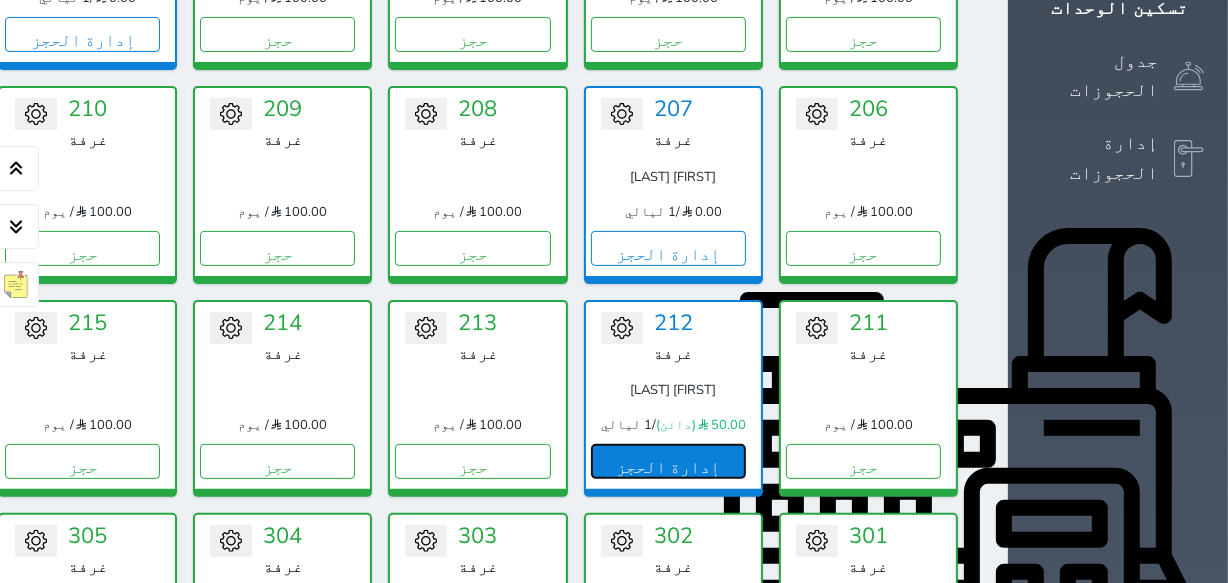 click on "إدارة الحجز" at bounding box center [668, 461] 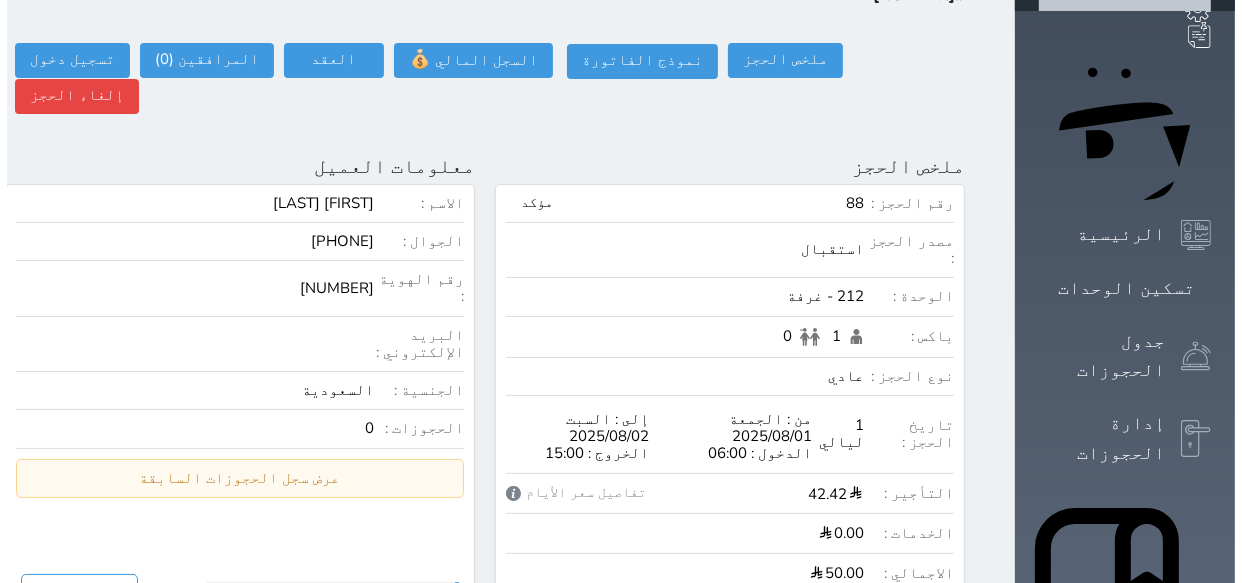 scroll, scrollTop: 181, scrollLeft: 0, axis: vertical 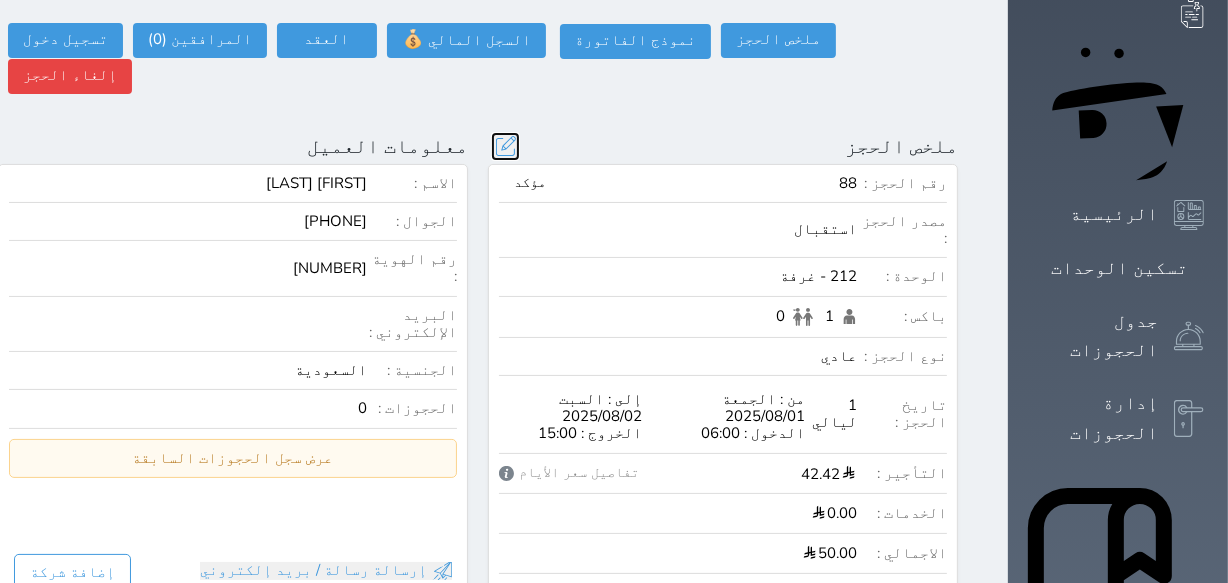 click at bounding box center (505, 146) 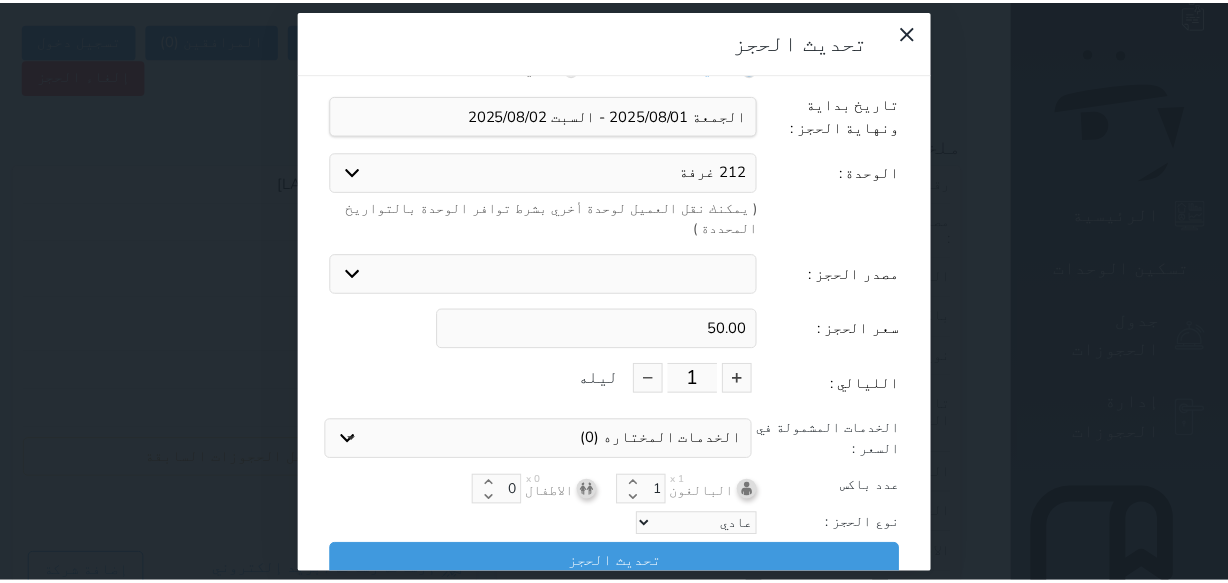 scroll, scrollTop: 44, scrollLeft: 0, axis: vertical 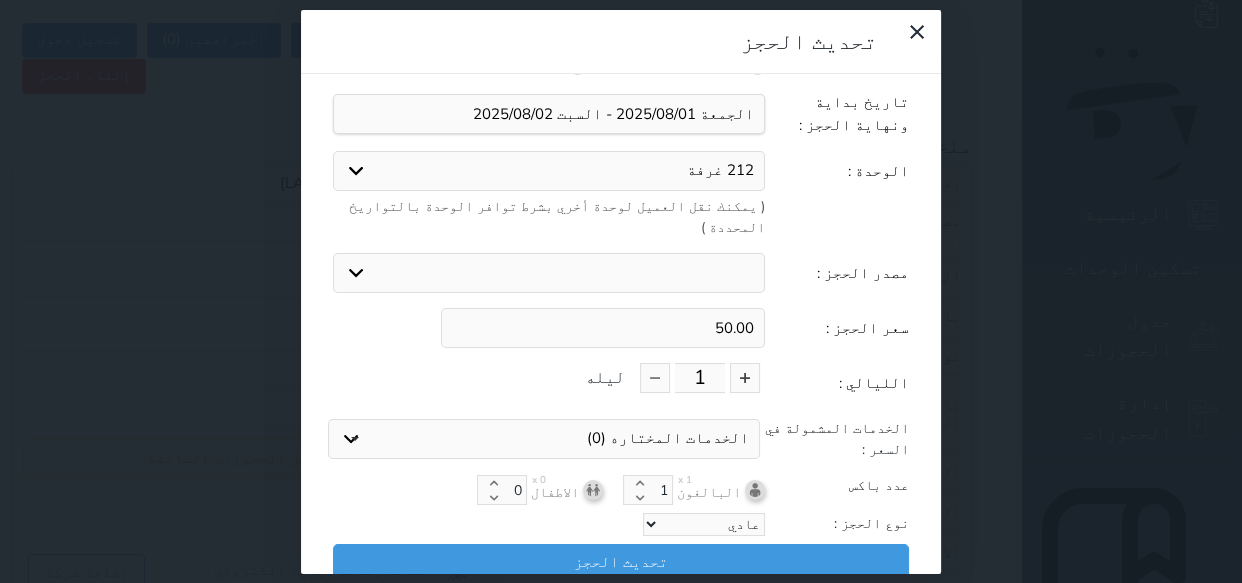 click on "عادي
إقامة مجانية
إستخدام داخلي
إستخدام يومي" at bounding box center [704, 524] 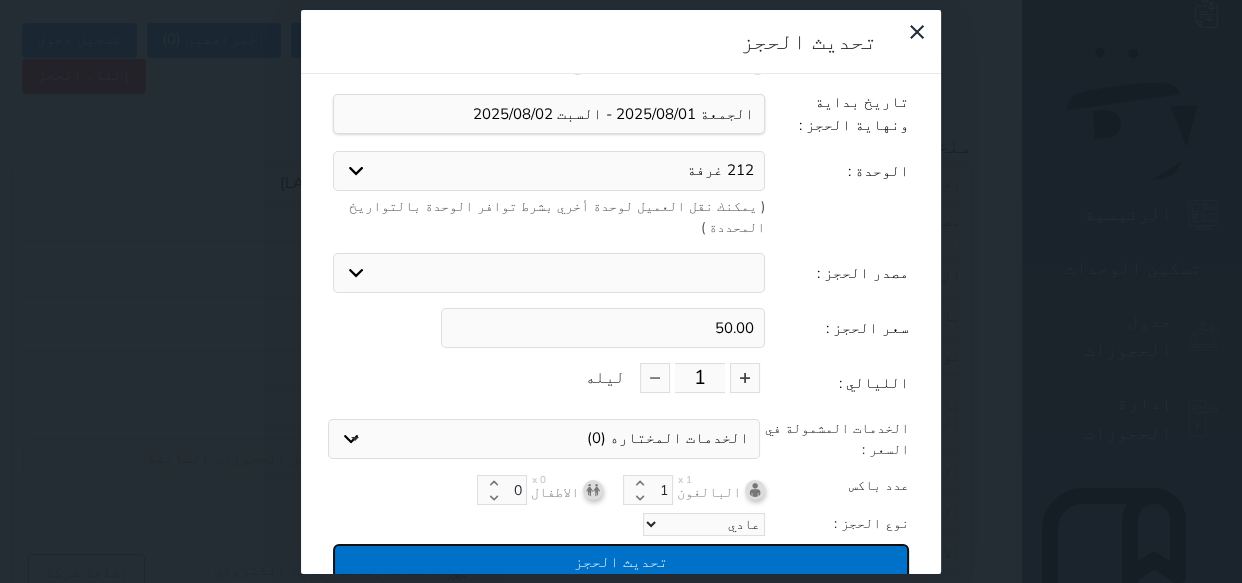 click on "تحديث الحجز" at bounding box center (621, 561) 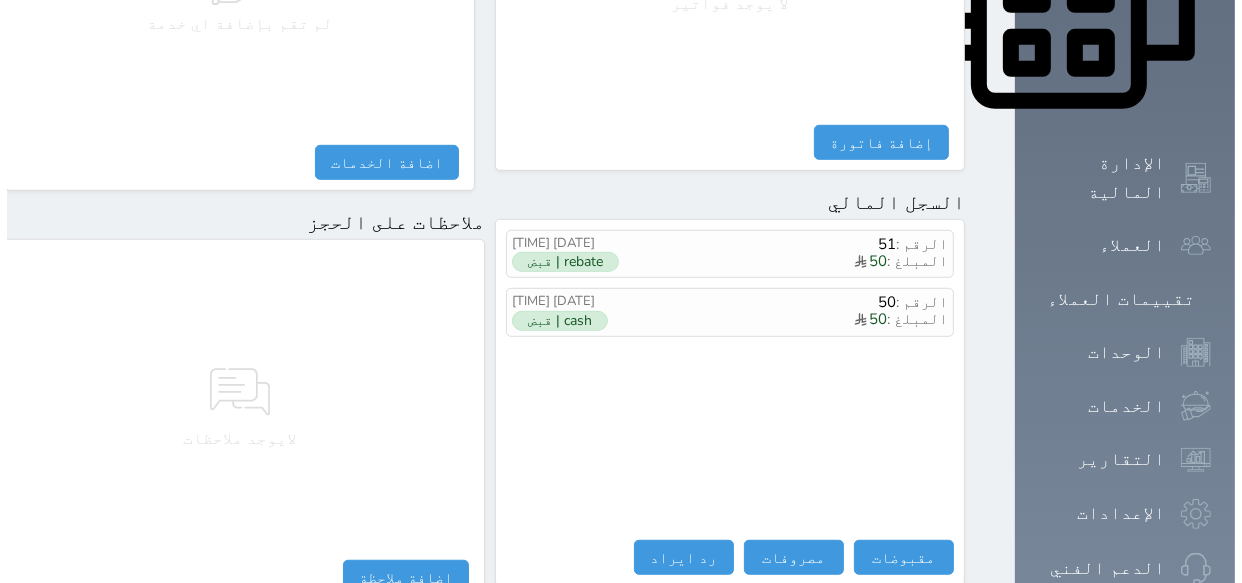 scroll, scrollTop: 1063, scrollLeft: 0, axis: vertical 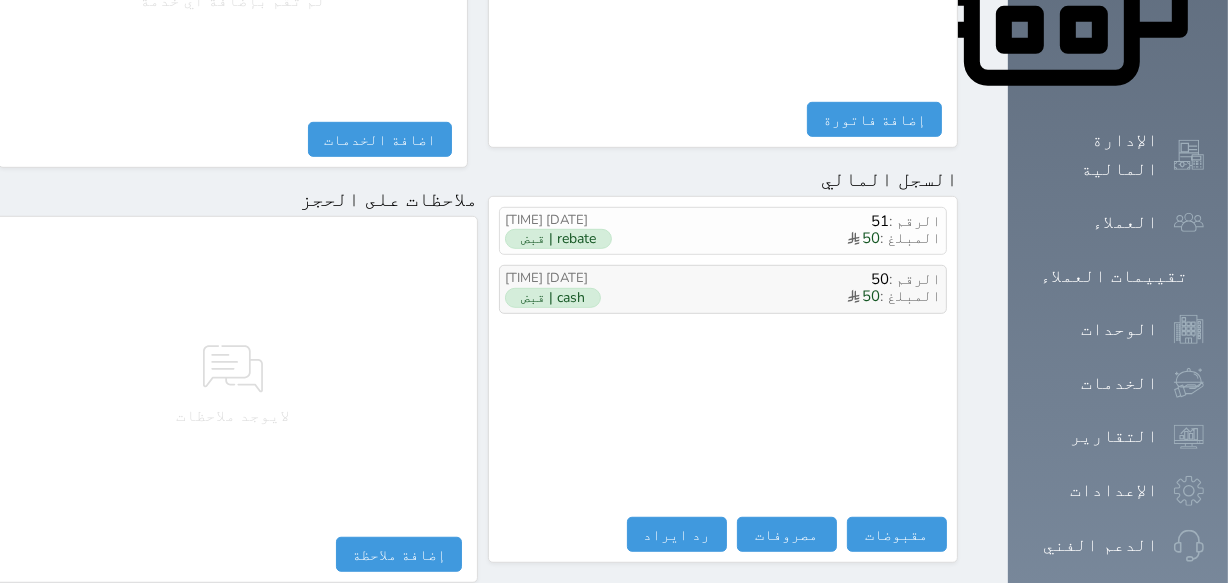 click on "cash | قبض" at bounding box center (553, 298) 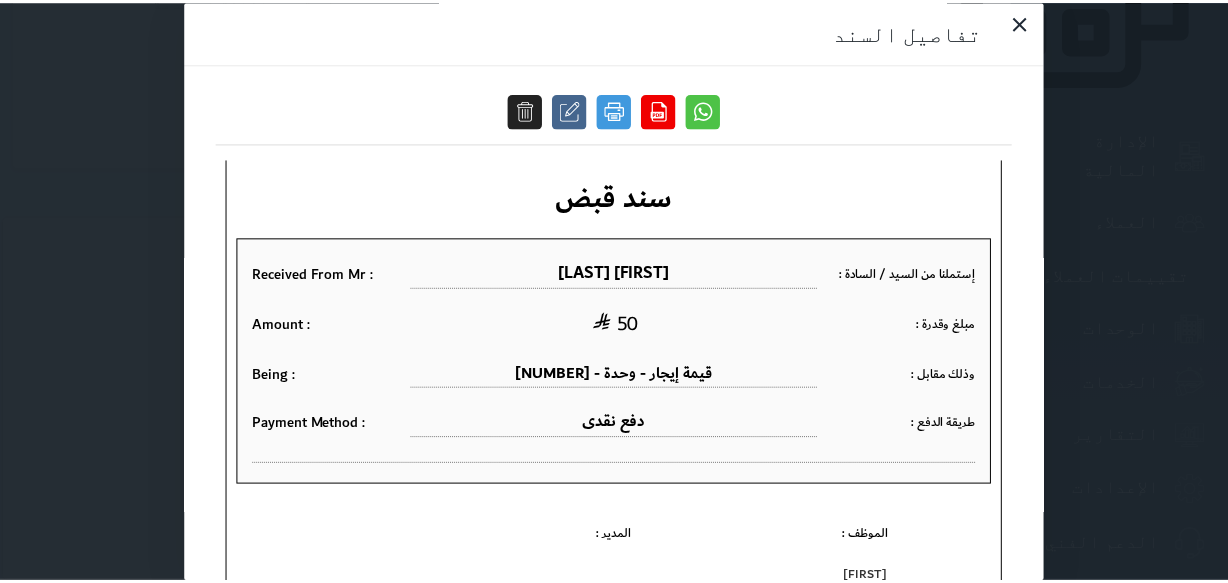 scroll, scrollTop: 103, scrollLeft: 0, axis: vertical 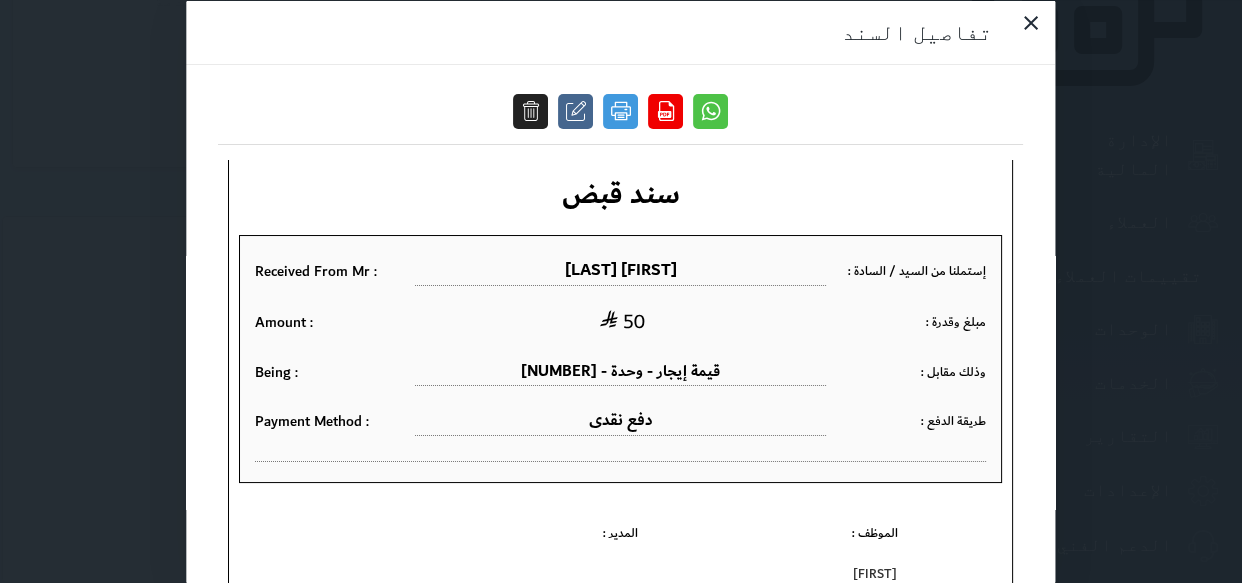 click on "تفاصيل السند" at bounding box center (621, 291) 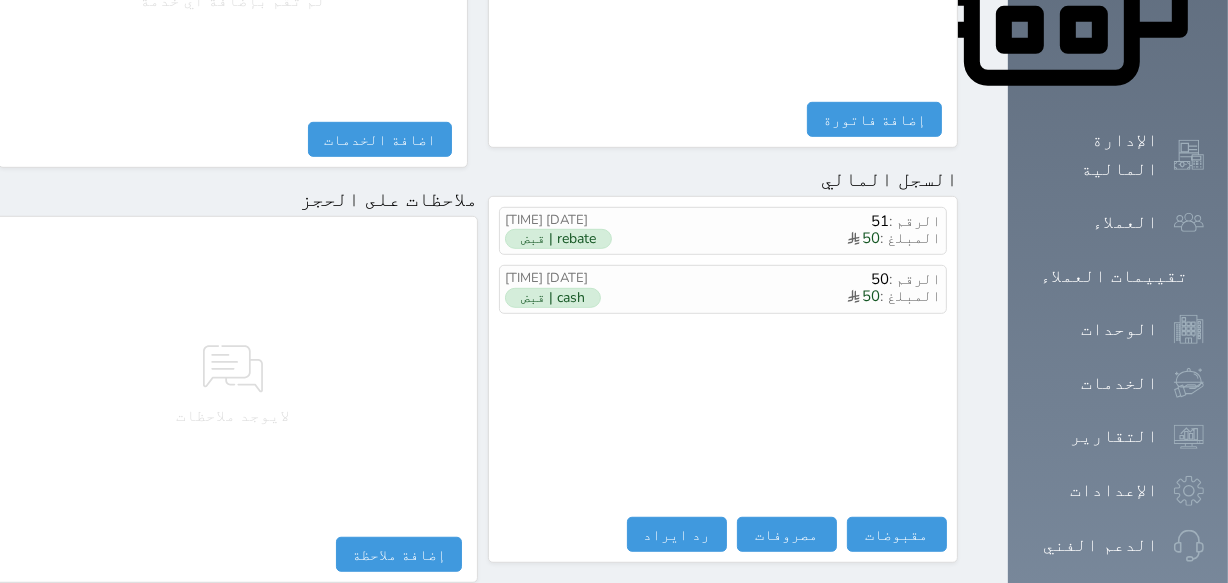 scroll, scrollTop: 0, scrollLeft: 0, axis: both 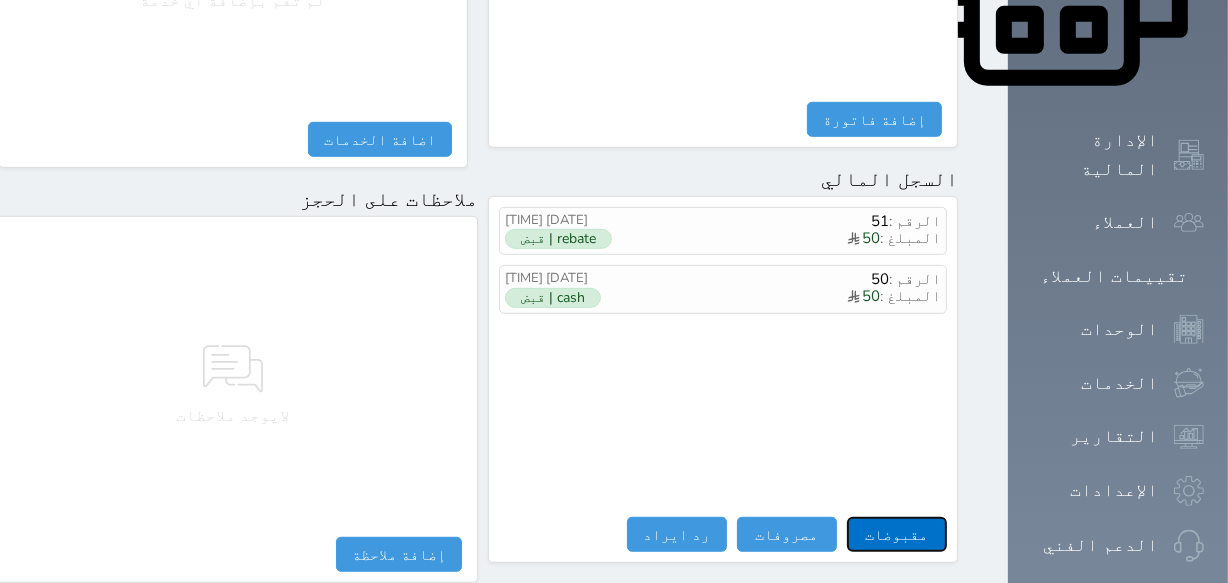 click on "مقبوضات" at bounding box center [897, 534] 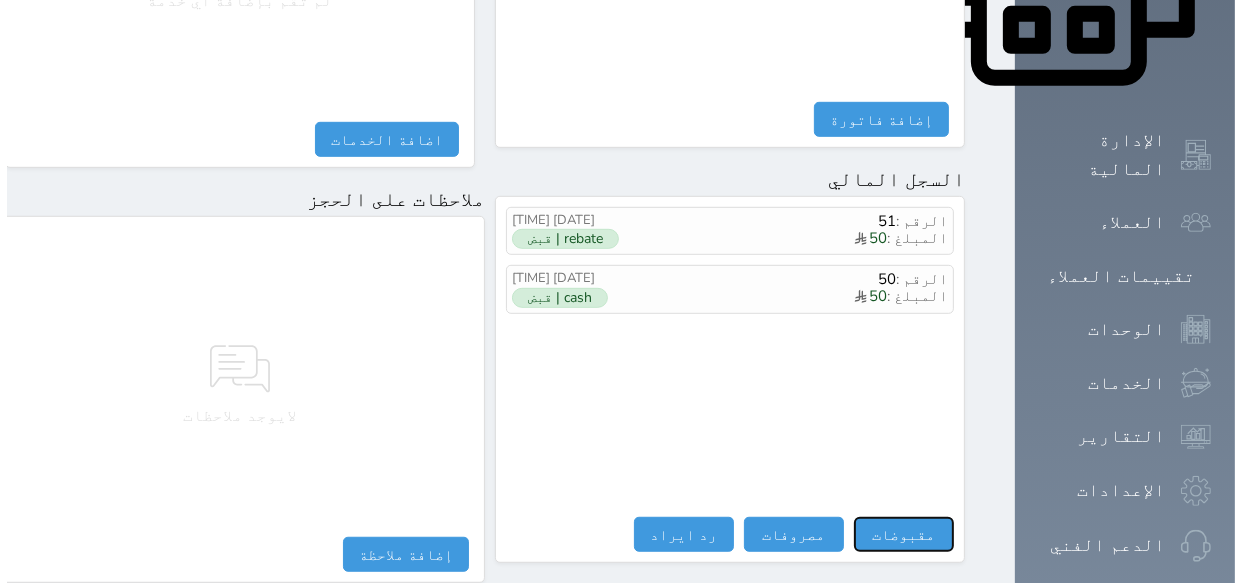 select 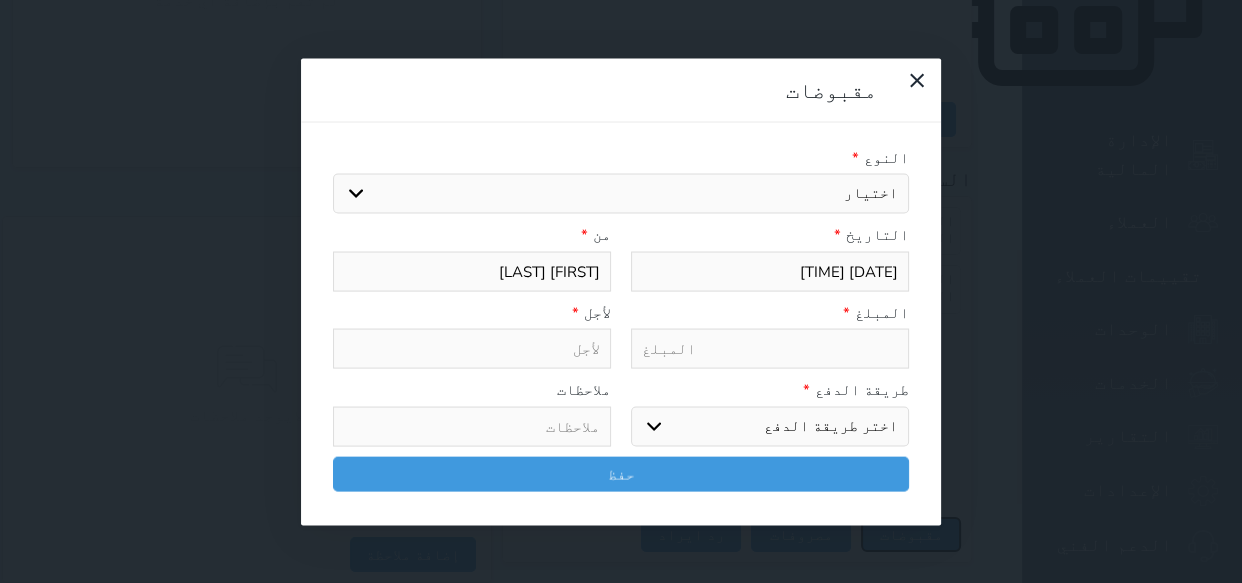 select 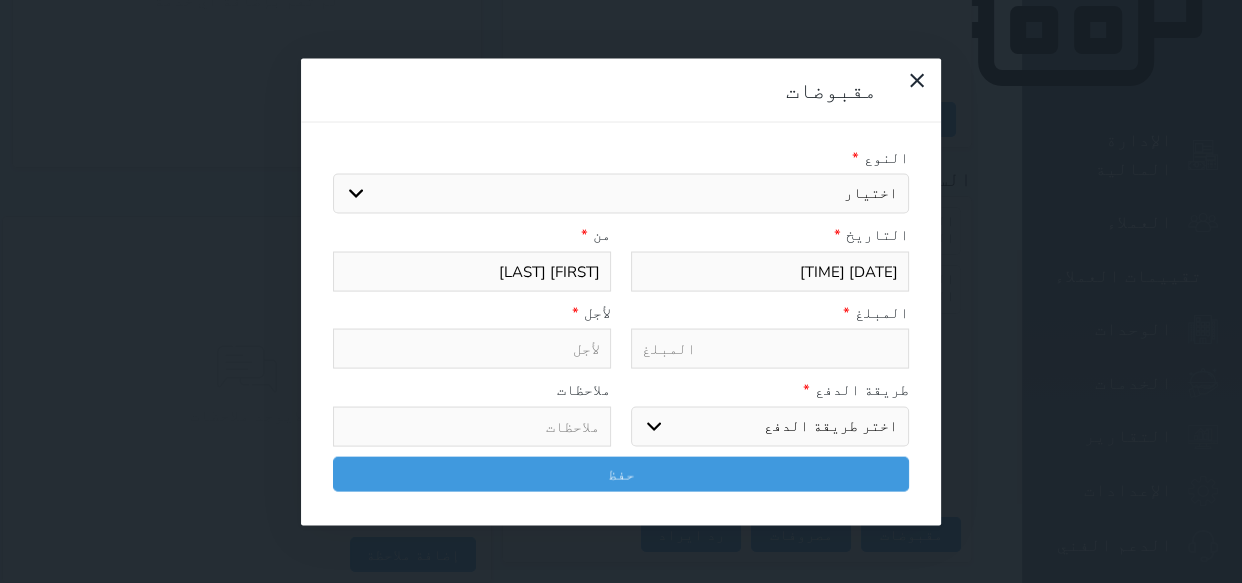 click on "مقبوضات                 النوع  *    اختيار   مقبوضات عامة قيمة إيجار فواتير تامين عربون لا ينطبق آخر مغسلة واي فاي - الإنترنت مواقف السيارات طعام الأغذية والمشروبات مشروبات المشروبات الباردة المشروبات الساخنة الإفطار غداء عشاء مخبز و كعك حمام سباحة الصالة الرياضية سبا و خدمات الجمال اختيار وإسقاط (خدمات النقل) ميني بار كابل - تلفزيون سرير إضافي تصفيف الشعر التسوق خدمات الجولات السياحية المنظمة خدمات الدليل السياحي   التاريخ *   [DATE] [TIME]   من *   [FIRST] [LAST]   المبلغ *     لأجل *     طريقة الدفع *   اختر طريقة الدفع   دفع نقدى   تحويل بنكى   مدى   بطاقة ائتمان   آجل   ملاحظات" at bounding box center [621, 291] 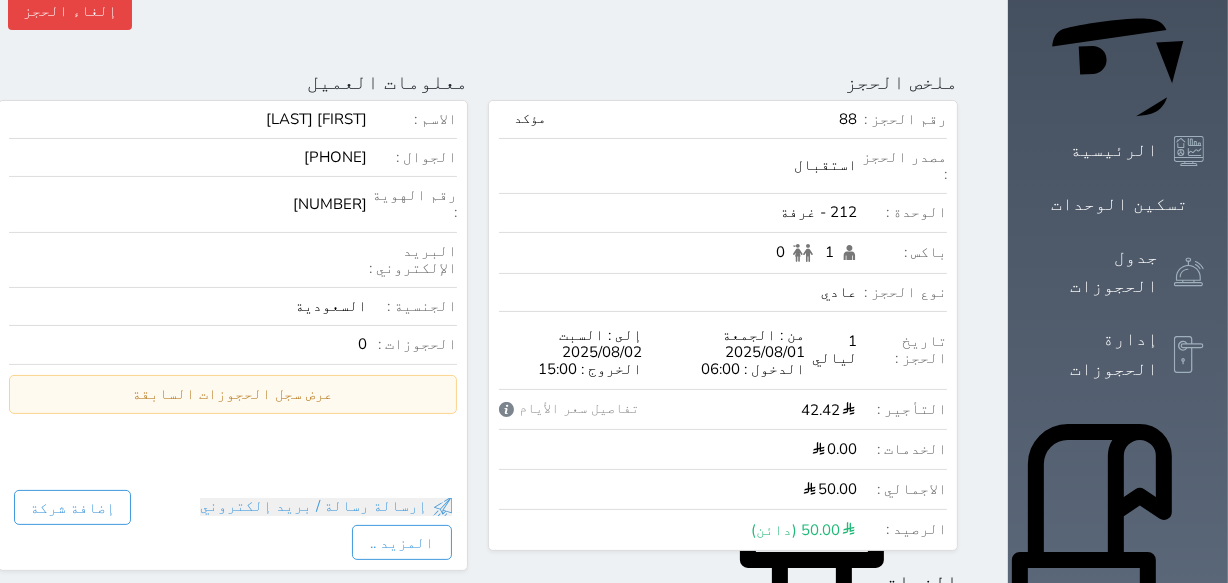 scroll, scrollTop: 0, scrollLeft: 0, axis: both 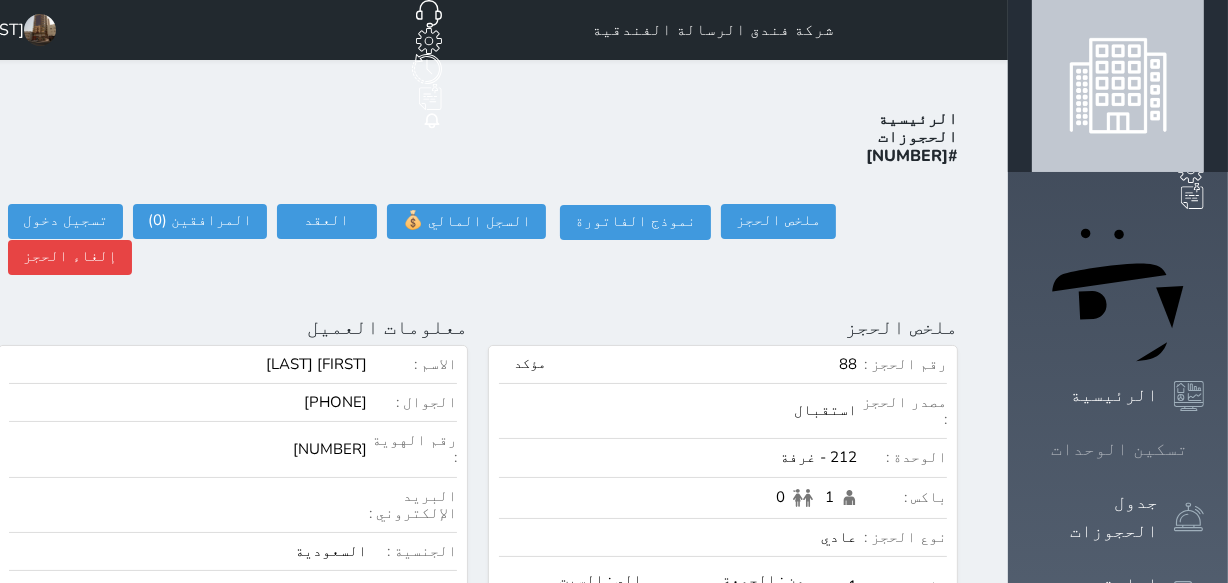 click on "تسكين الوحدات" at bounding box center [1119, 449] 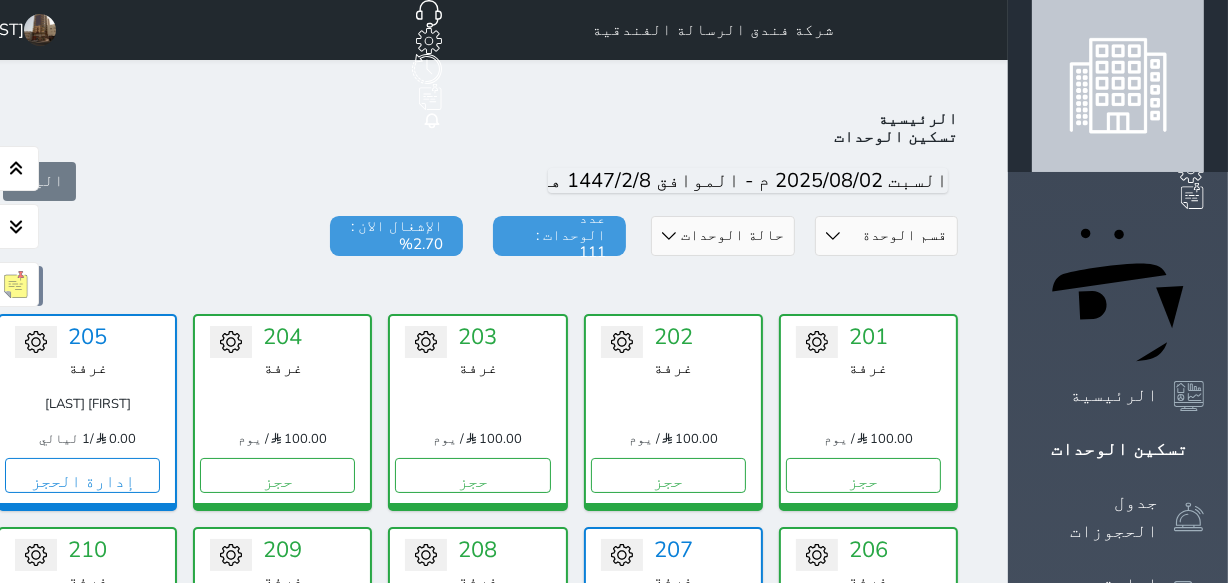 scroll, scrollTop: 441, scrollLeft: 0, axis: vertical 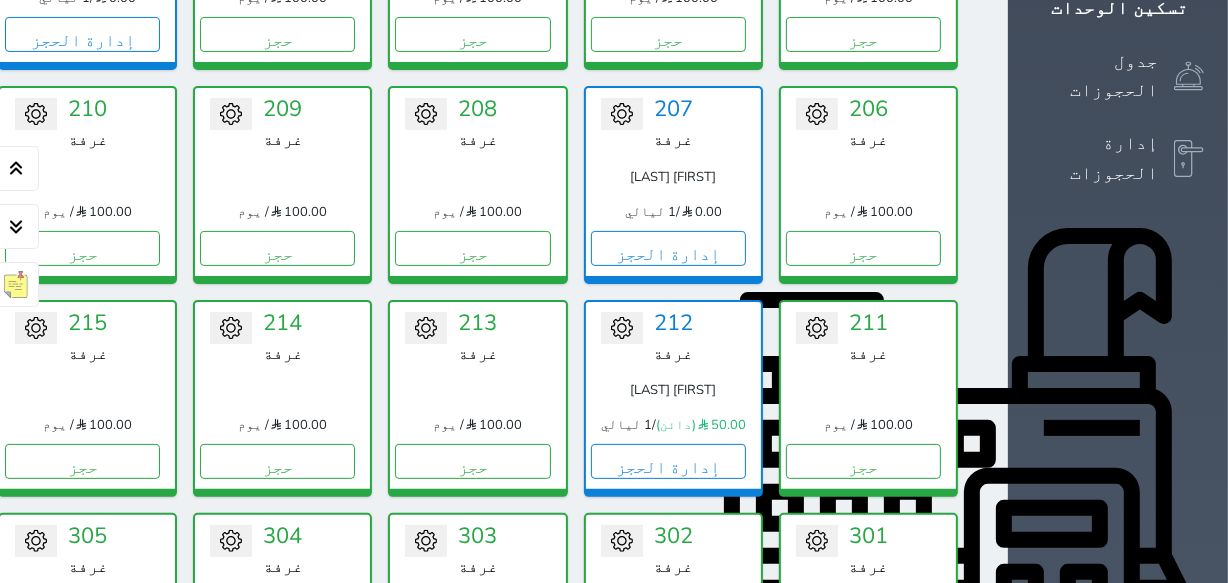 click 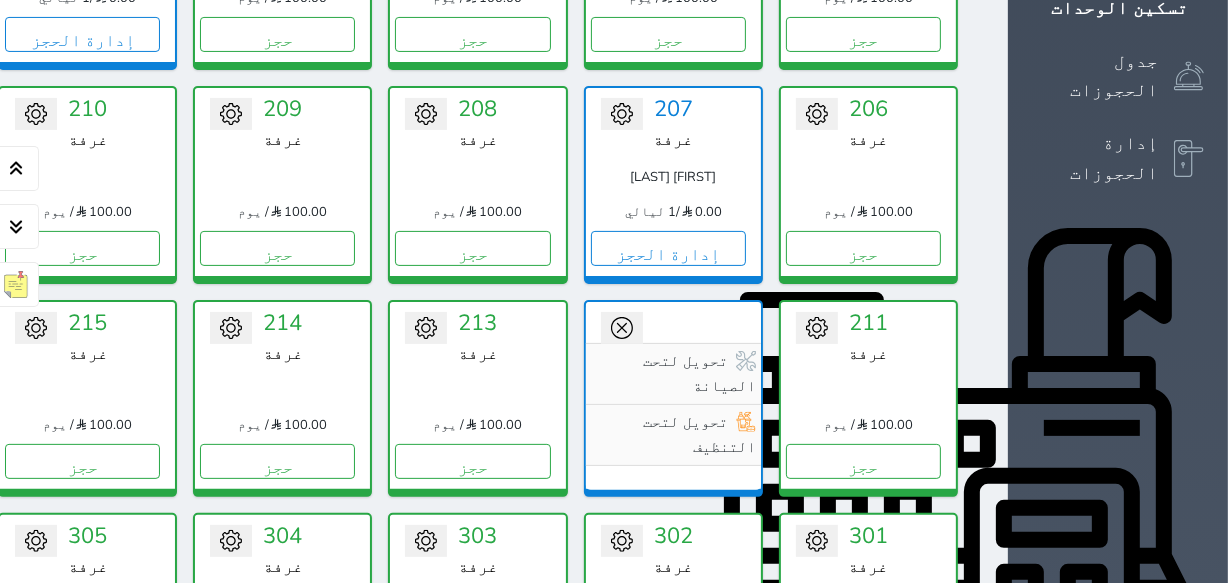 click 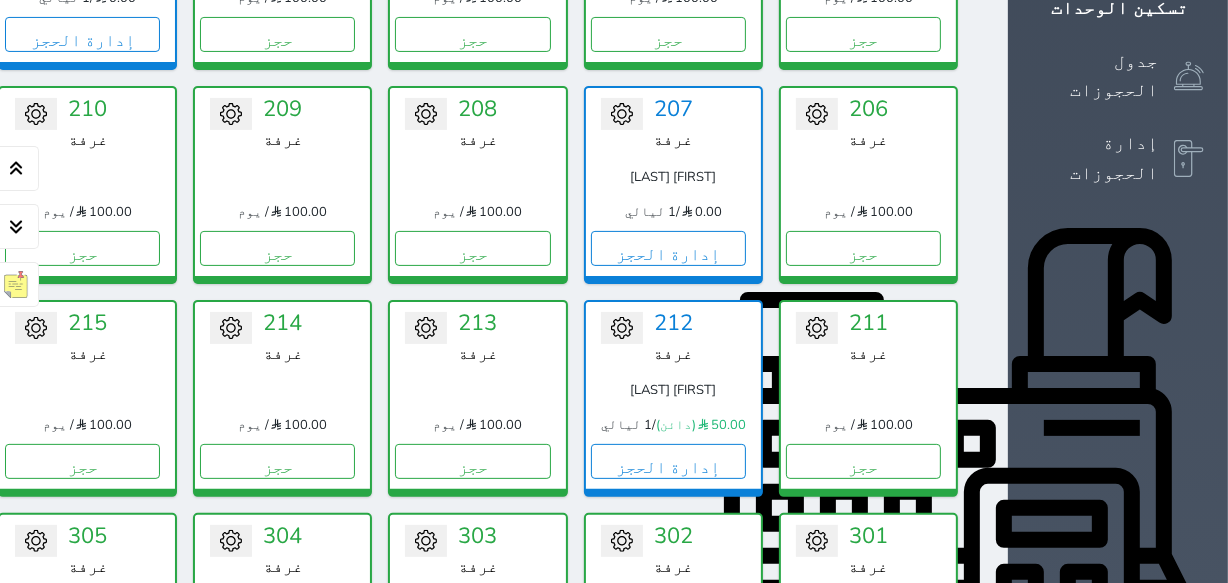 click 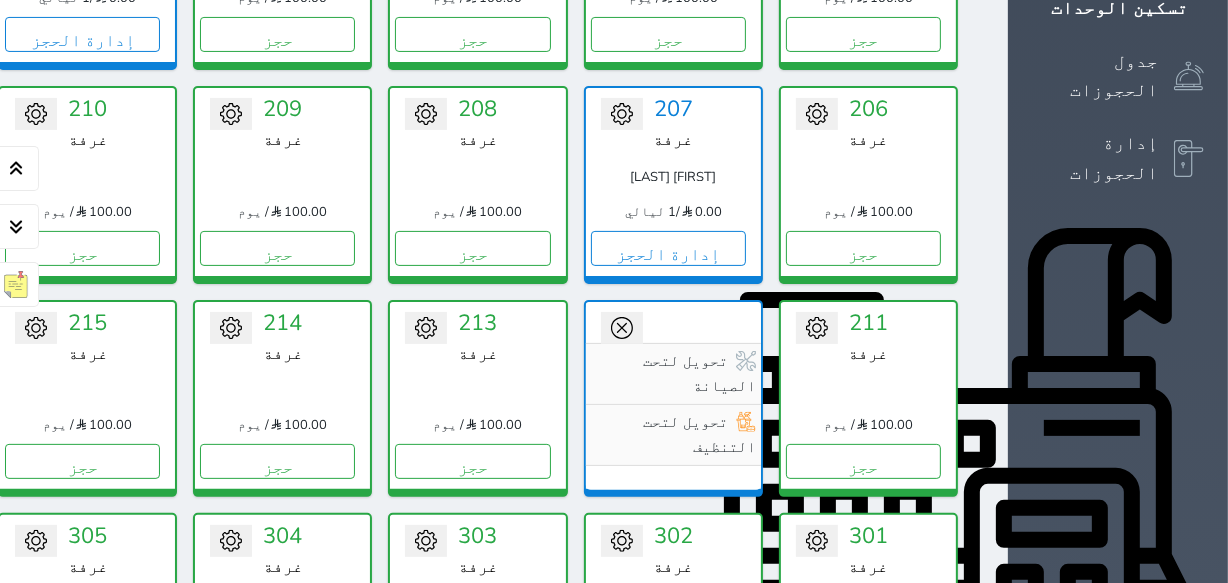 click 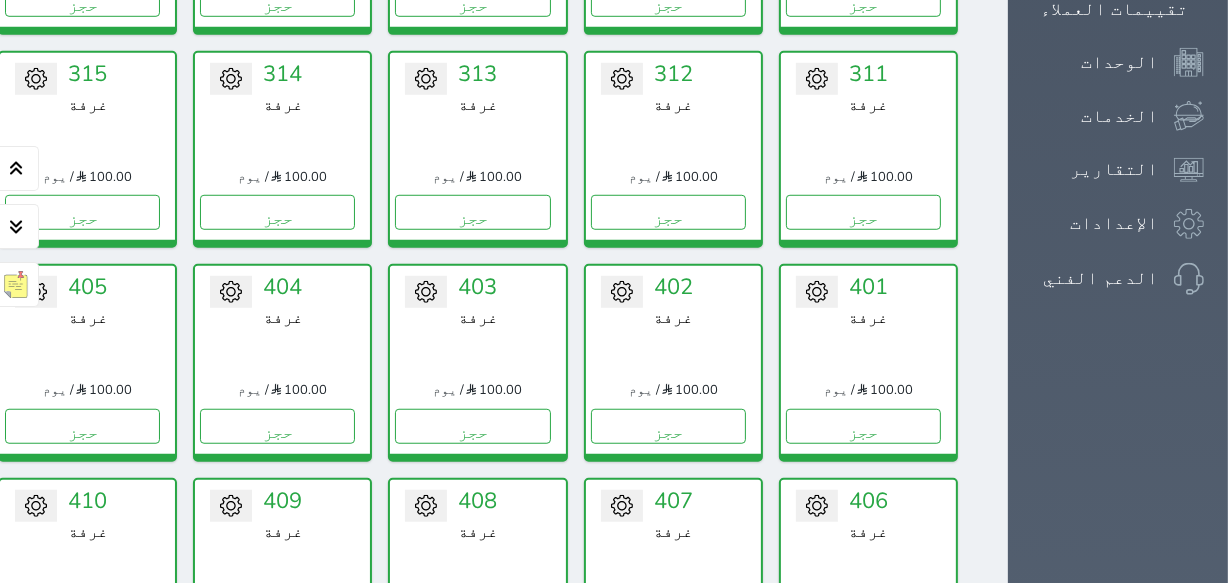 scroll, scrollTop: 1350, scrollLeft: 0, axis: vertical 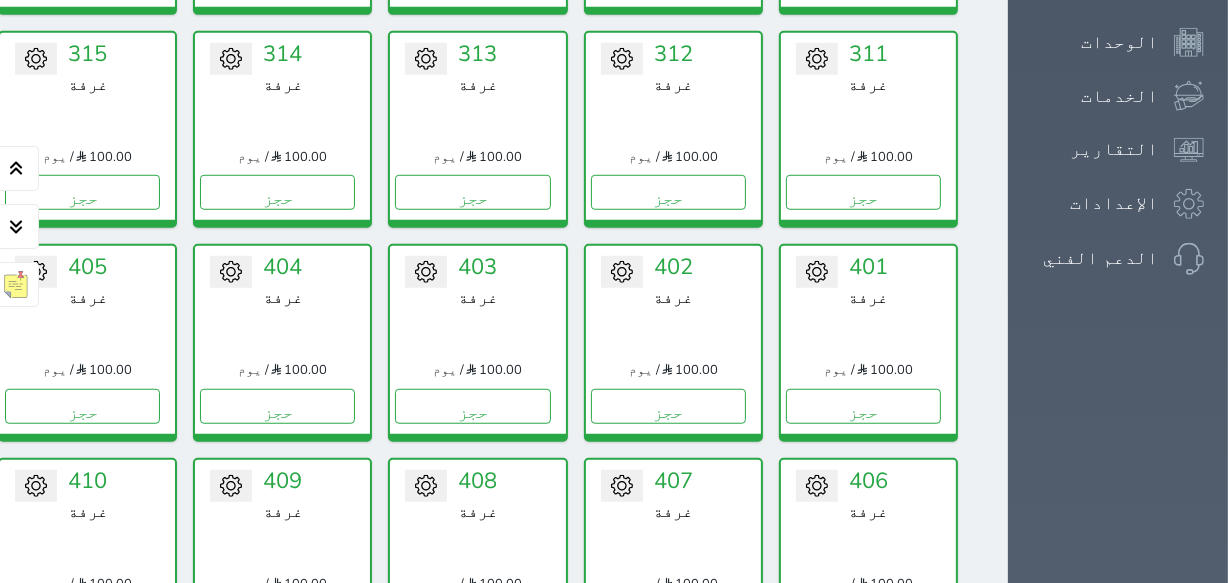 click 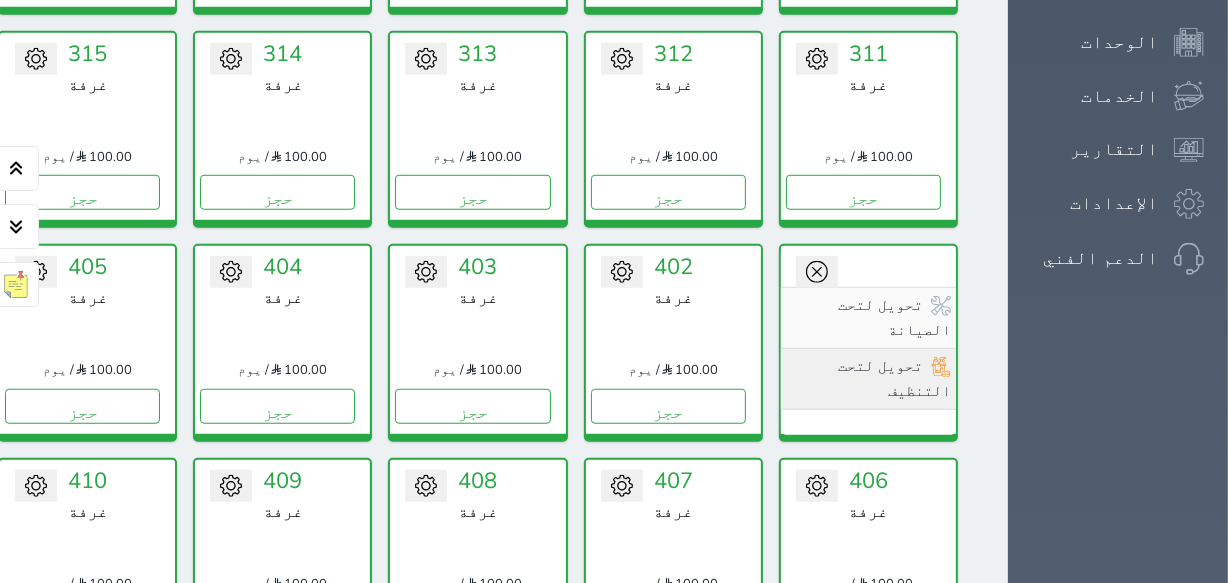 click on "تحويل لتحت التنظيف" at bounding box center [868, 379] 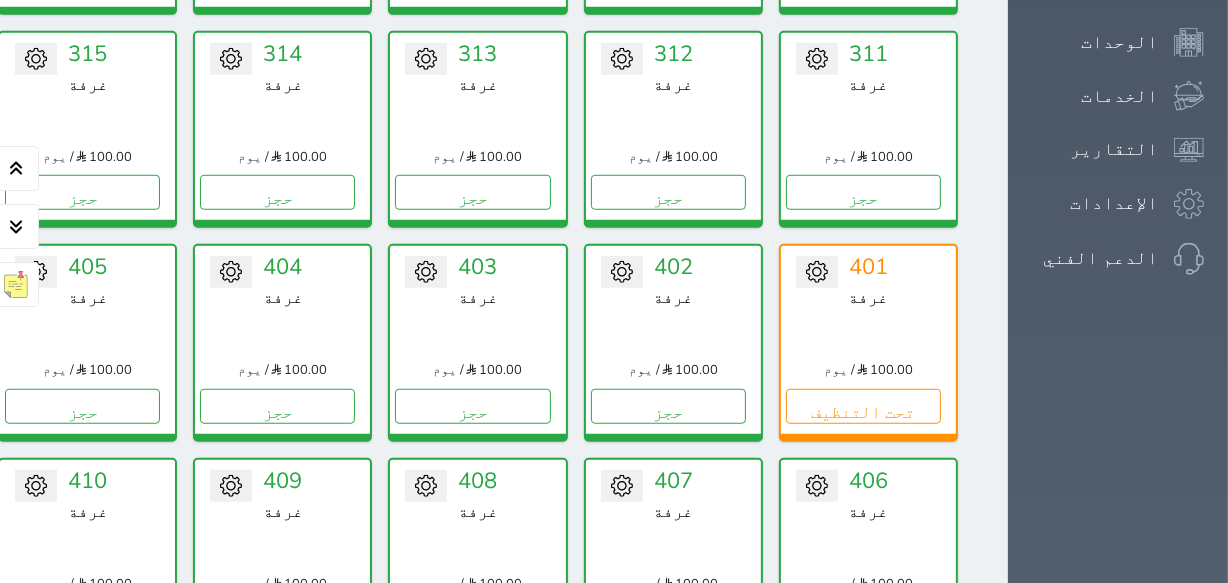click on "تحويل لتحت الصيانة
تحويل لتحت التنظيف
[NUMBER]   غرفة
[NUMBER]
/ يوم       حجز" at bounding box center [477, 342] 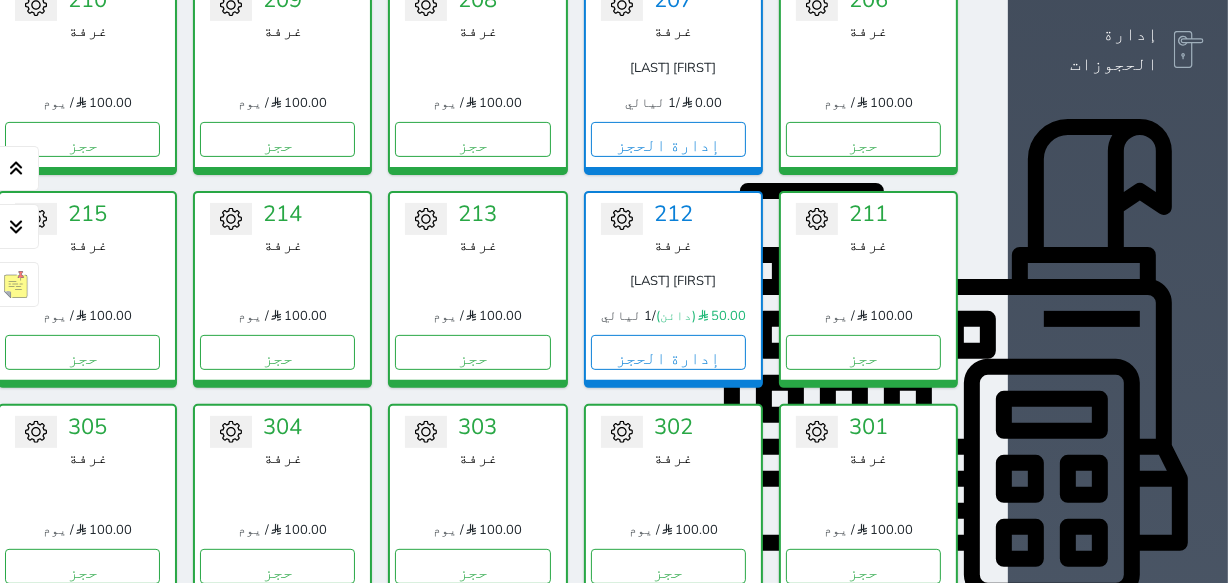 scroll, scrollTop: 441, scrollLeft: 0, axis: vertical 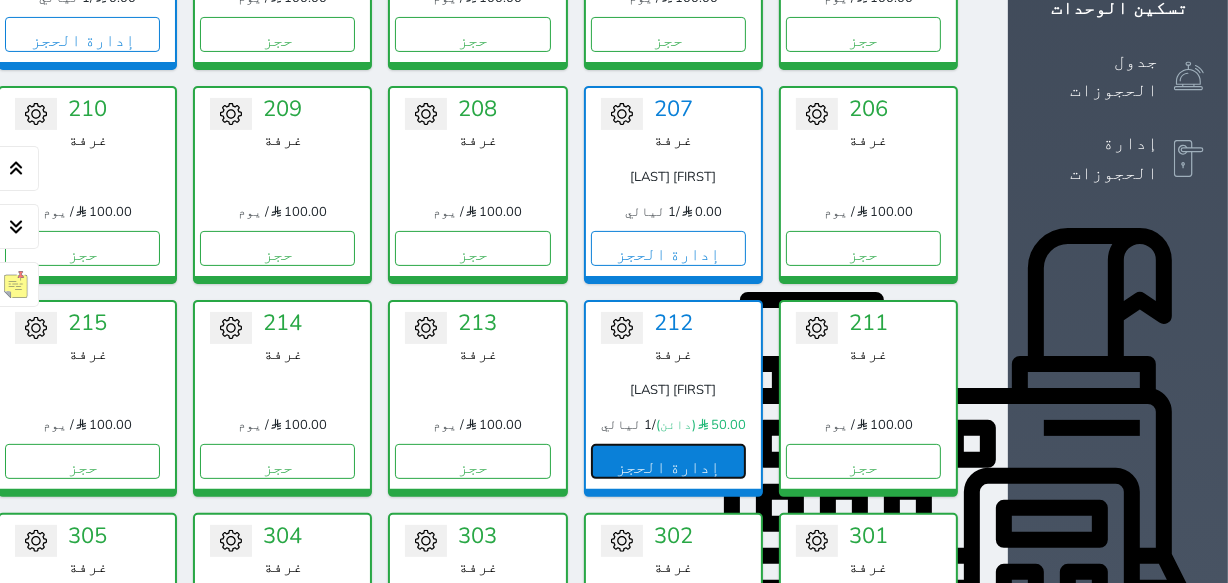 click on "إدارة الحجز" at bounding box center [668, 461] 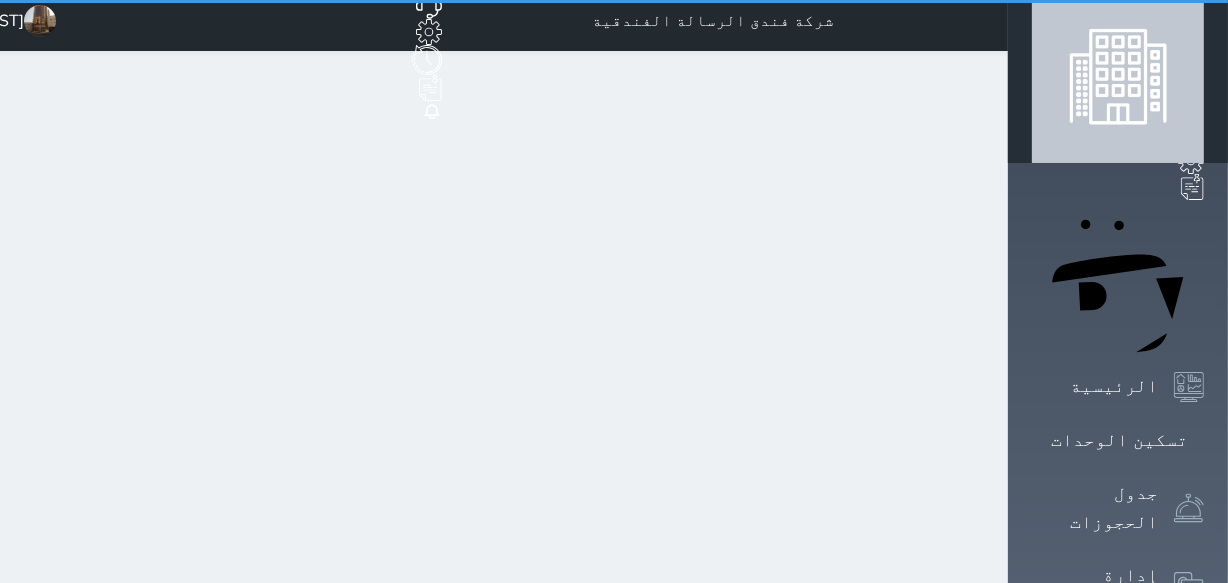 scroll, scrollTop: 0, scrollLeft: 0, axis: both 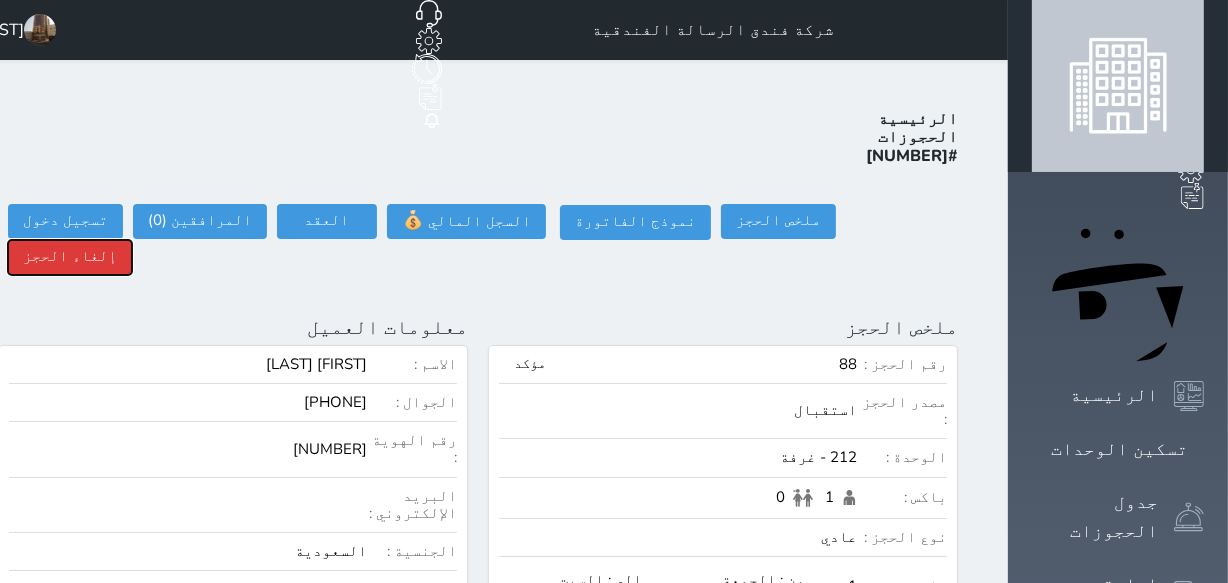 click on "إلغاء الحجز" at bounding box center (70, 257) 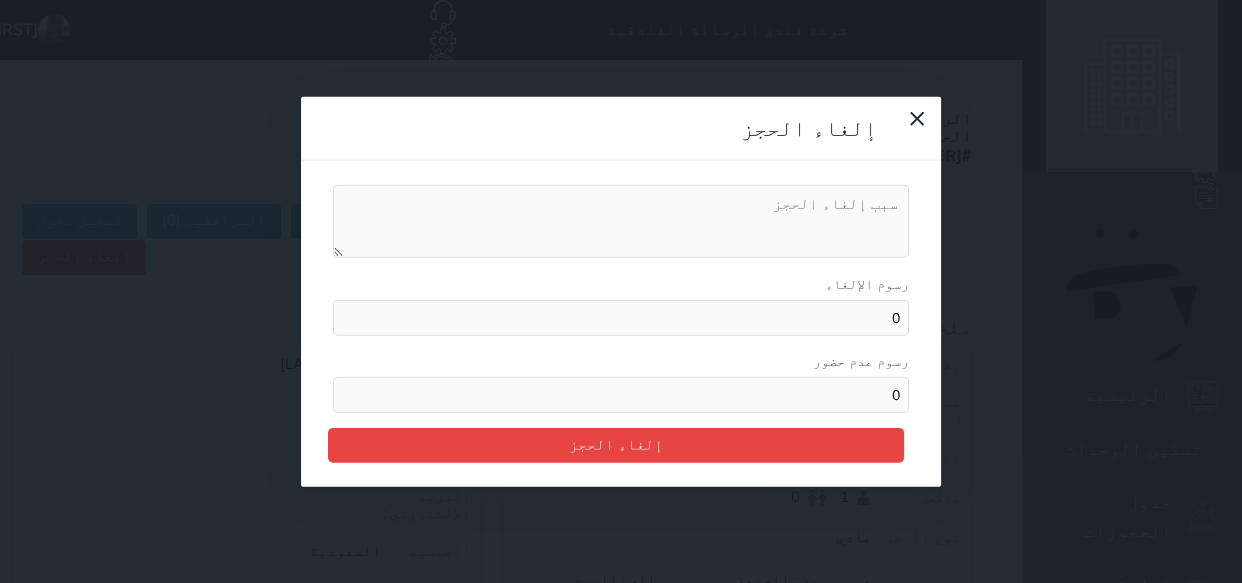 click on "رسوم الإلغاء" at bounding box center [621, 221] 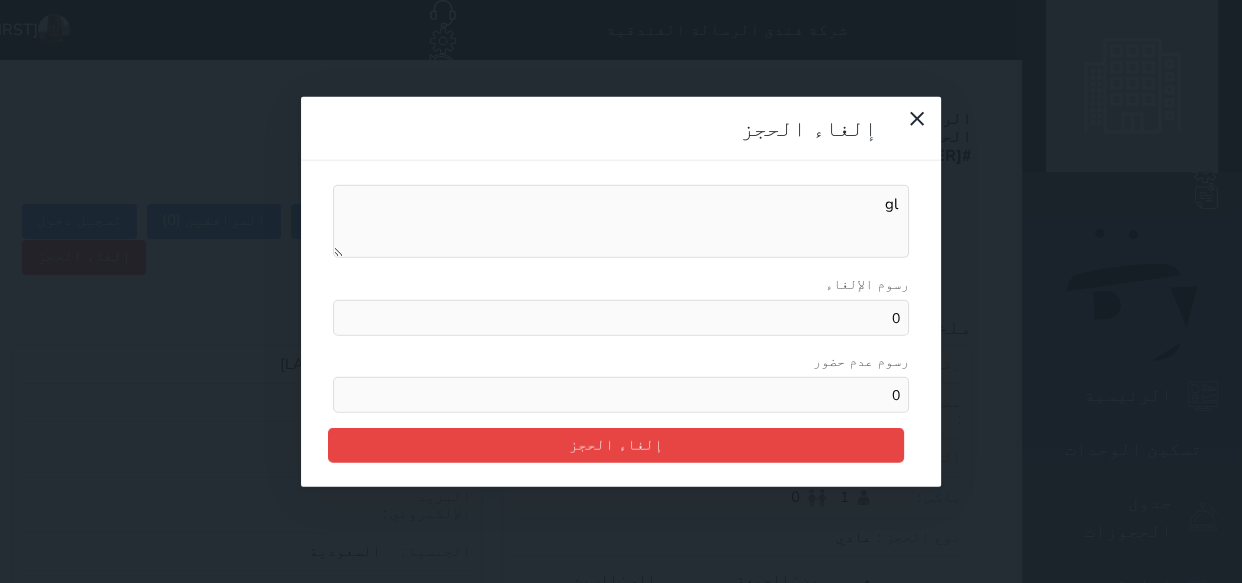 type on "g" 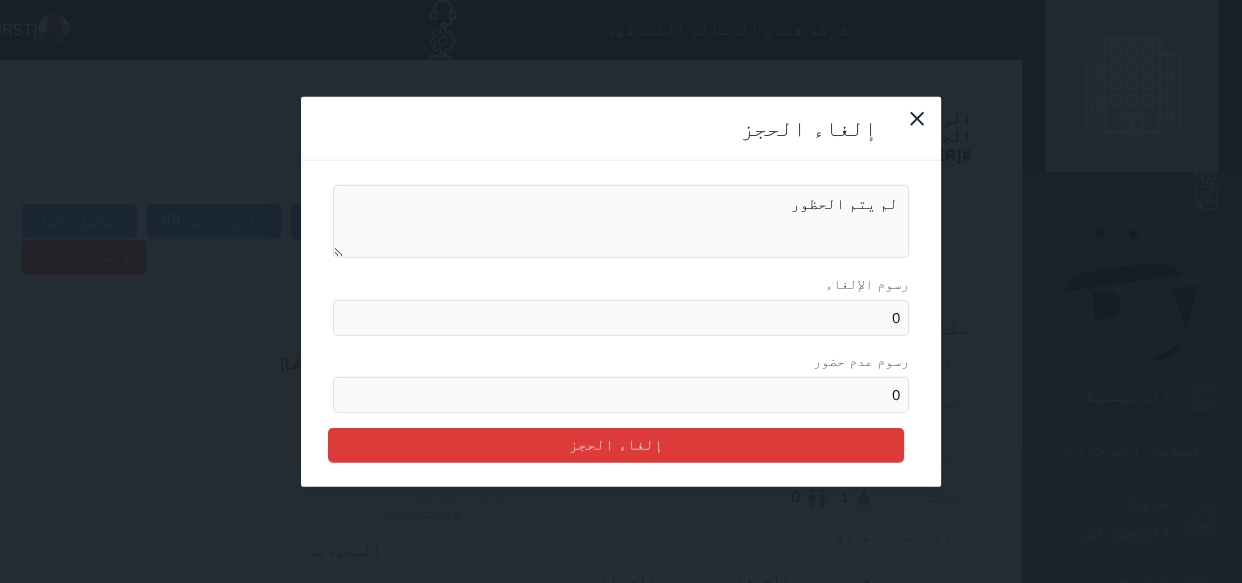 type on "لم يتم الحظور" 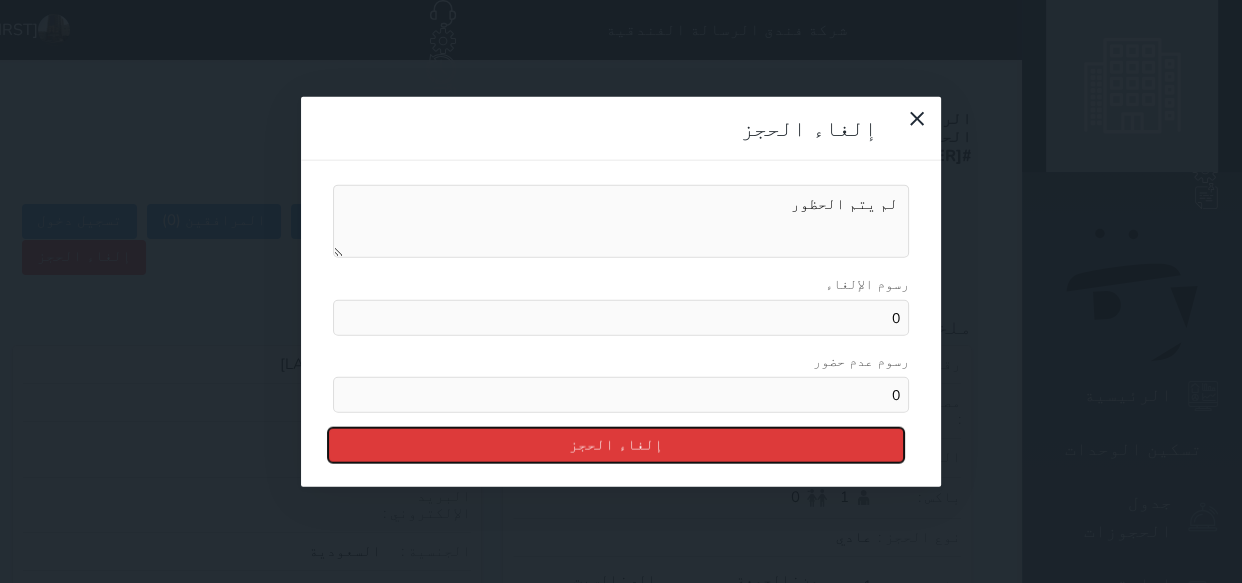 click on "إلغاء الحجز" at bounding box center (616, 445) 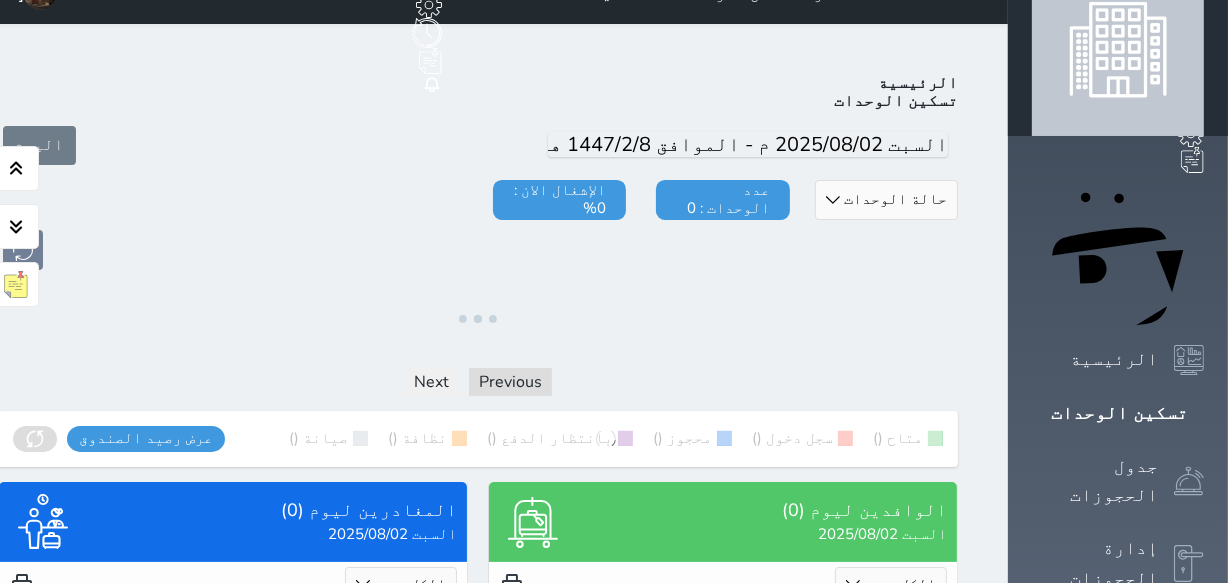 scroll, scrollTop: 0, scrollLeft: 0, axis: both 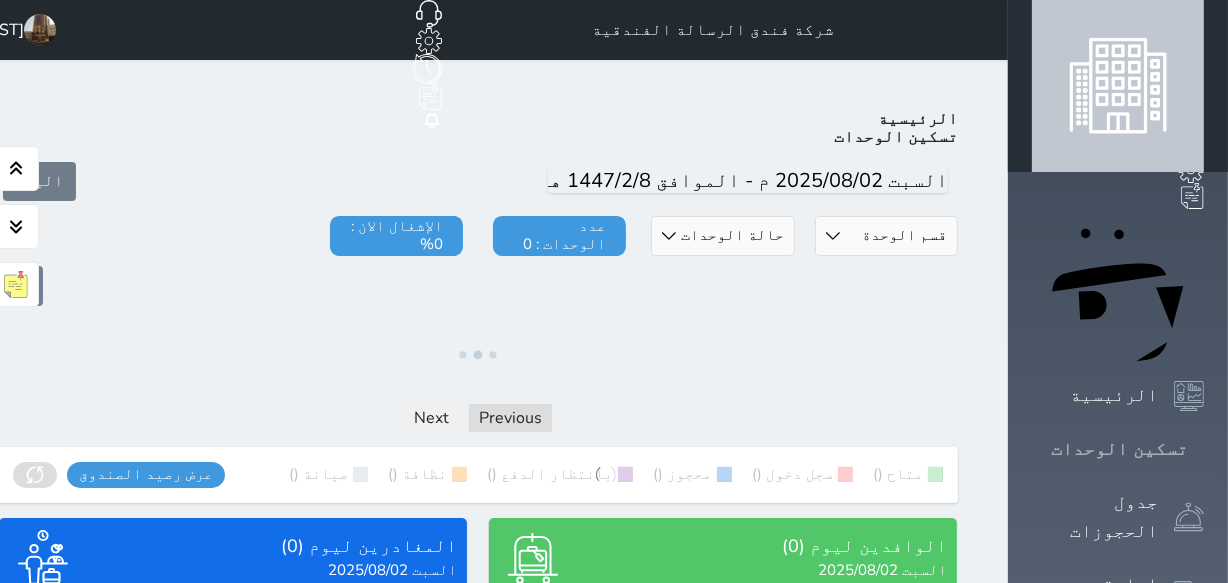click at bounding box center [1204, 449] 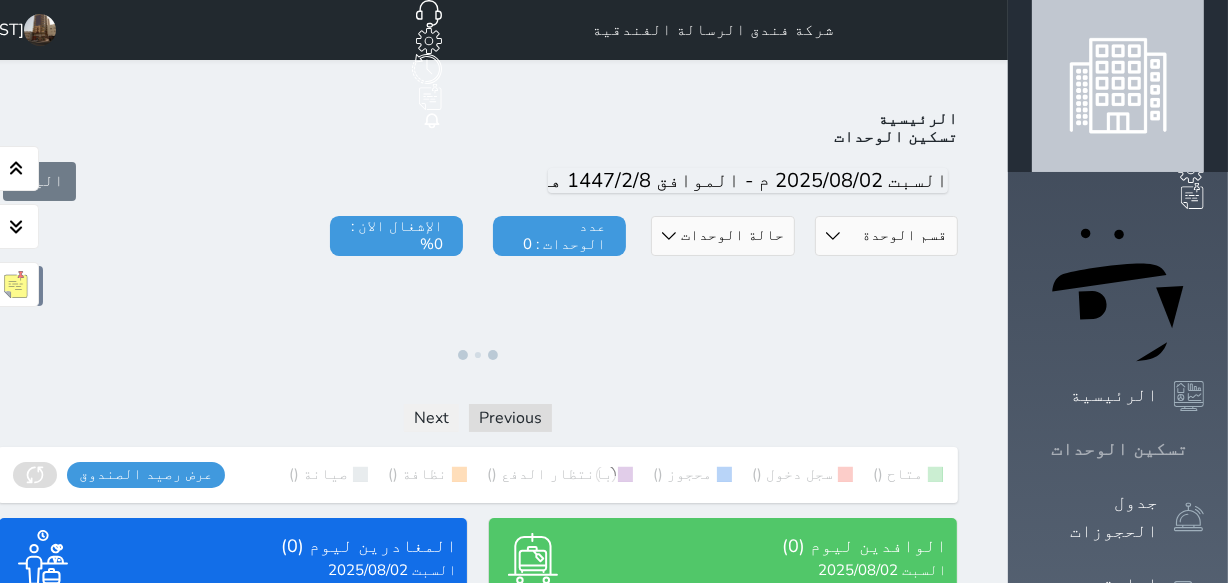 click 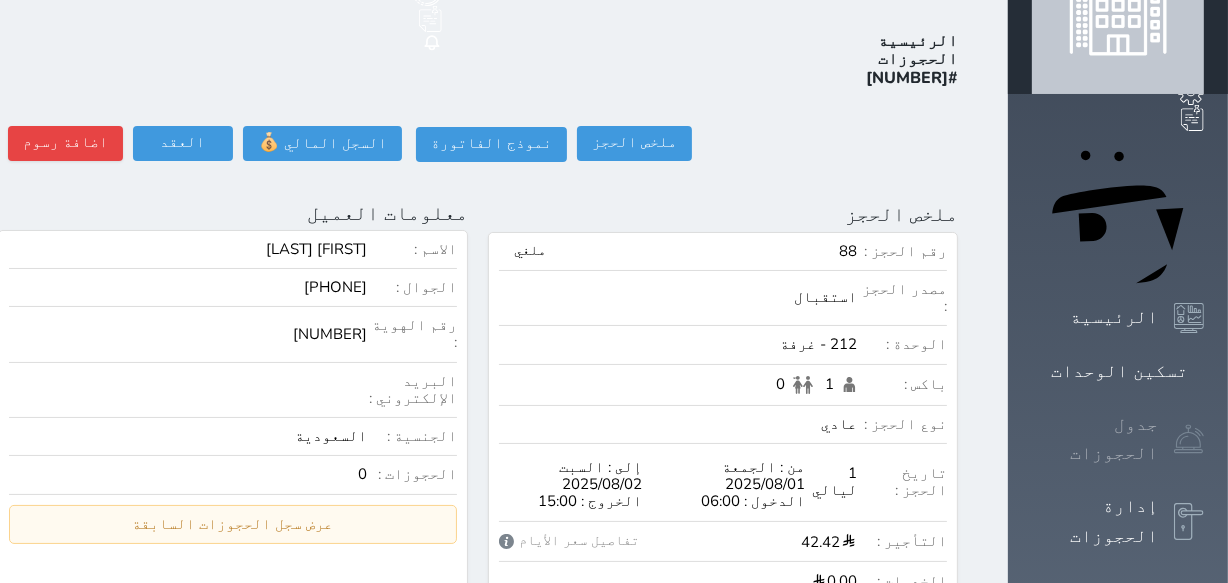 scroll, scrollTop: 0, scrollLeft: 0, axis: both 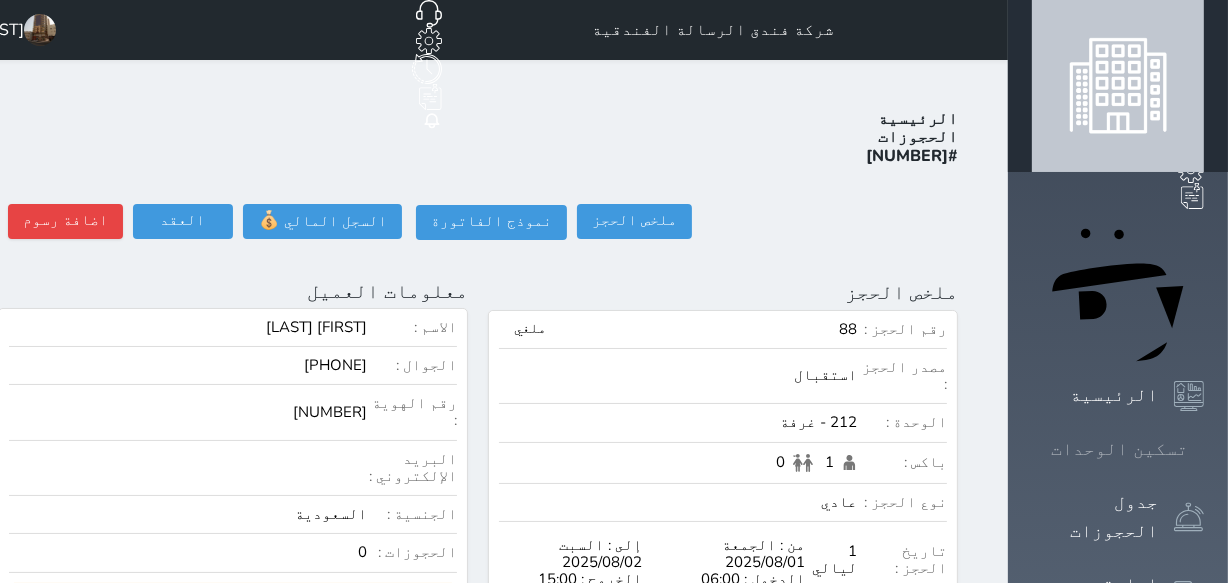 click on "تسكين الوحدات" at bounding box center (1118, 449) 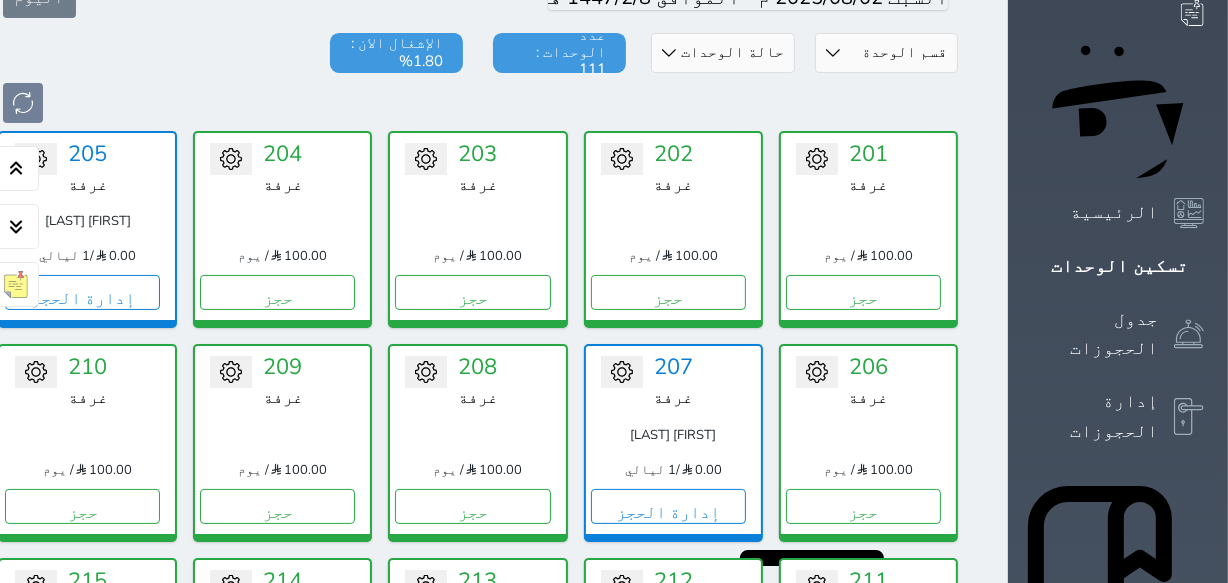 scroll, scrollTop: 181, scrollLeft: 0, axis: vertical 